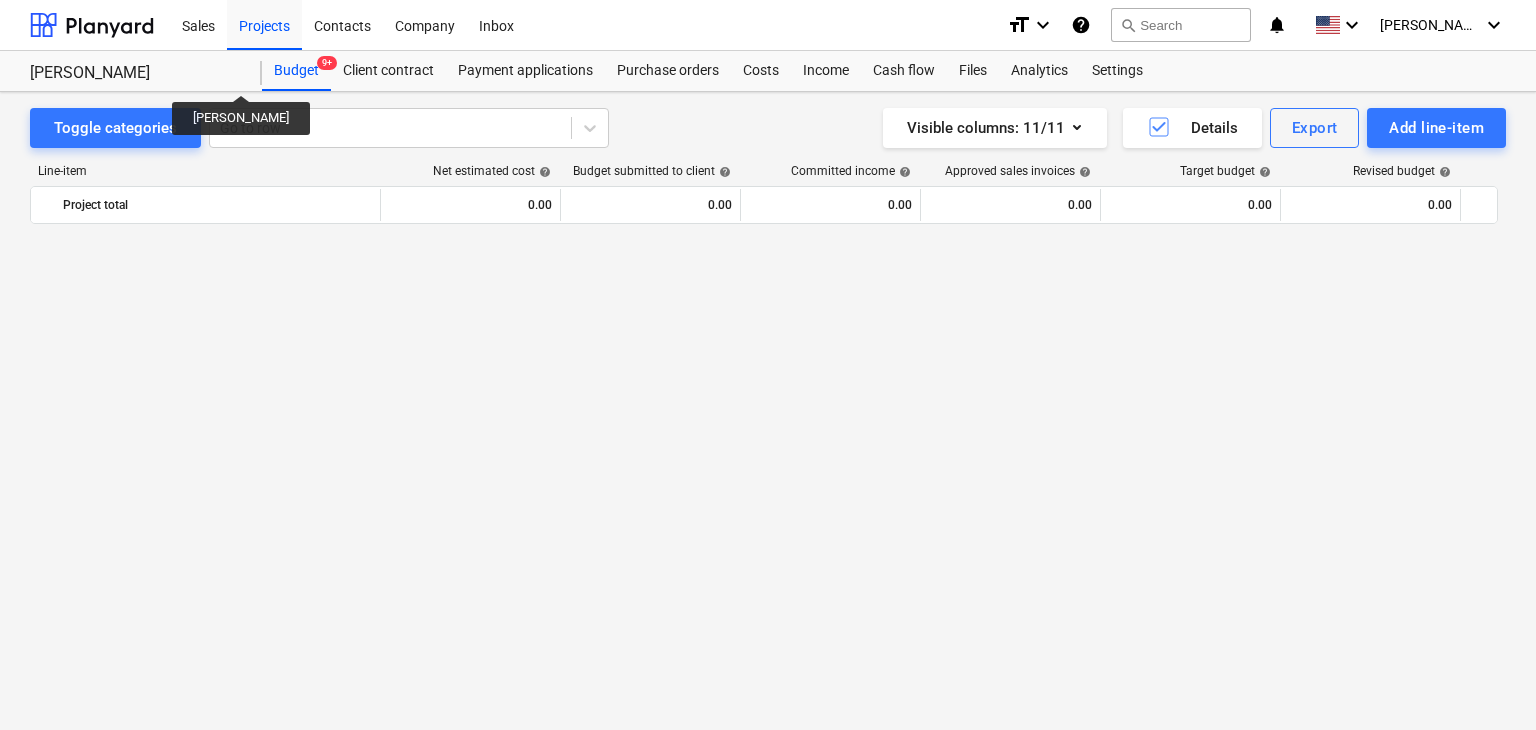 scroll, scrollTop: 0, scrollLeft: 0, axis: both 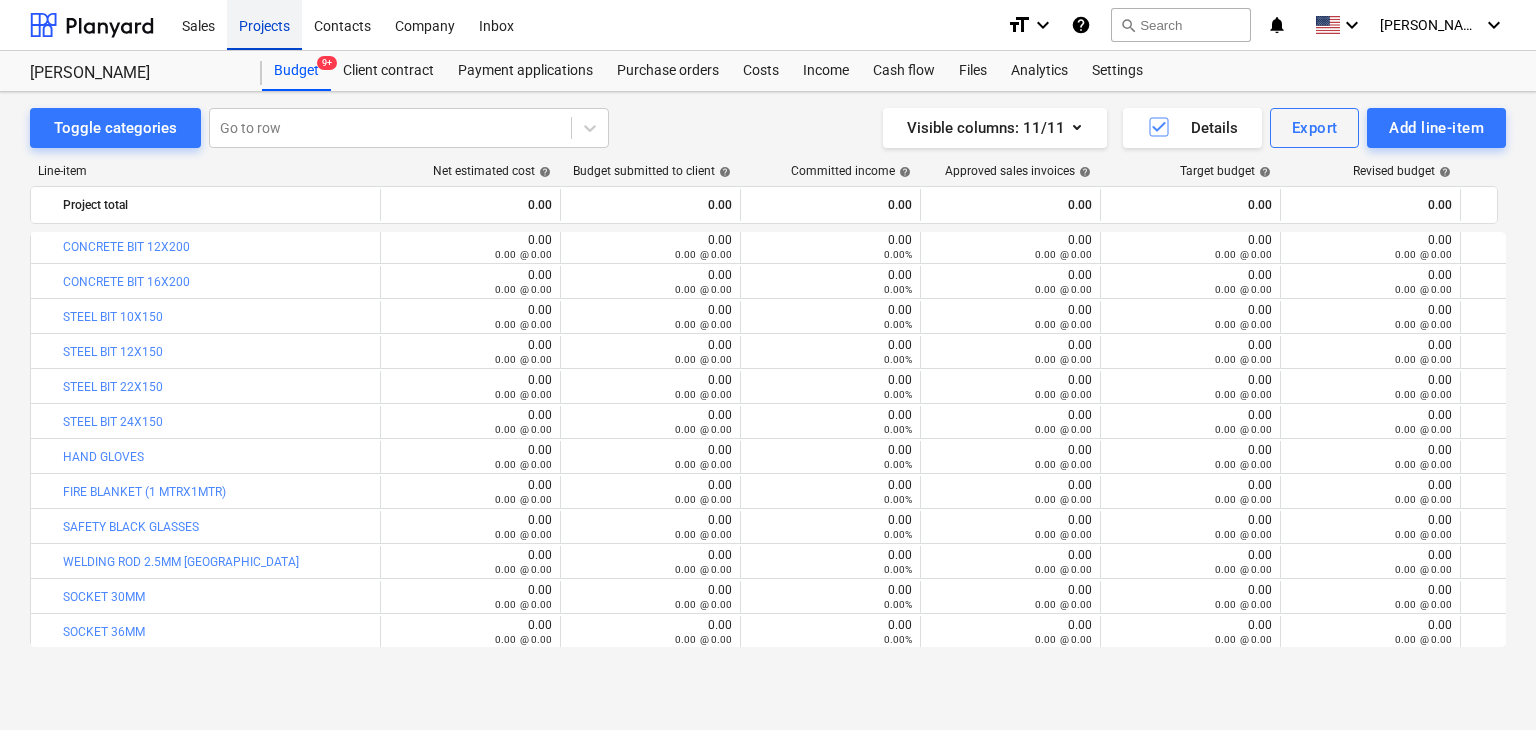 click on "Projects" at bounding box center (264, 24) 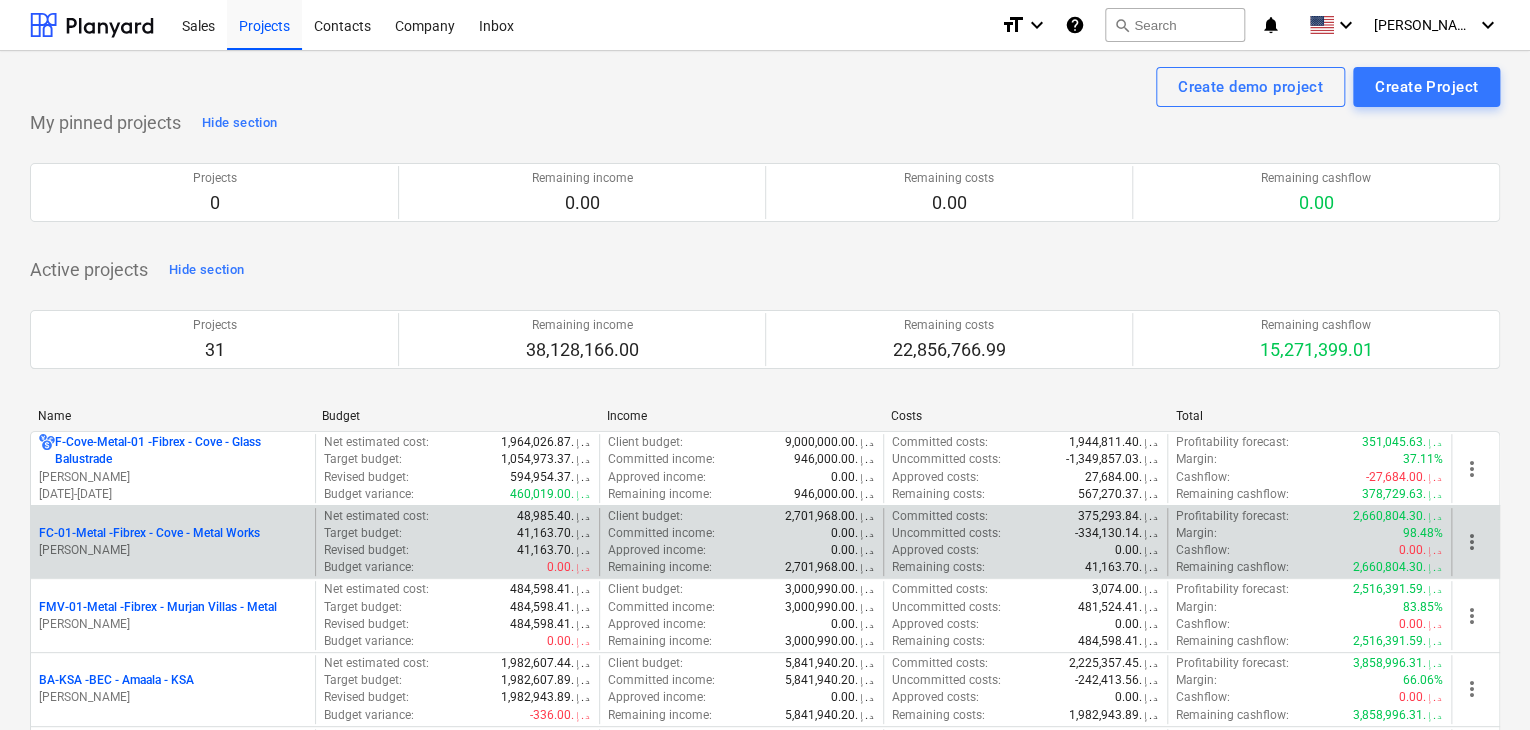 click on "[PERSON_NAME]" at bounding box center [173, 550] 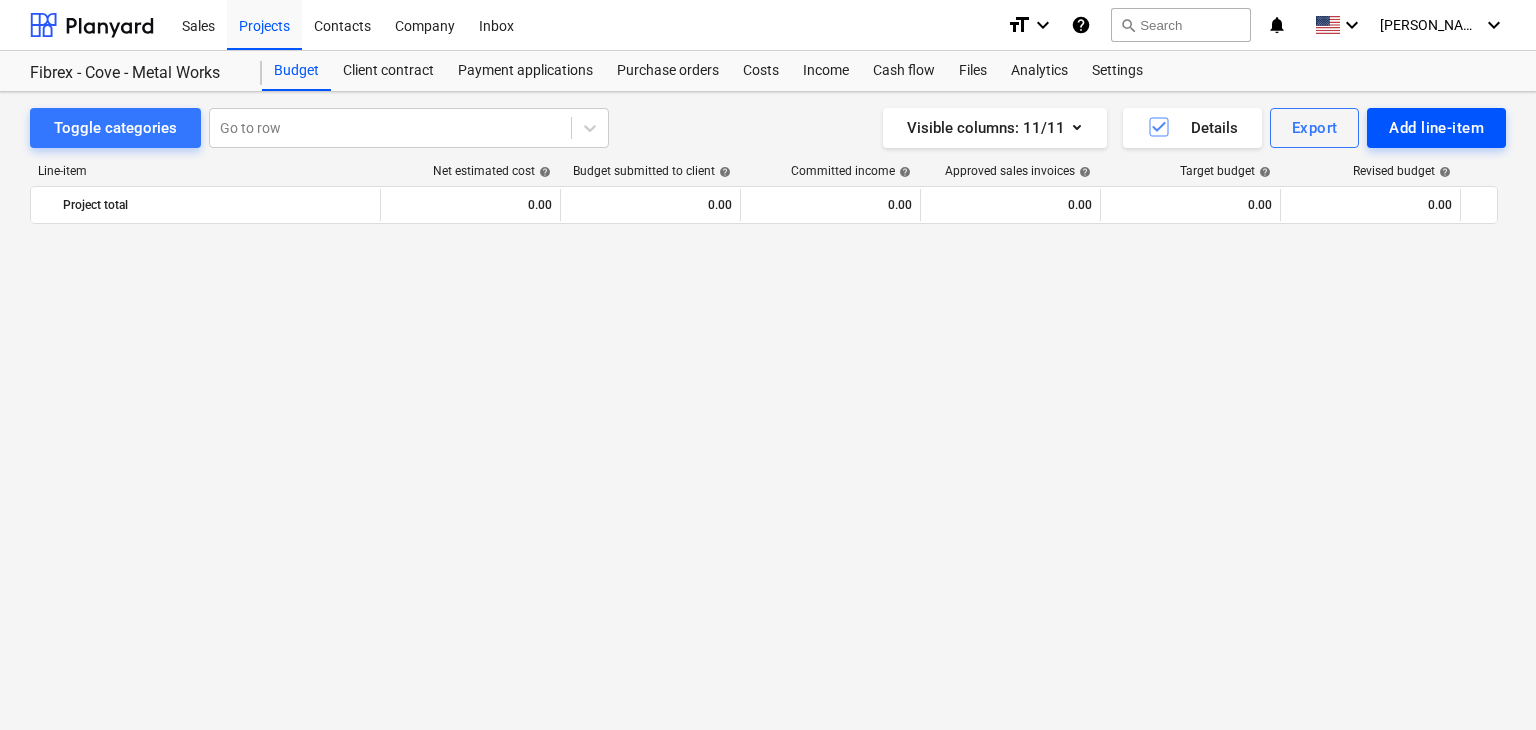 scroll, scrollTop: 23769, scrollLeft: 0, axis: vertical 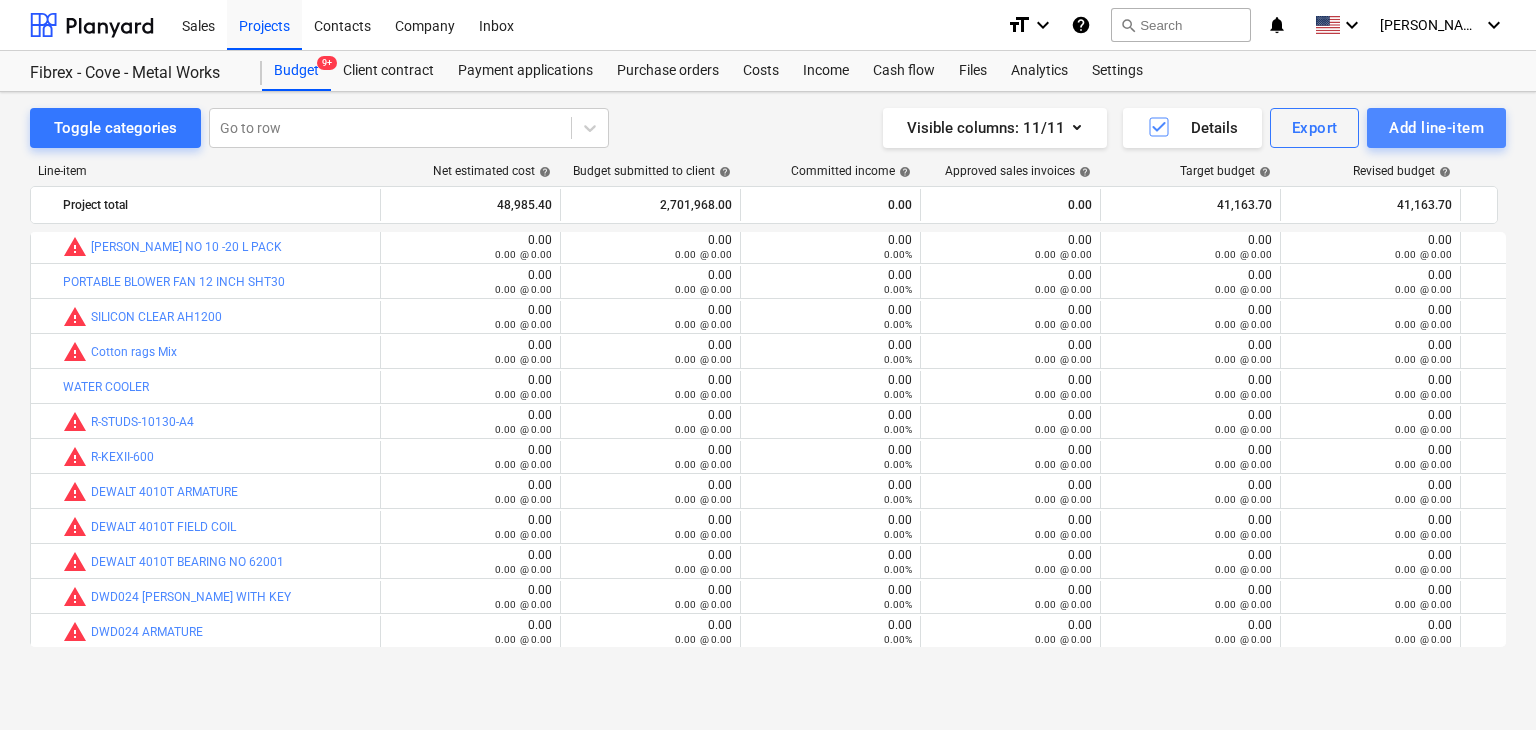 click on "Add line-item" at bounding box center (1436, 128) 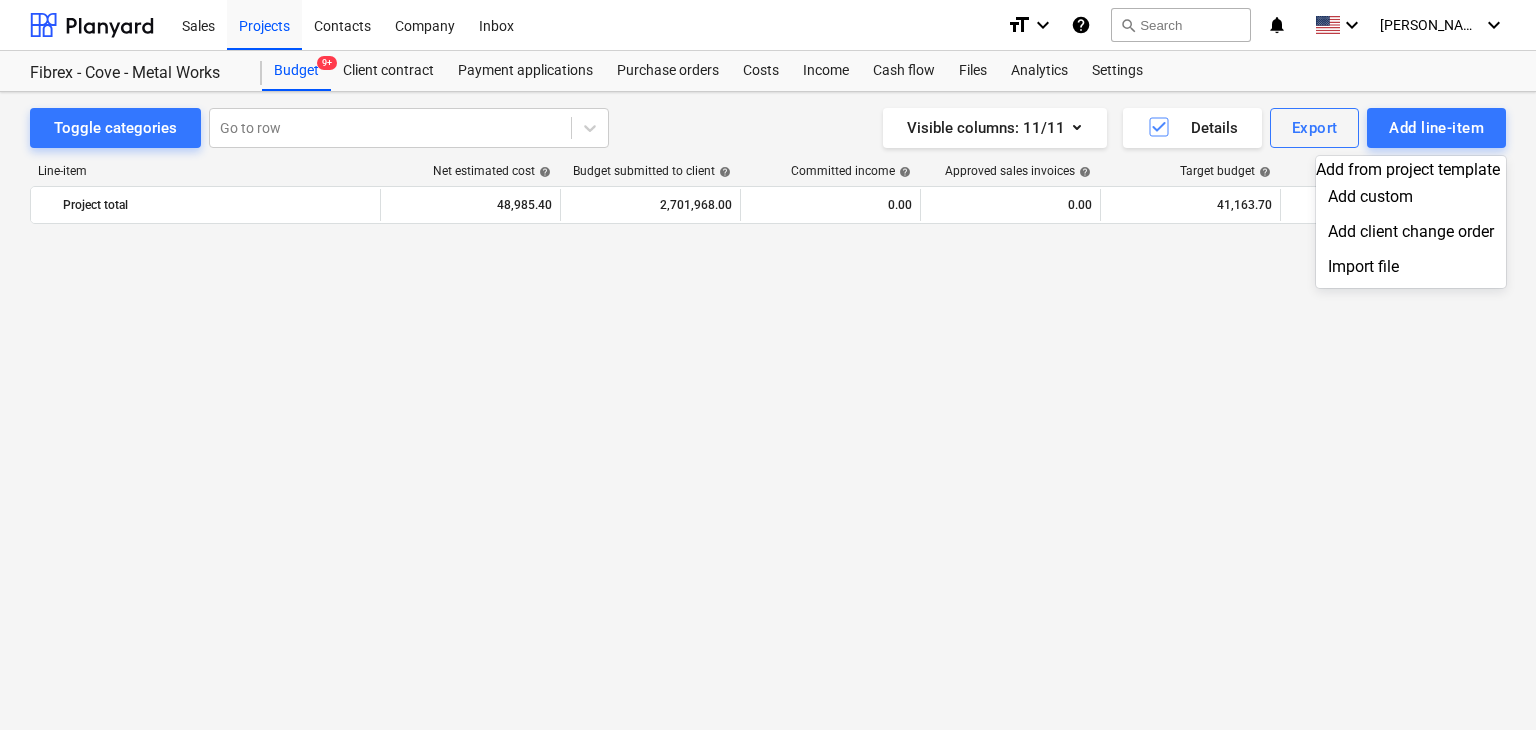 click on "Add custom" at bounding box center [1411, 196] 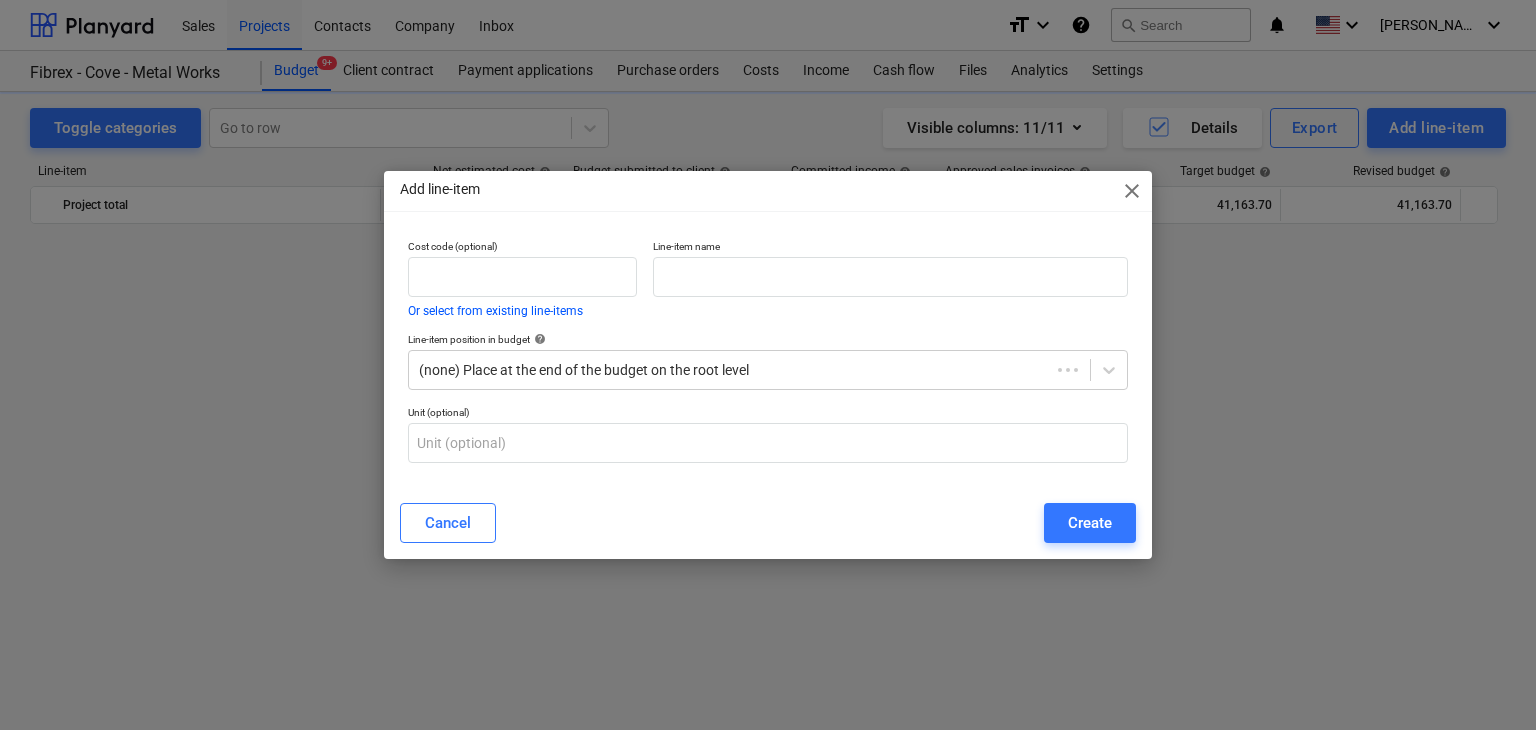 scroll, scrollTop: 23769, scrollLeft: 0, axis: vertical 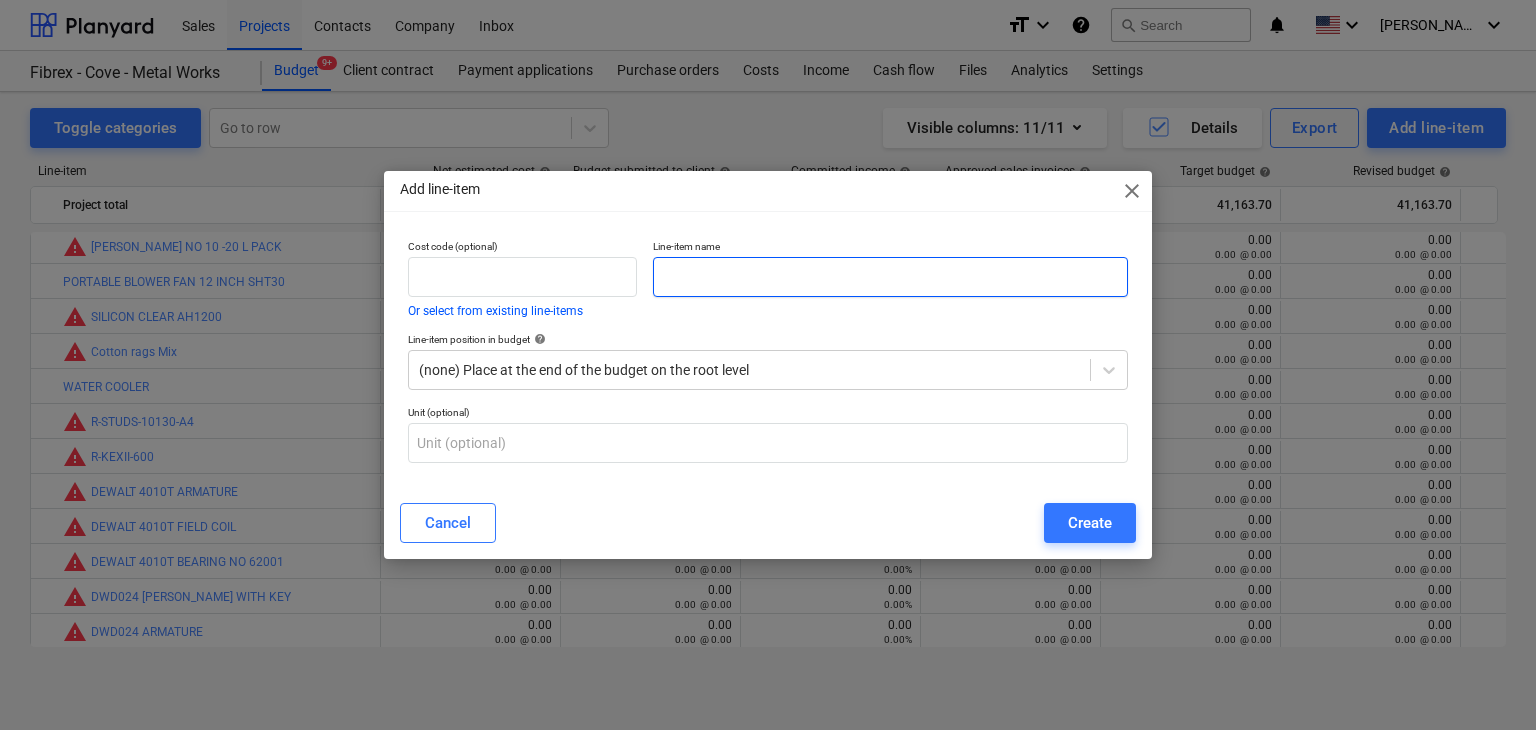 click at bounding box center [890, 277] 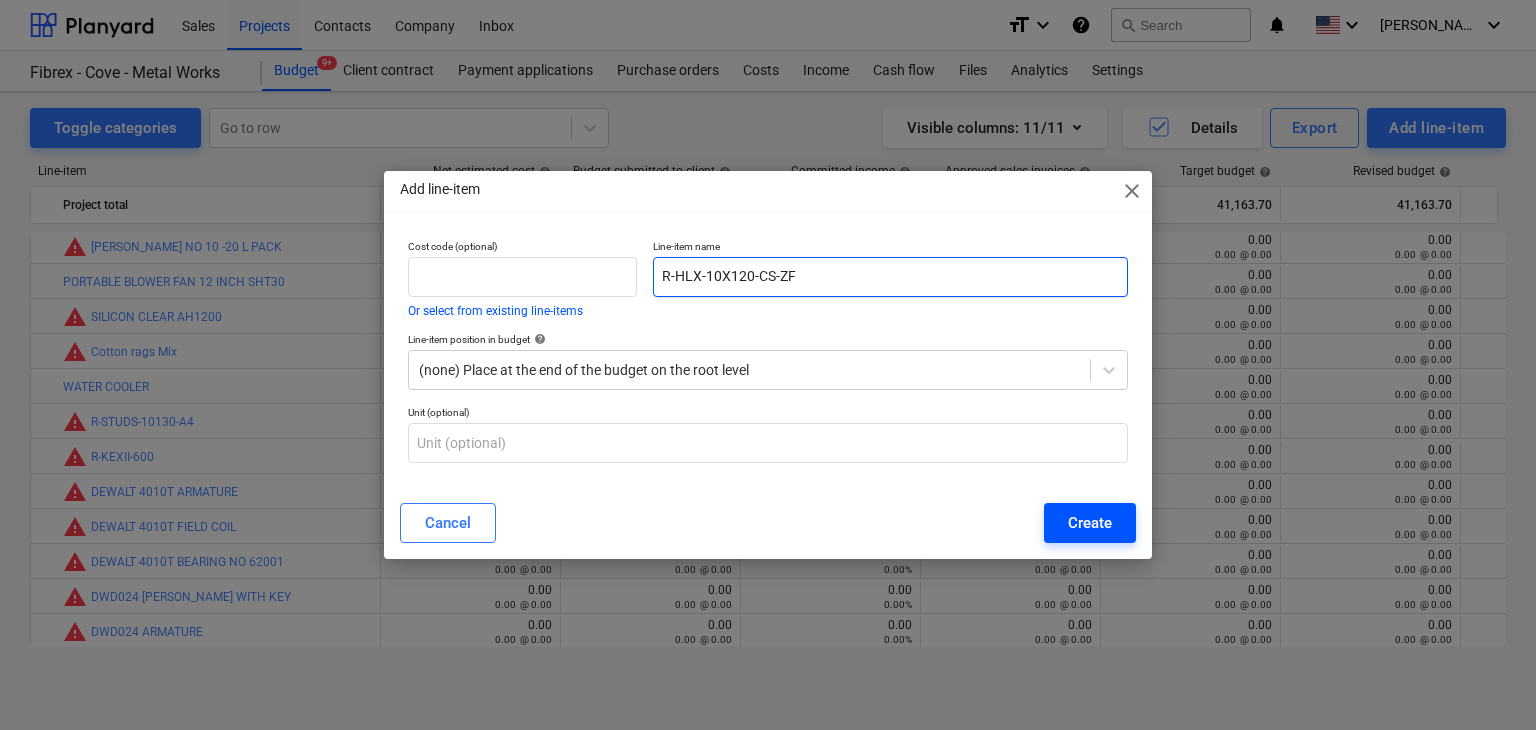 type on "R-HLX-10X120-CS-ZF" 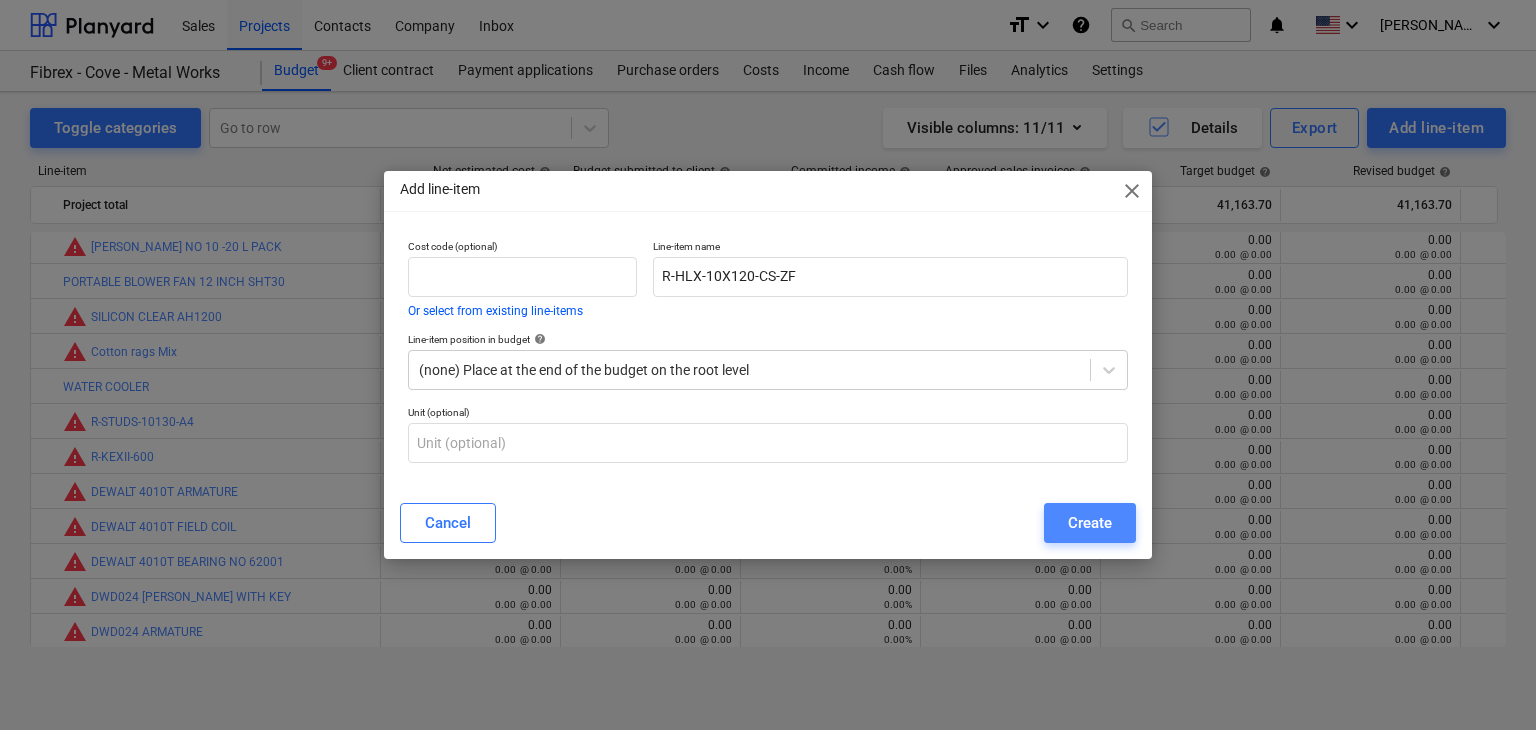 click on "Create" at bounding box center (1090, 523) 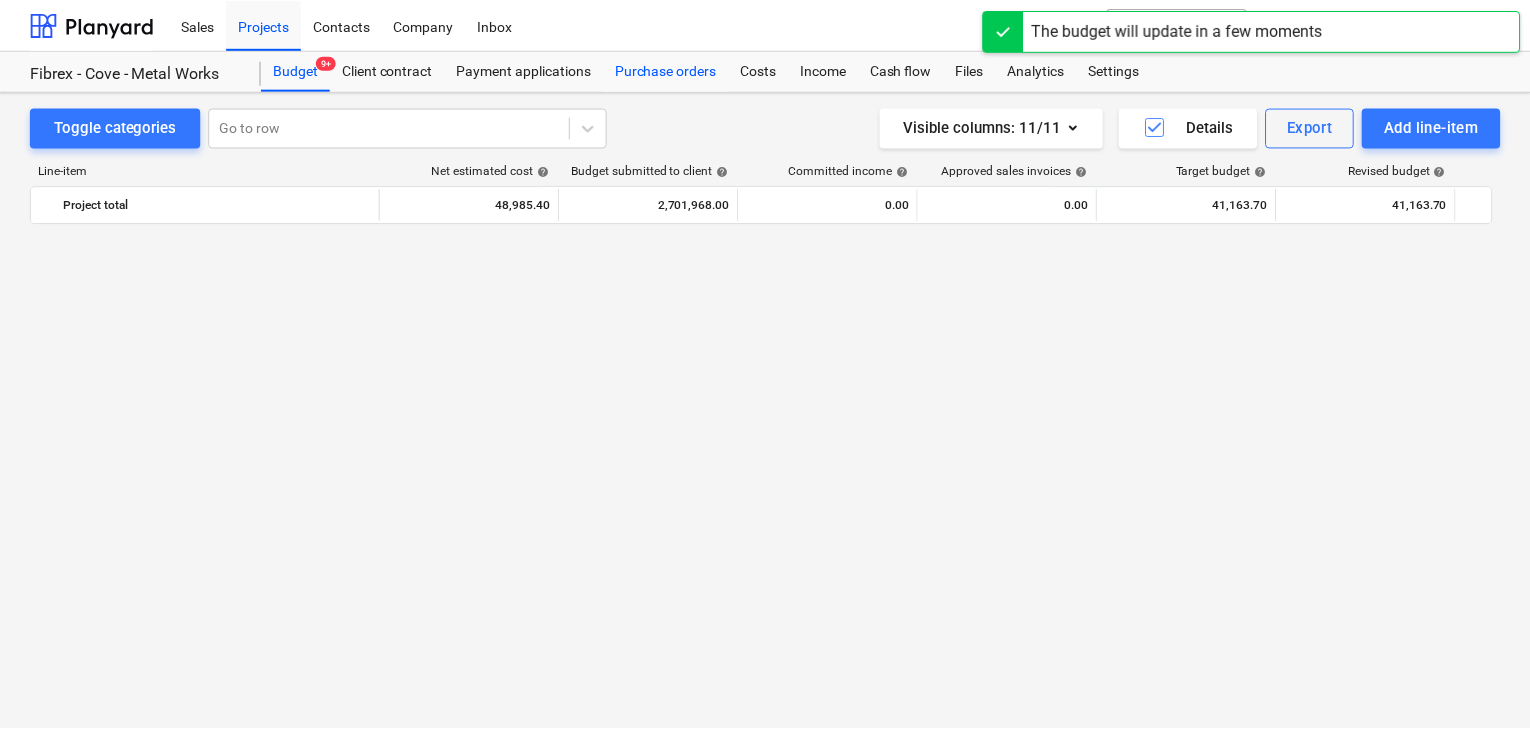 scroll, scrollTop: 23769, scrollLeft: 0, axis: vertical 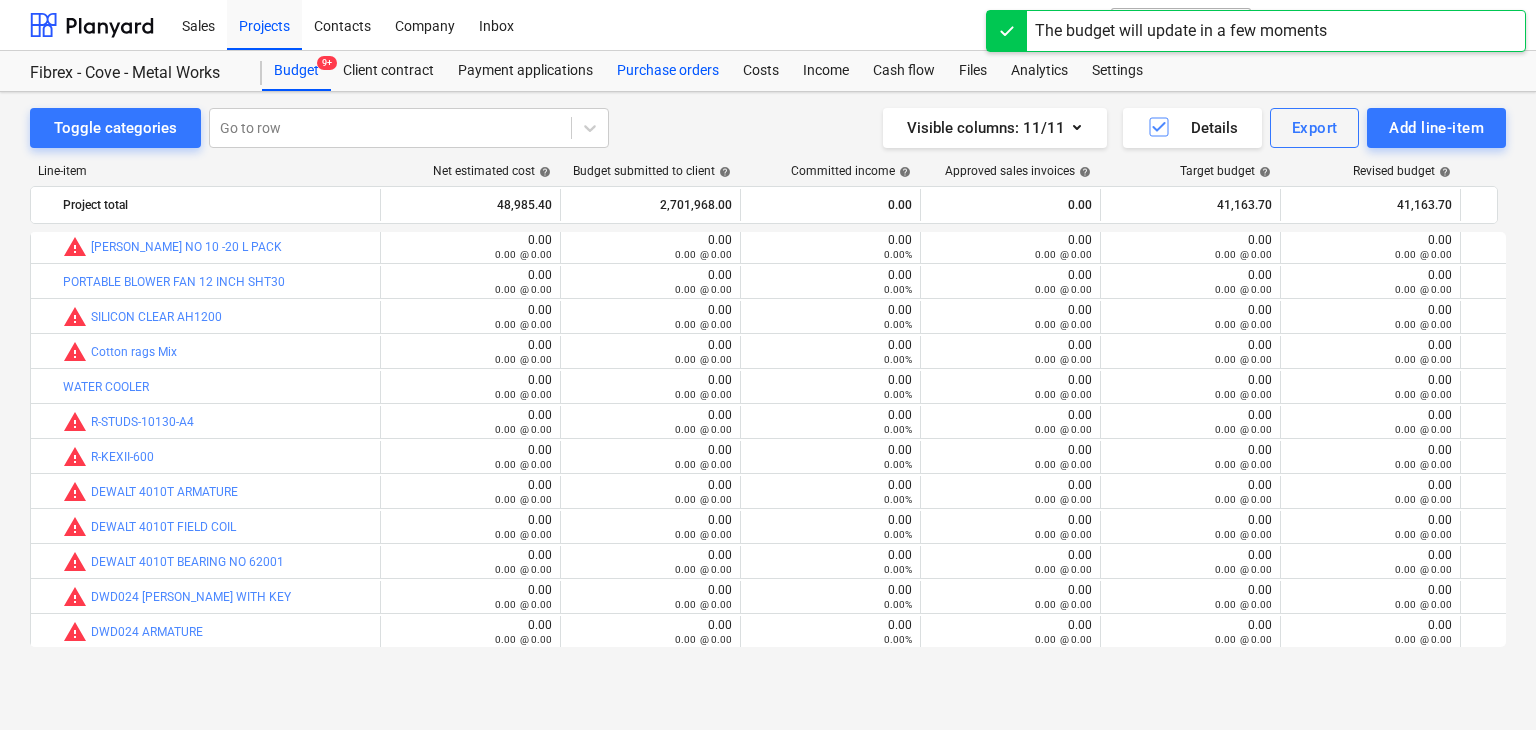 click on "Purchase orders" at bounding box center [668, 71] 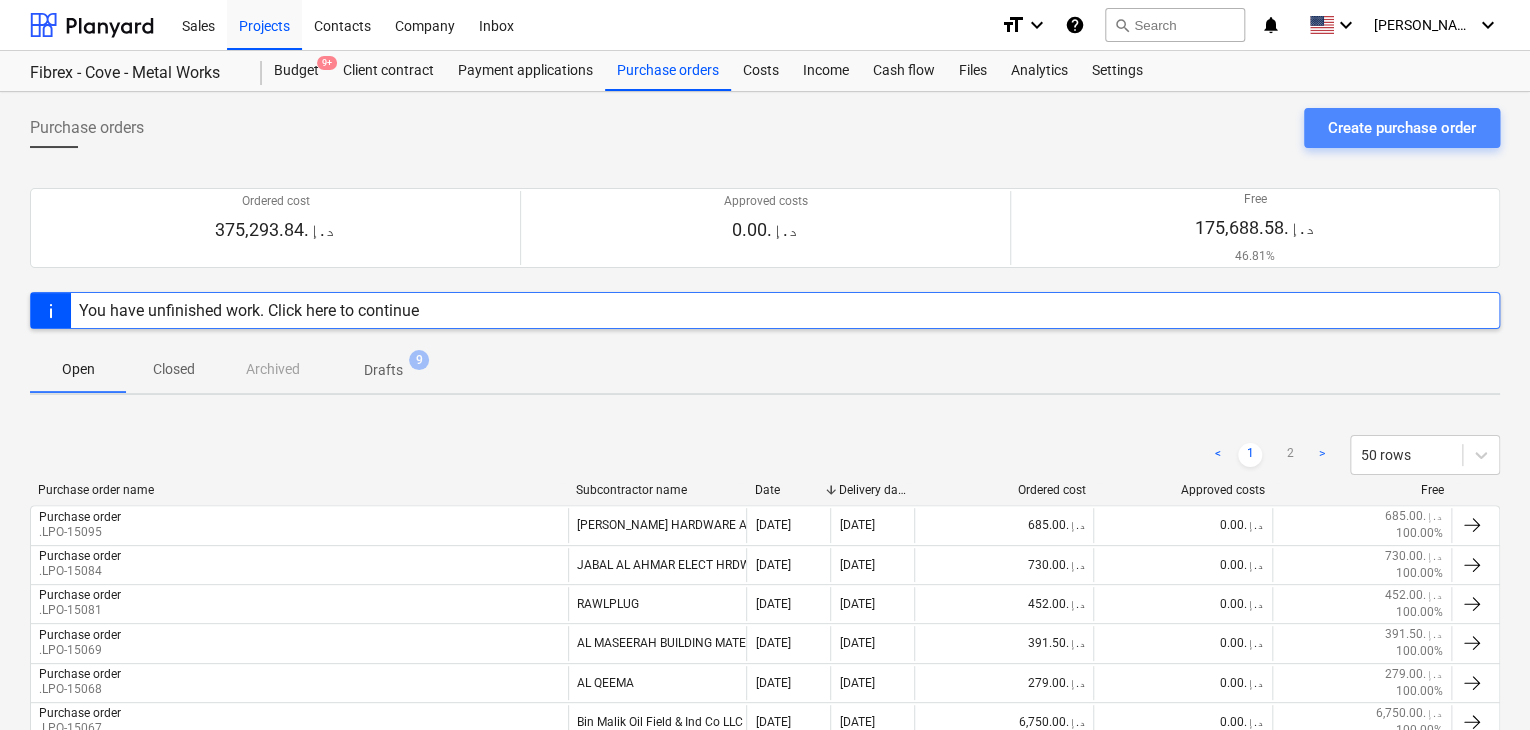 click on "Create purchase order" at bounding box center (1402, 128) 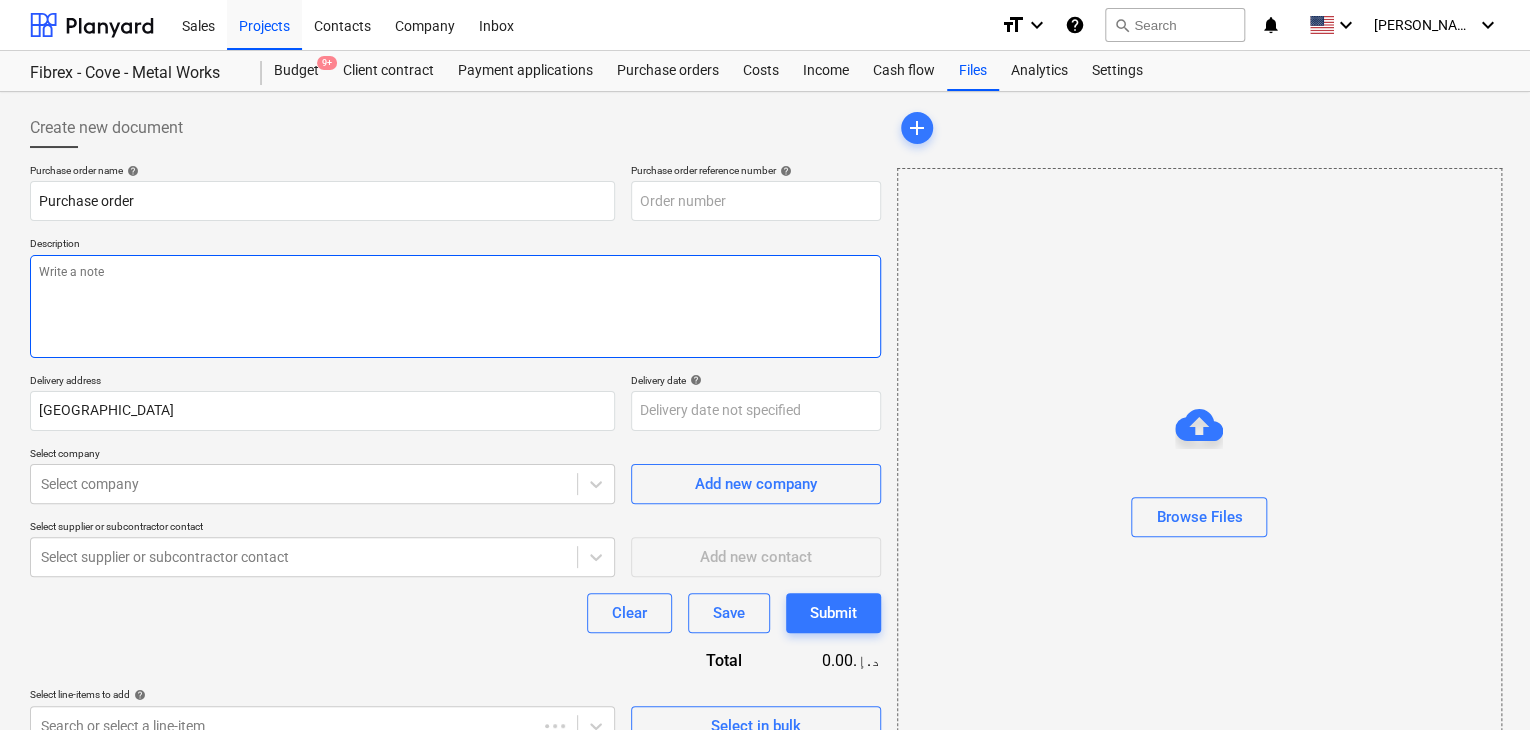type on "x" 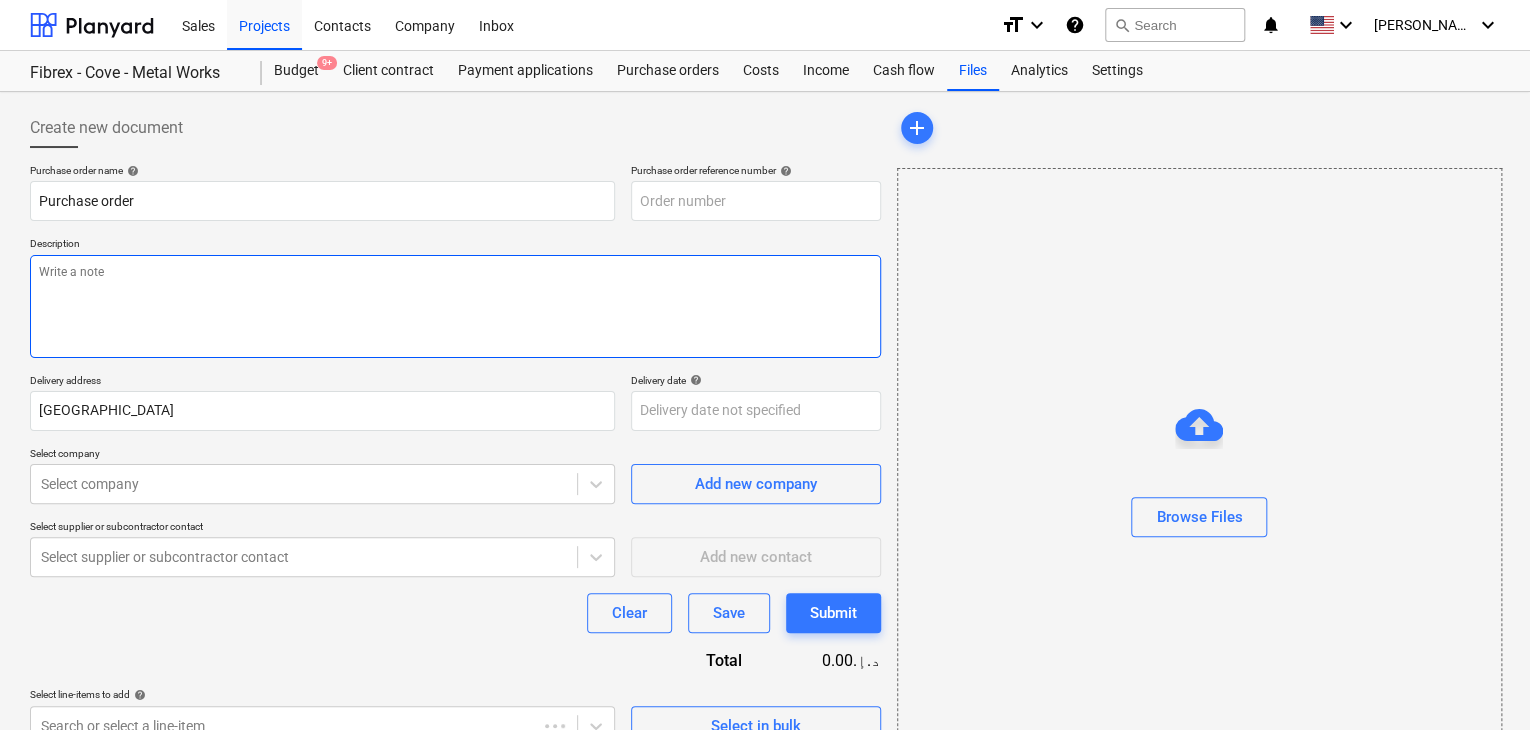 type on "FC-01-Metal-PO-223" 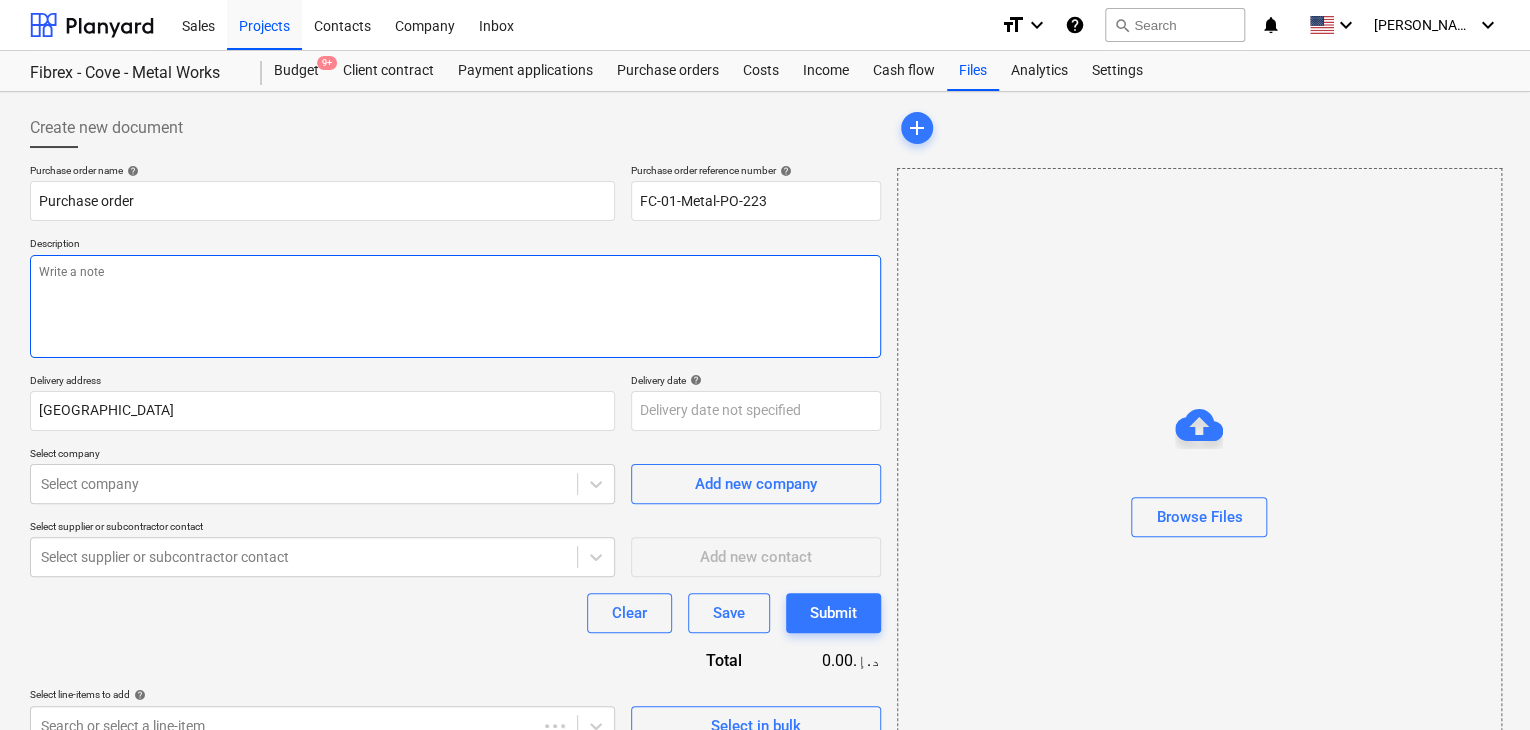 click at bounding box center [455, 306] 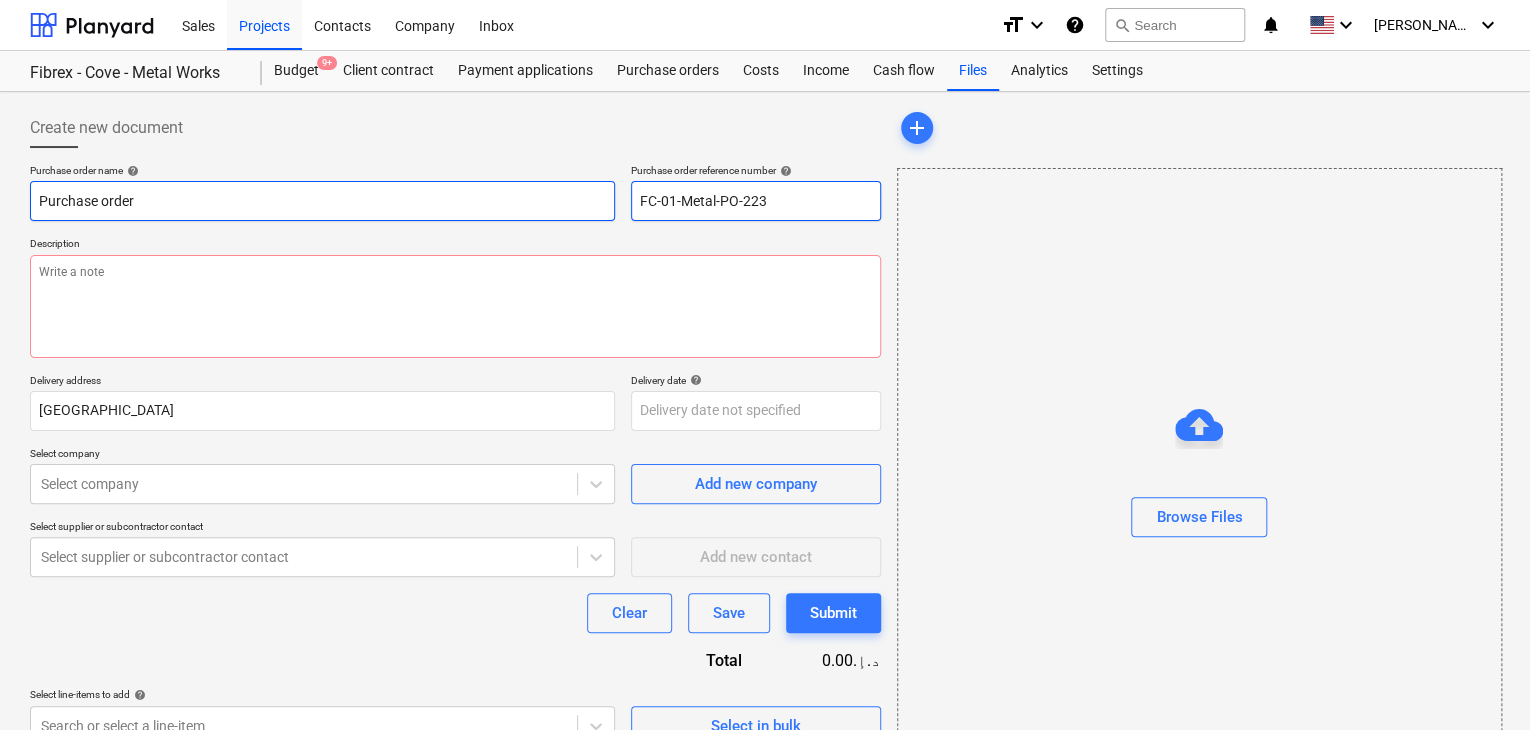 drag, startPoint x: 793, startPoint y: 203, endPoint x: 560, endPoint y: 184, distance: 233.77339 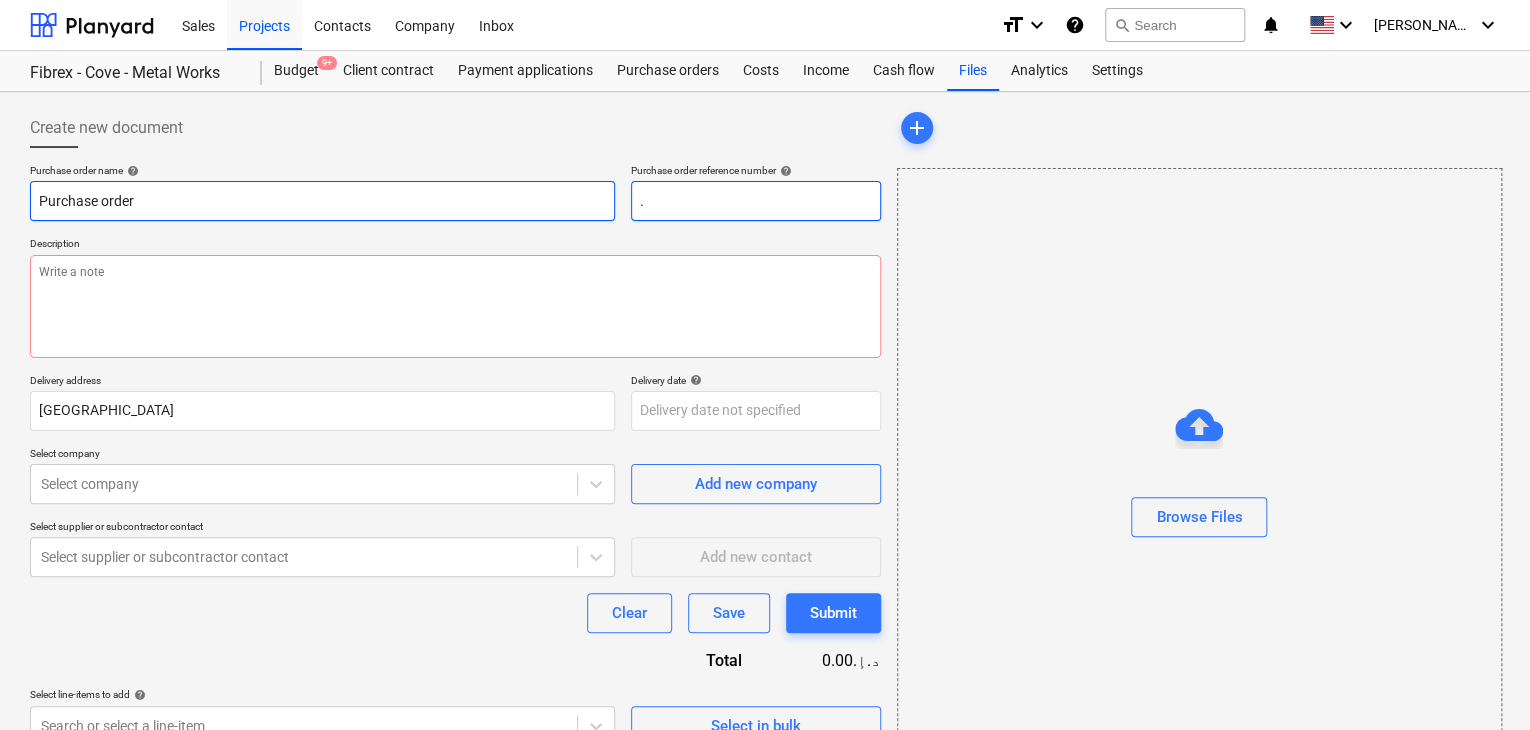 type on "x" 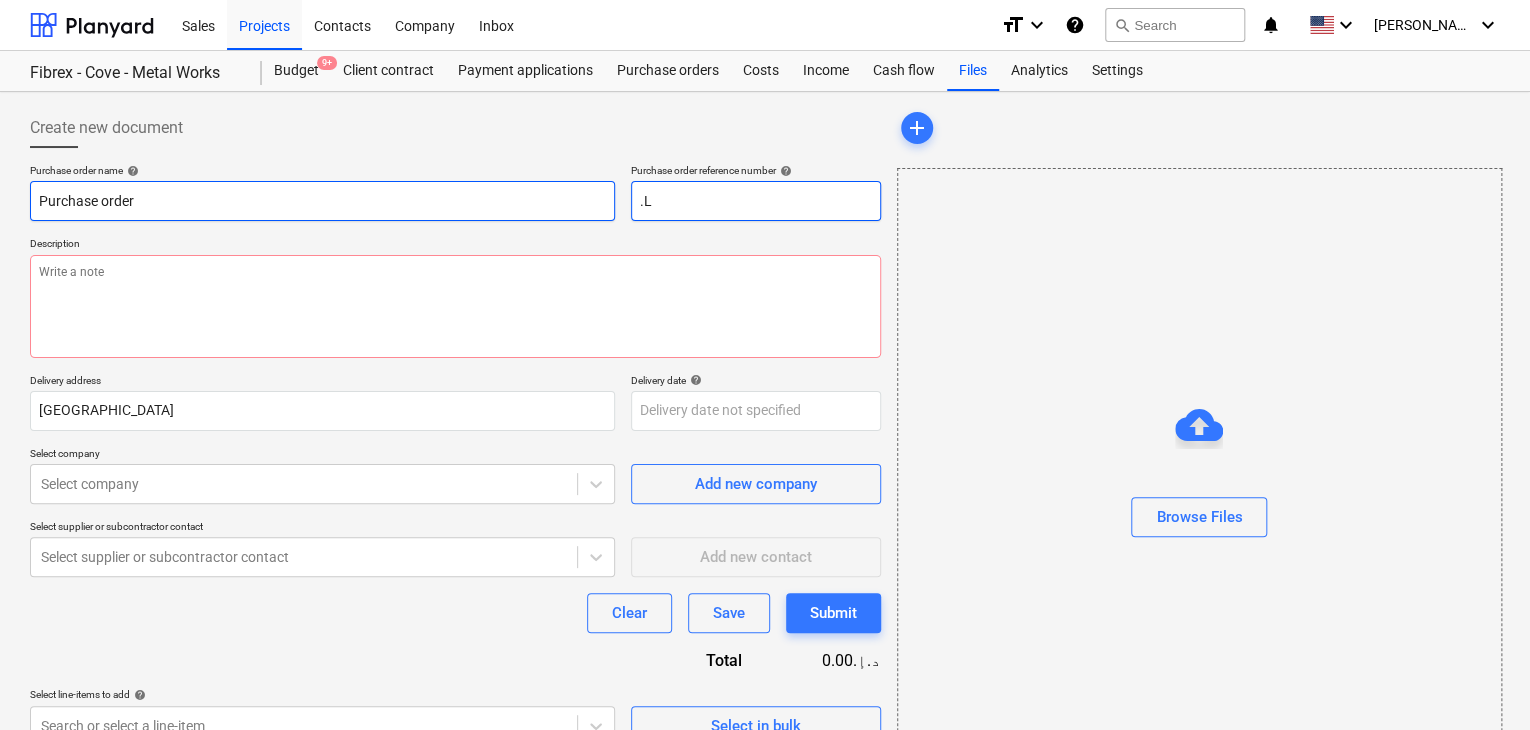 type on "x" 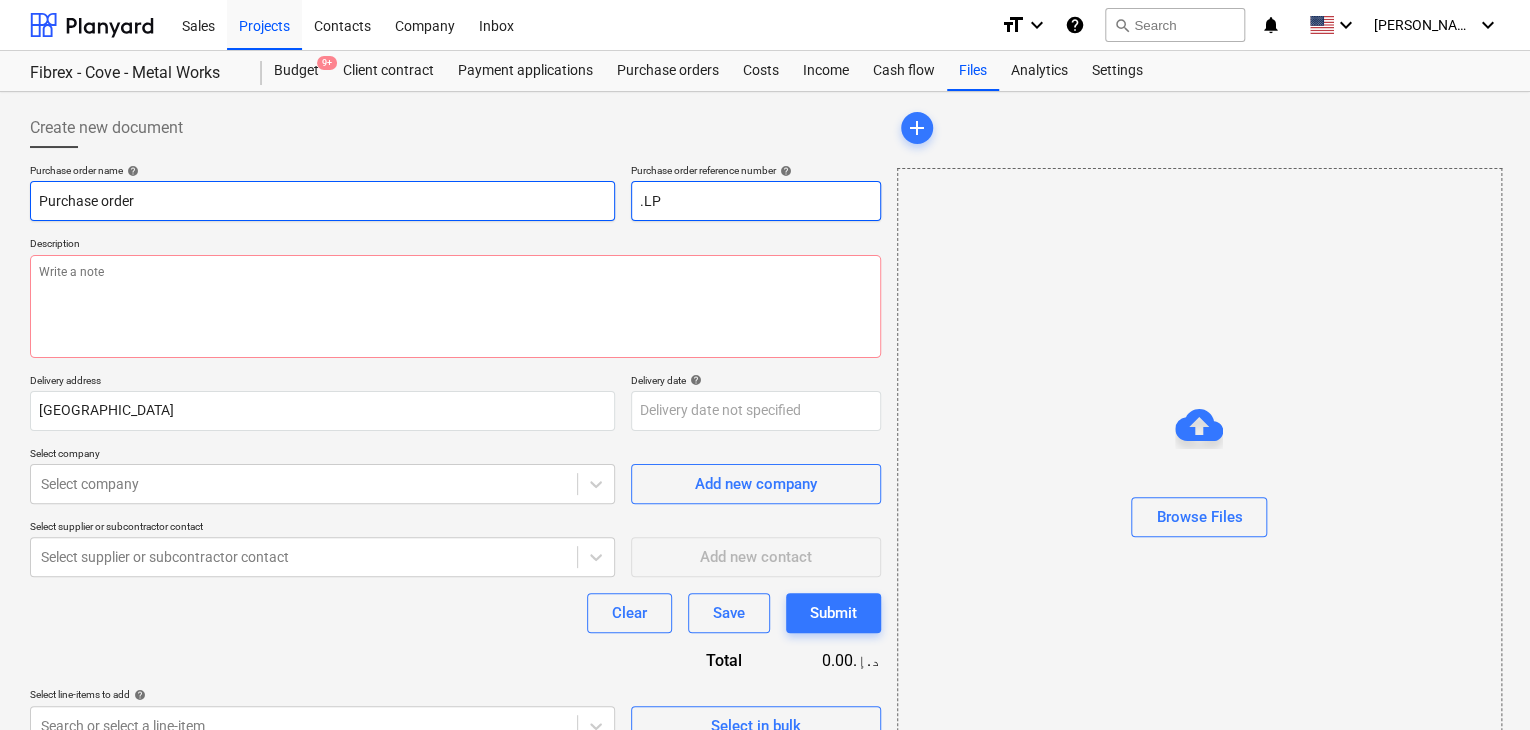 type on "x" 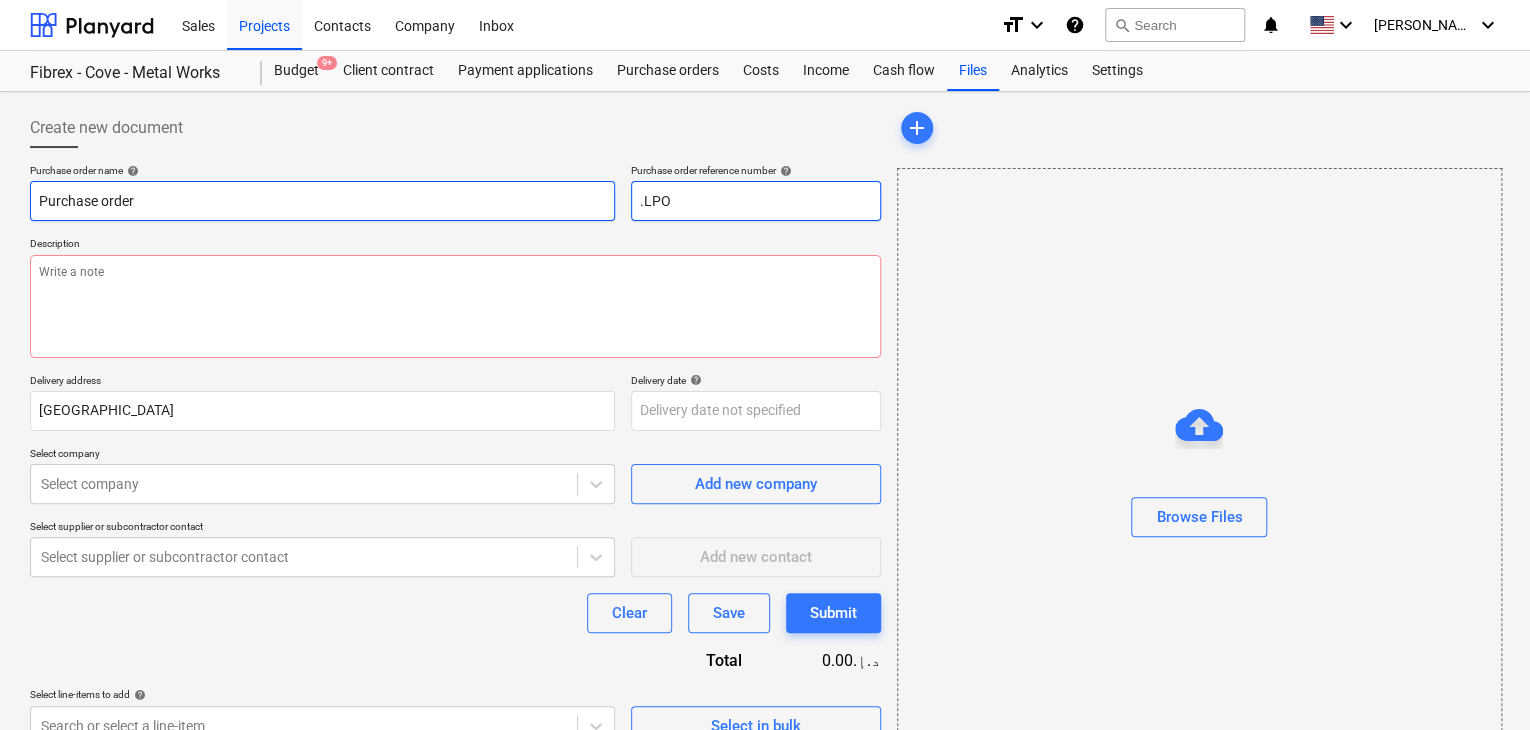 type on "x" 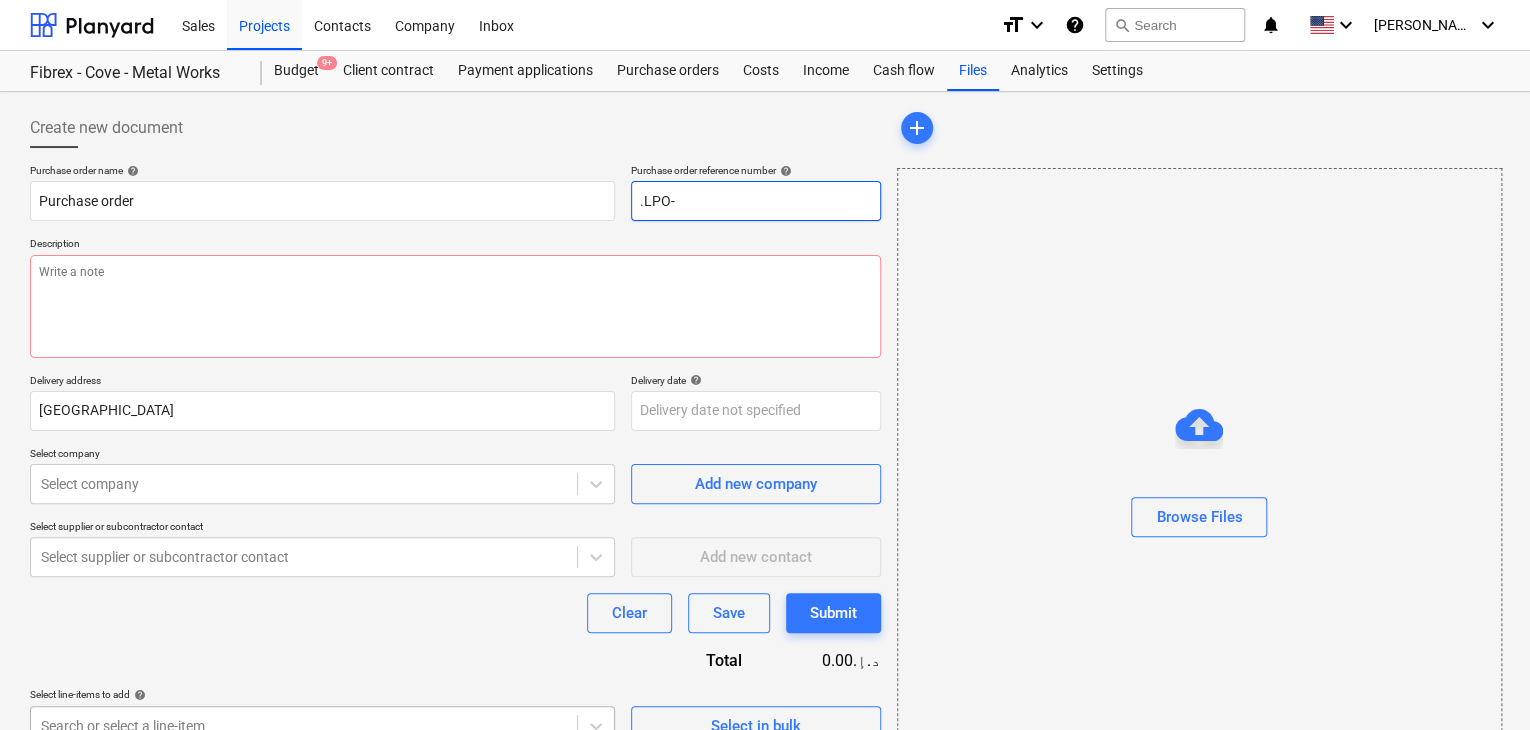 type on ".LPO-" 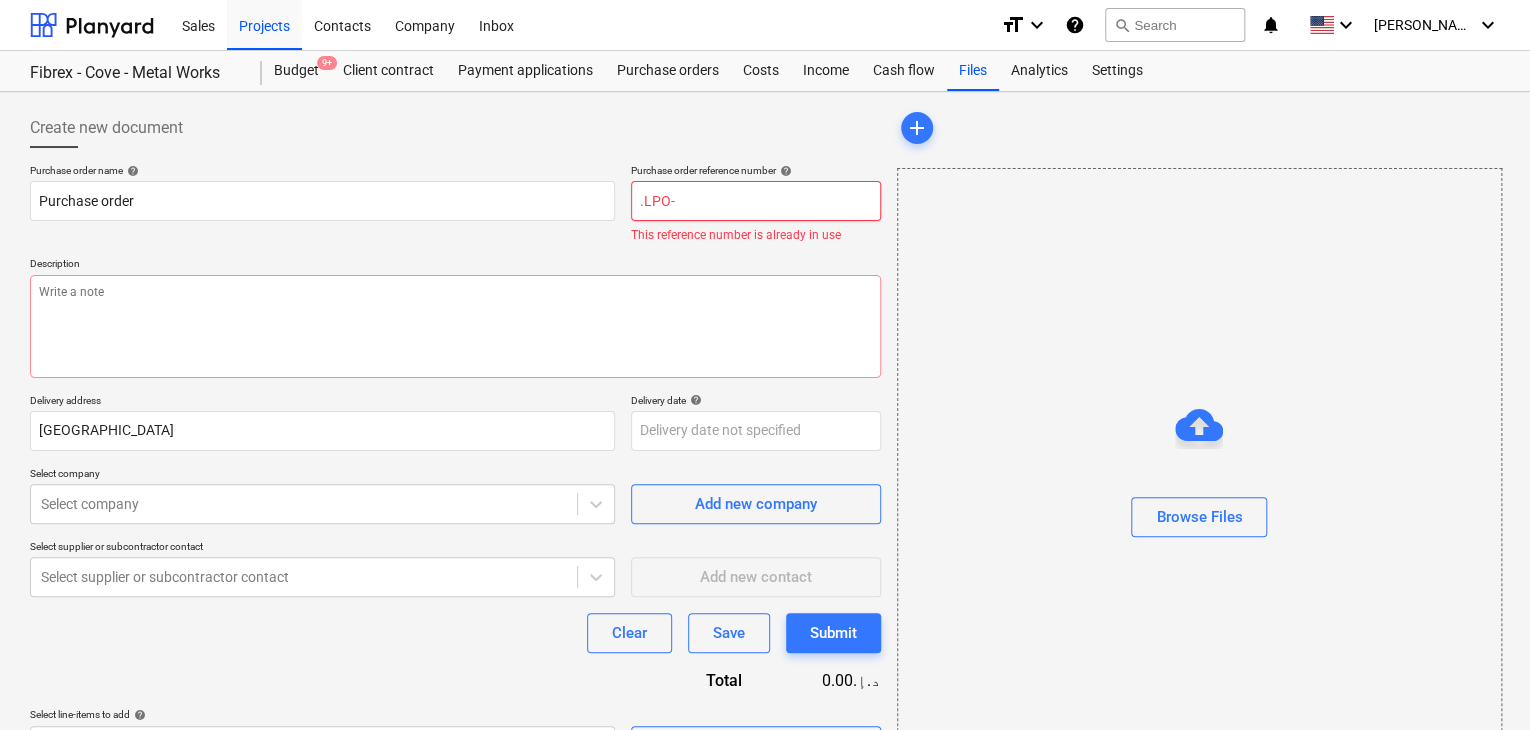 type on "x" 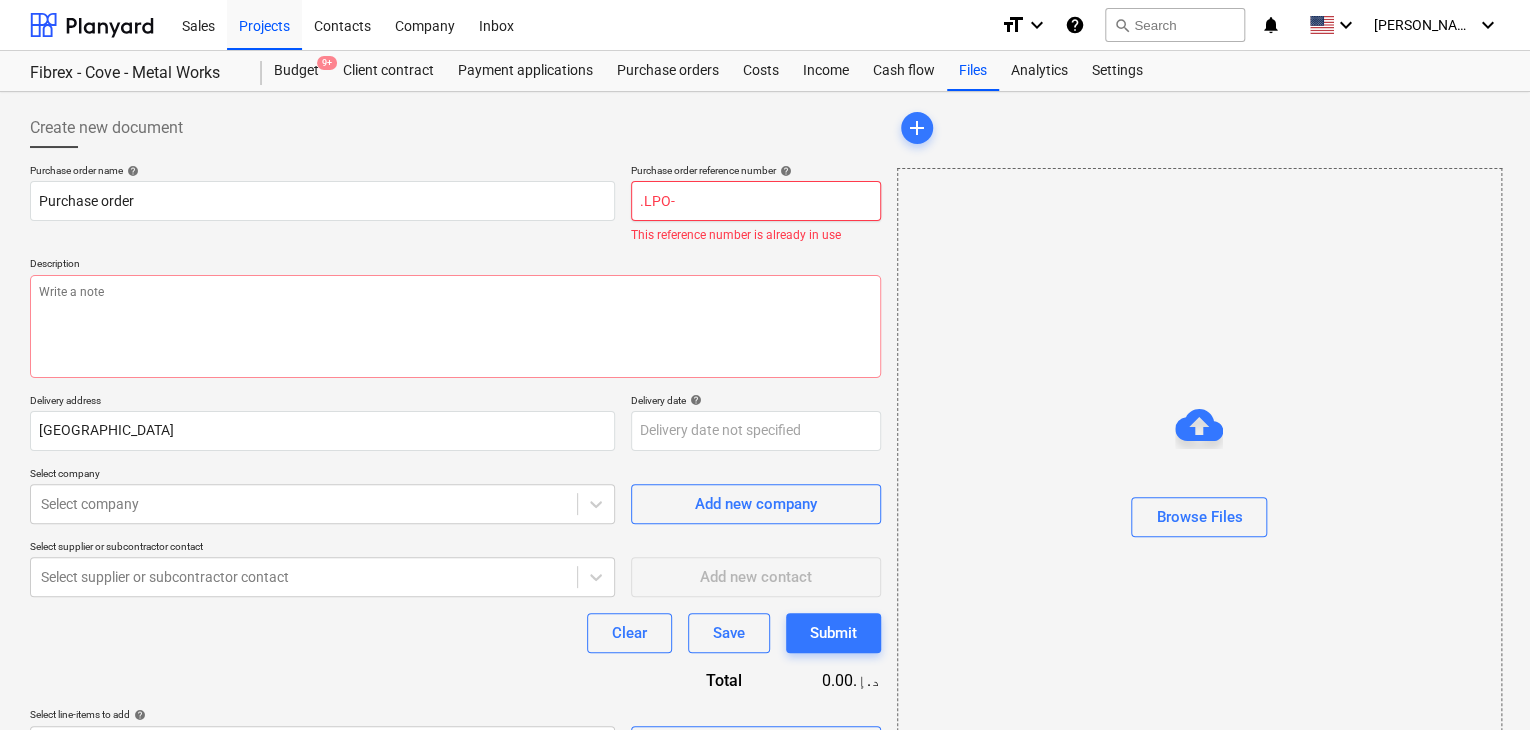 type on ".LPO-1" 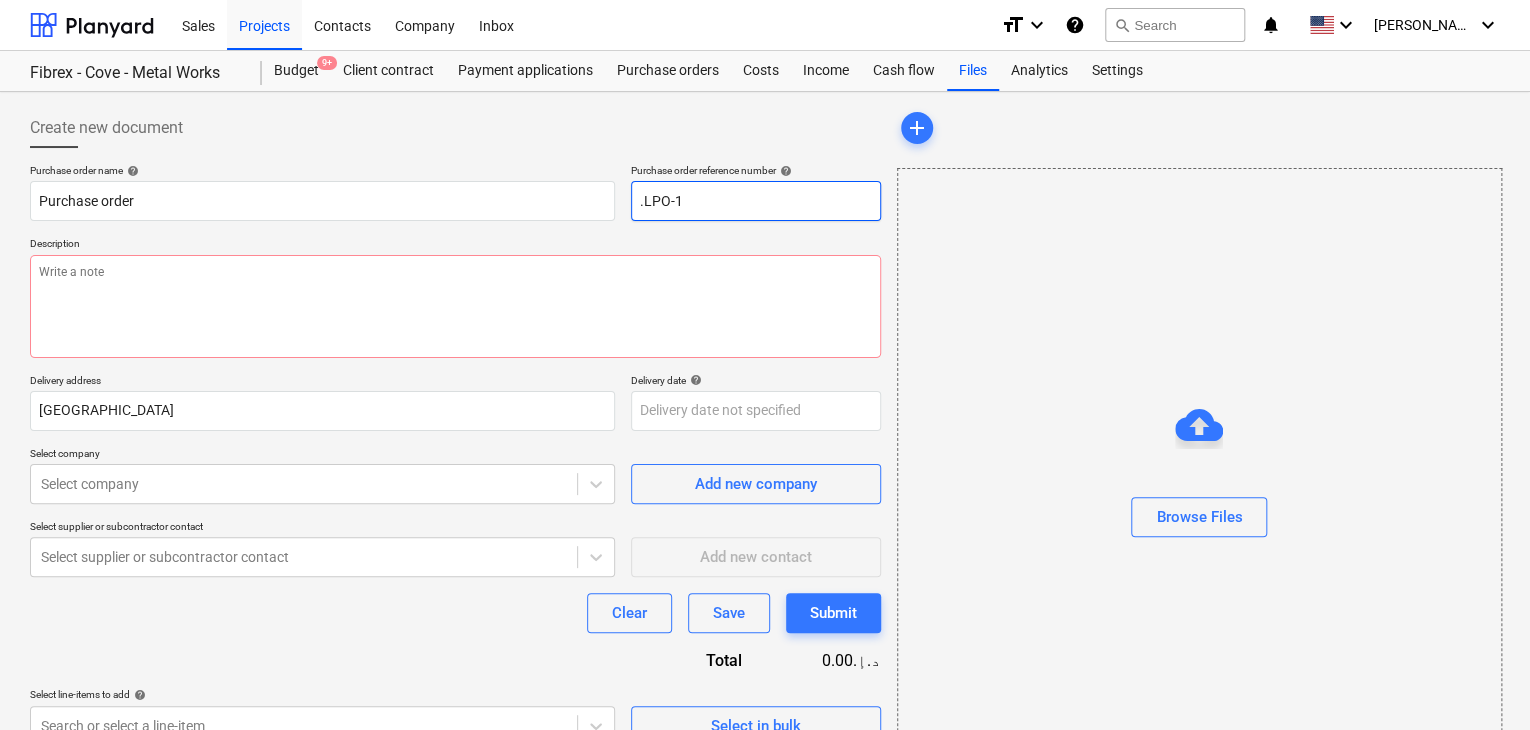 type on "x" 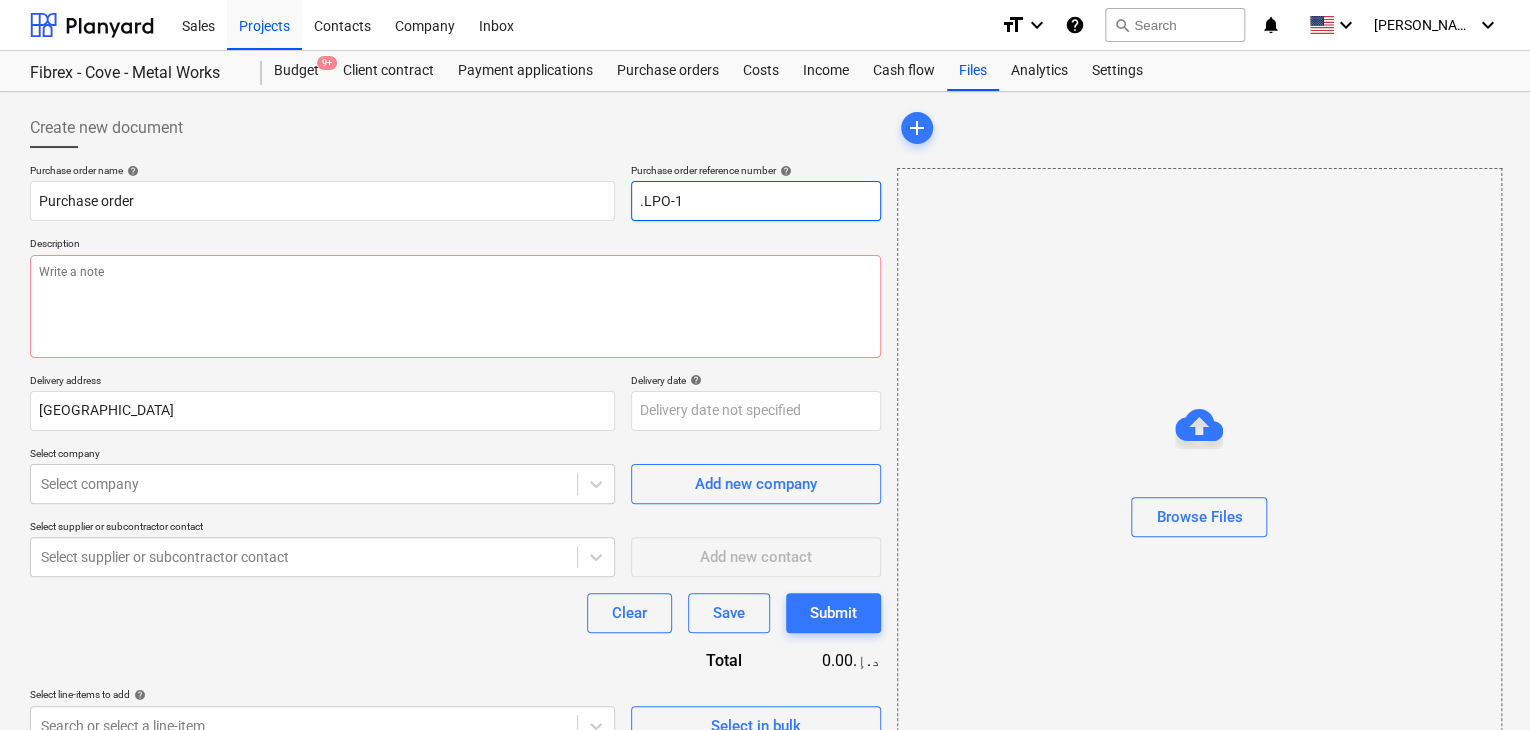type on ".LPO-15" 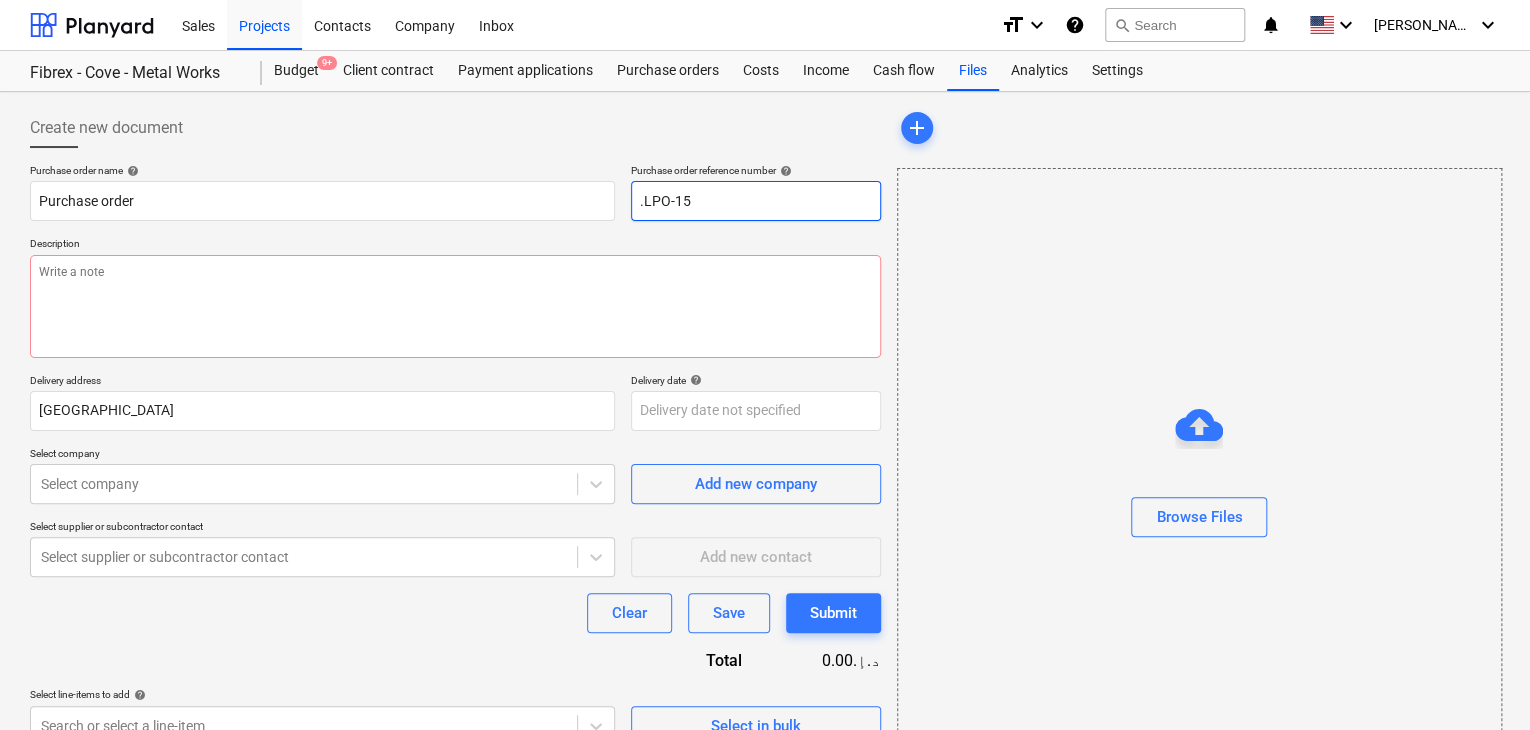 type on "x" 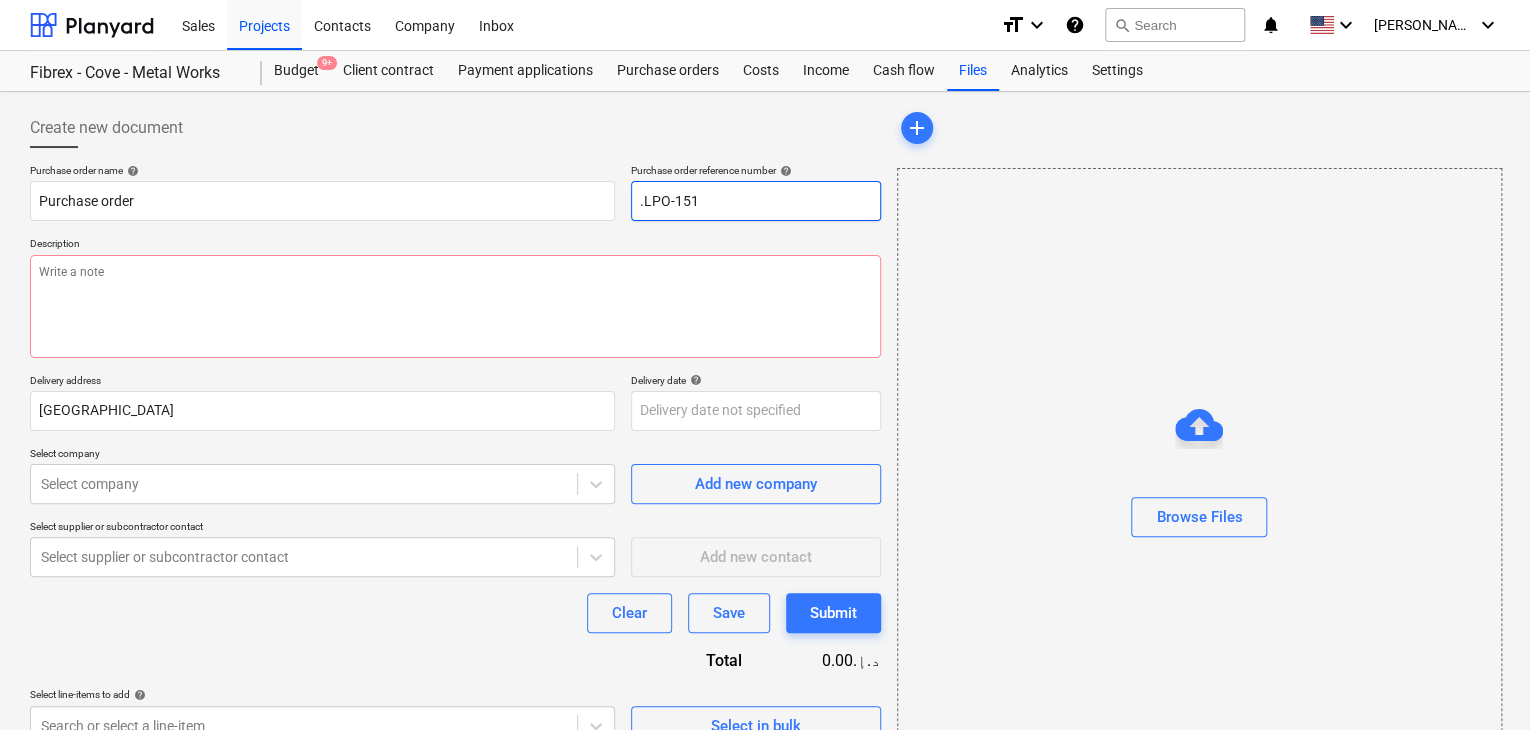 type on "x" 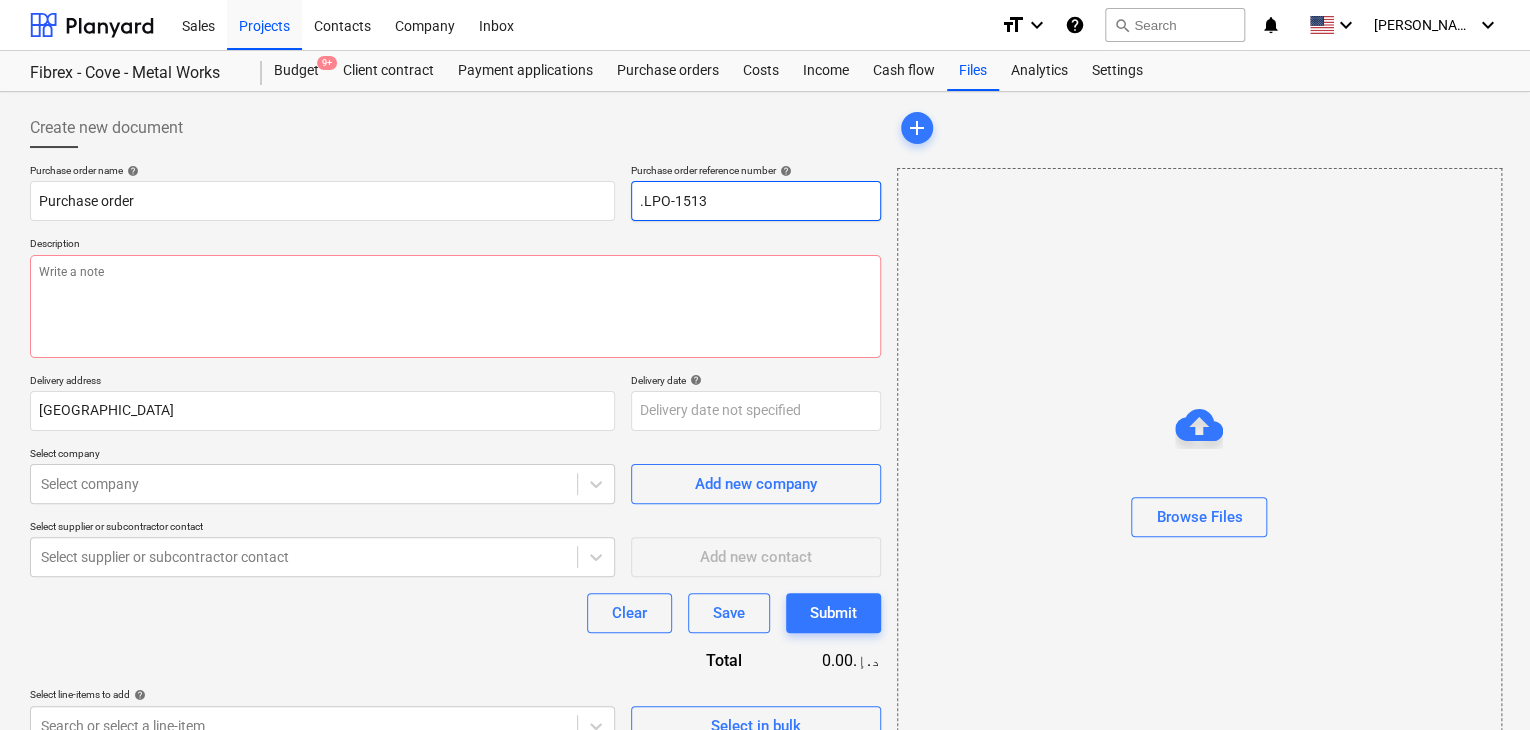 type on "x" 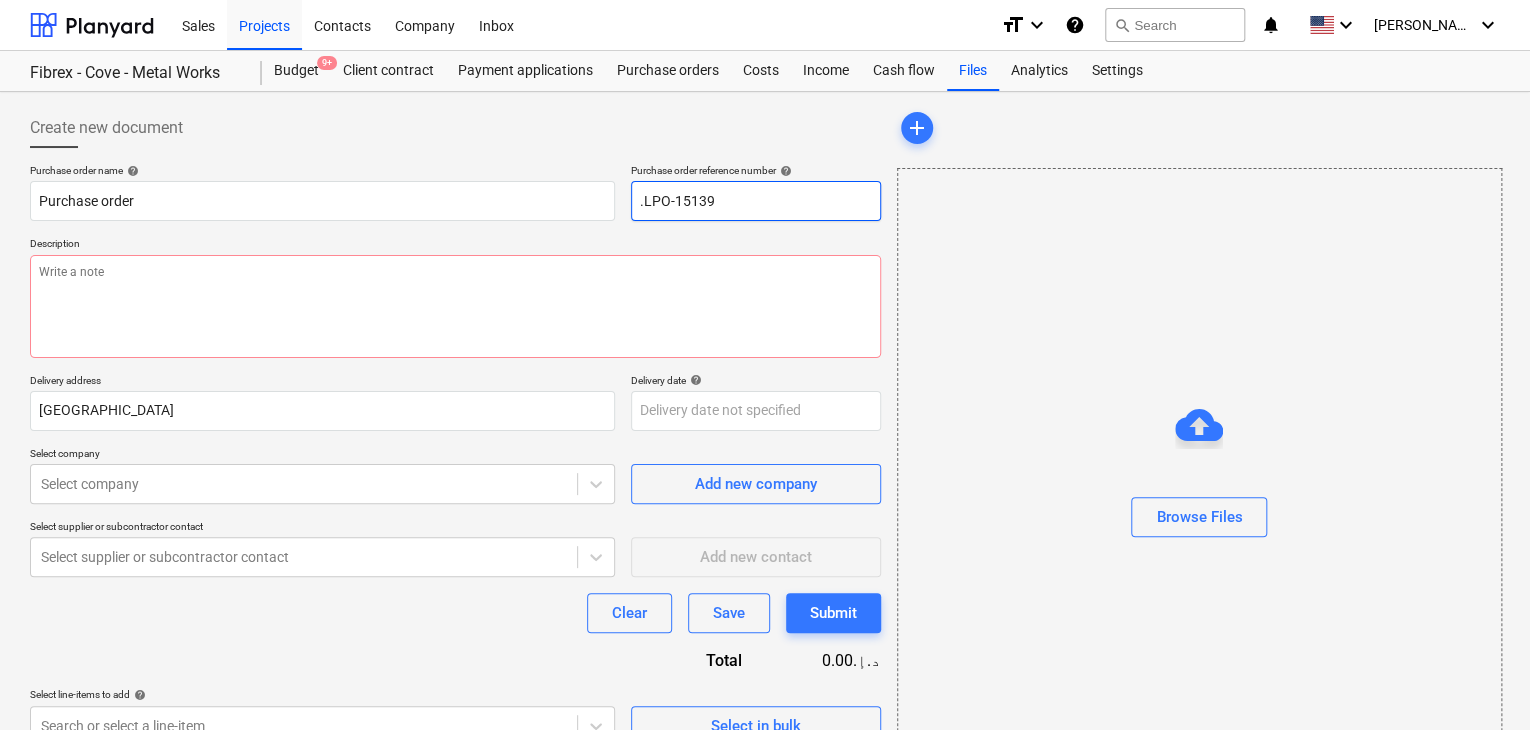 type on ".LPO-15139" 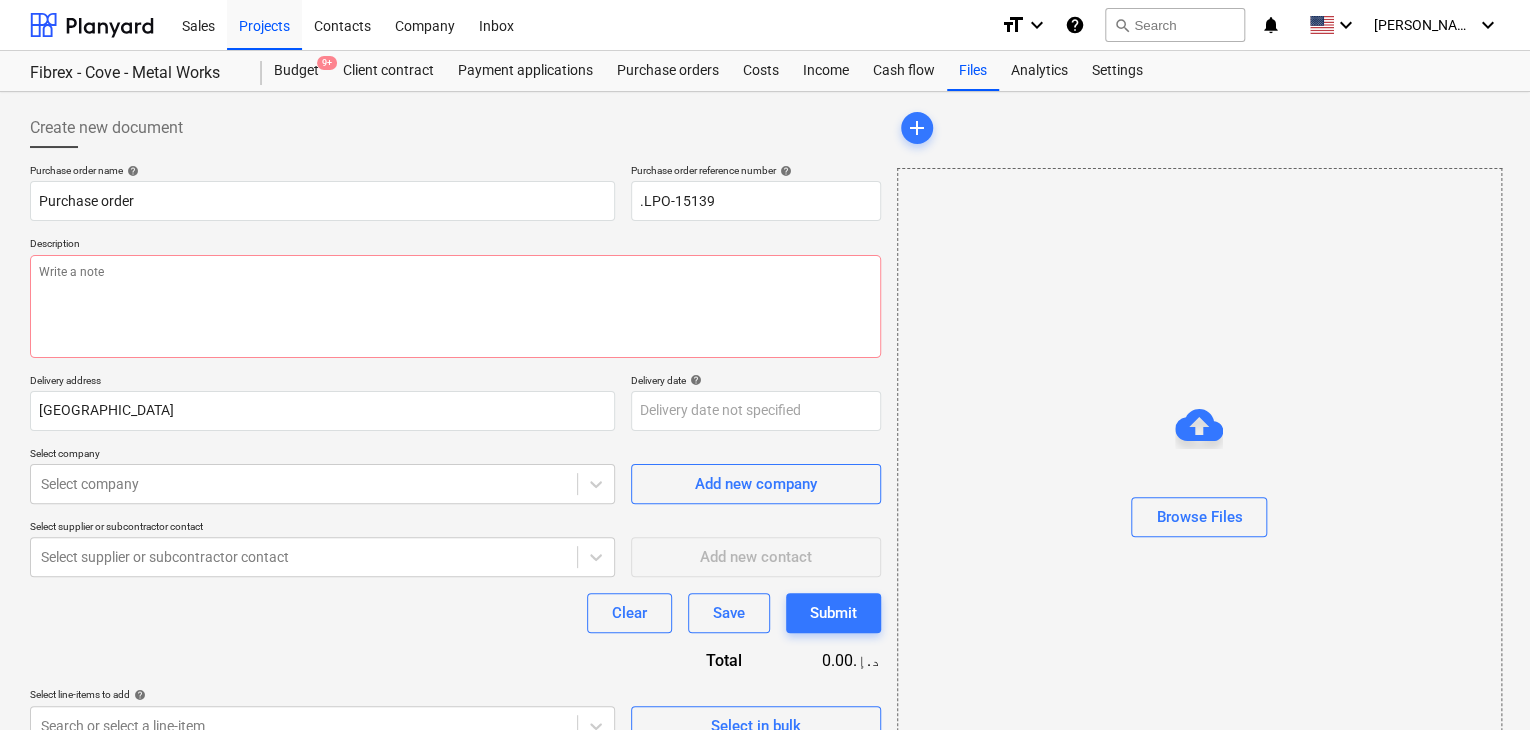 click on "Description" at bounding box center (455, 245) 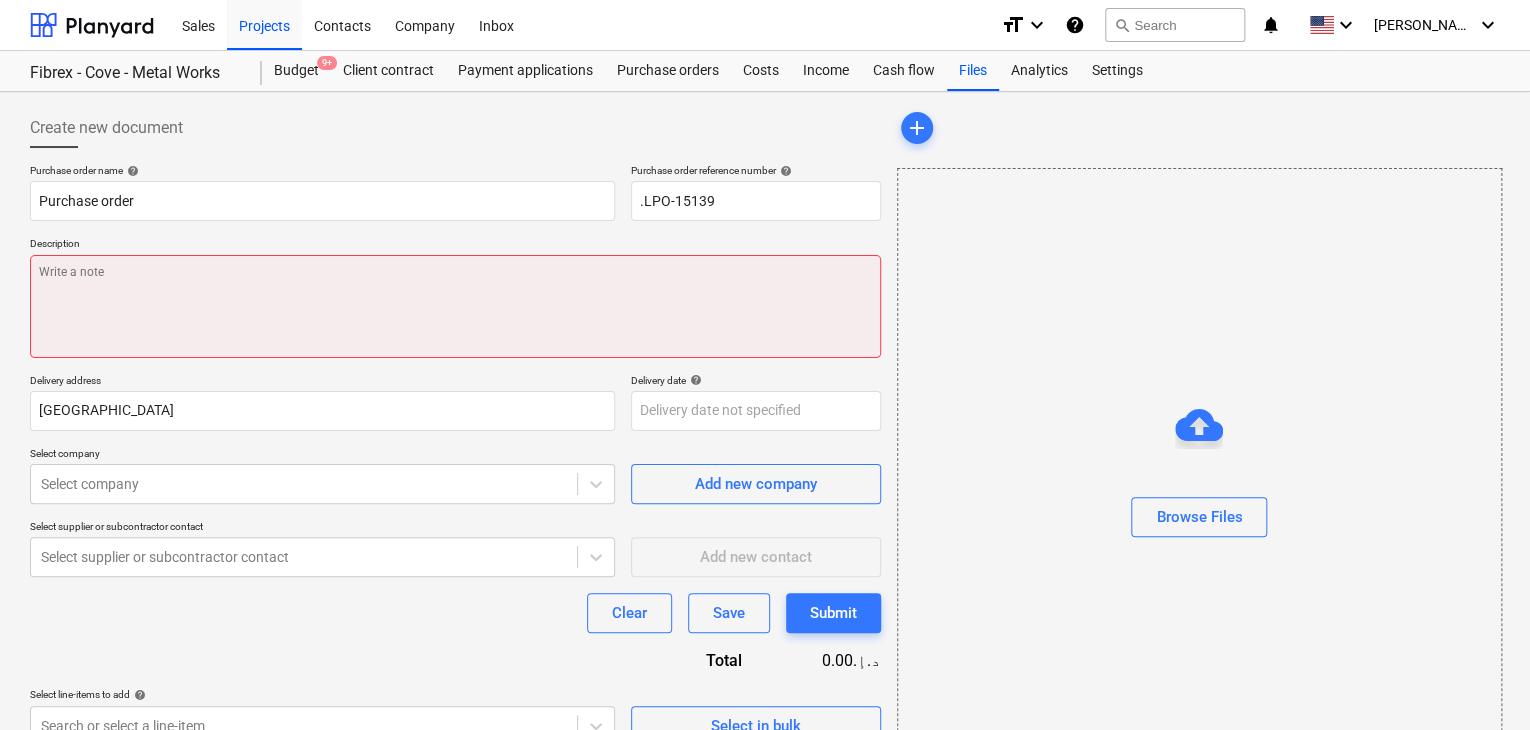 click at bounding box center (455, 306) 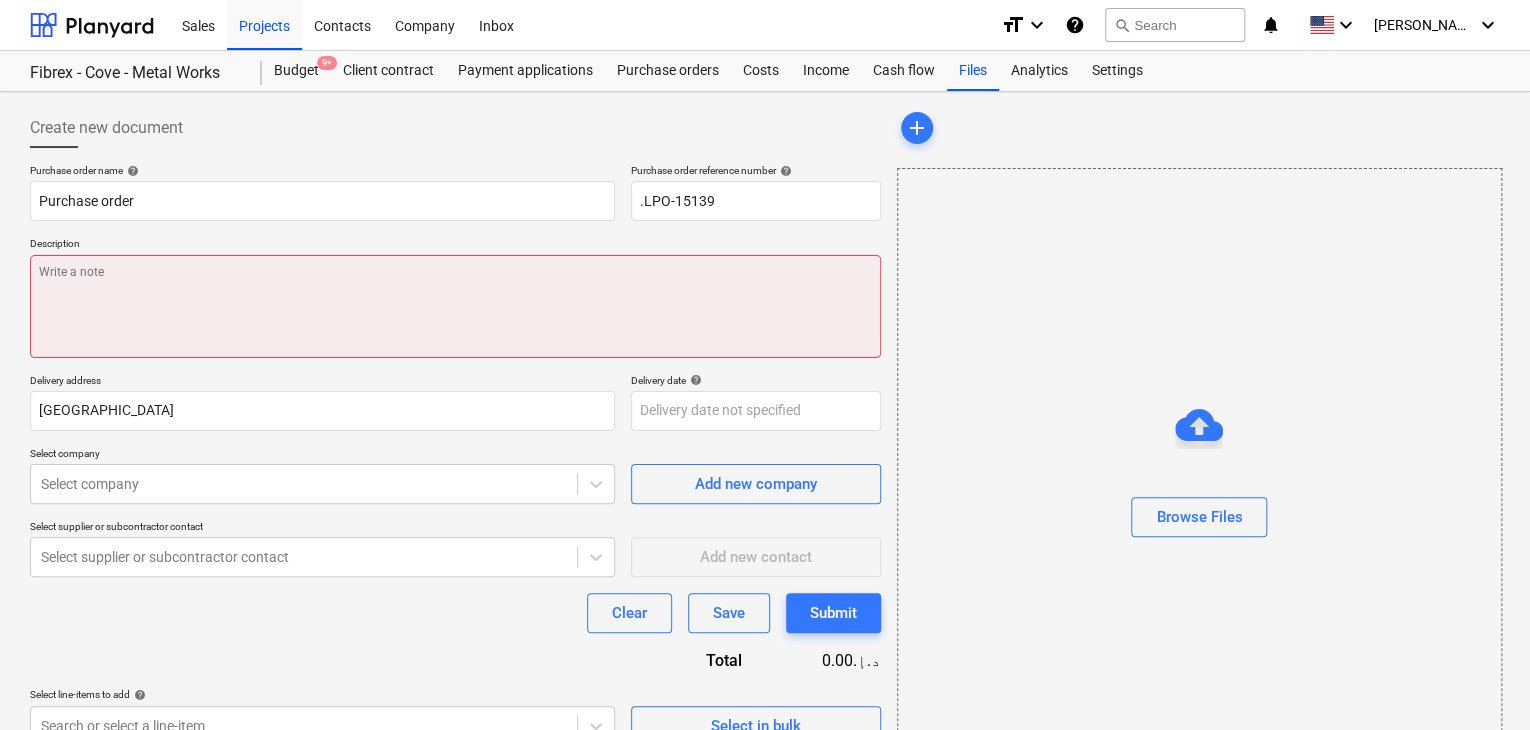 type on "x" 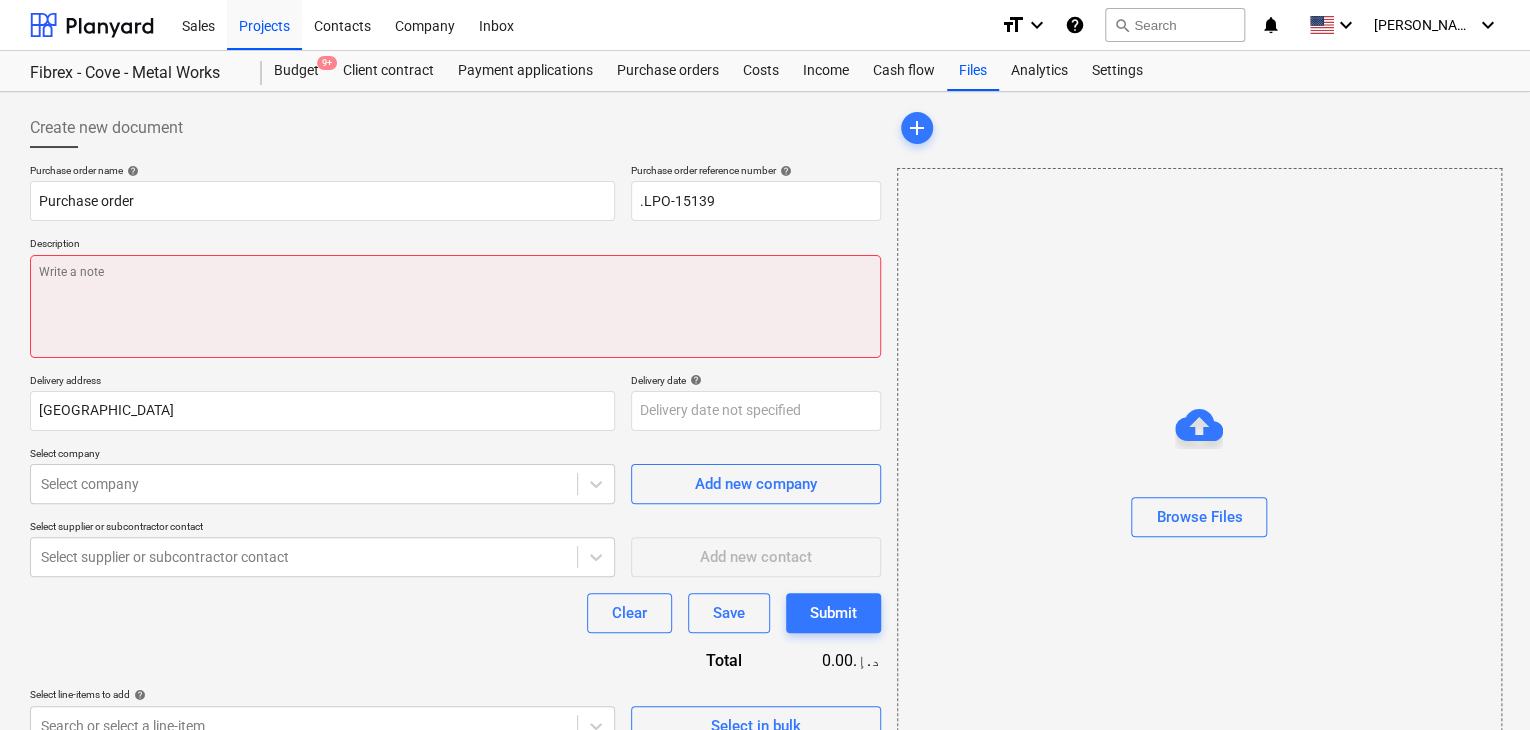 type on "2" 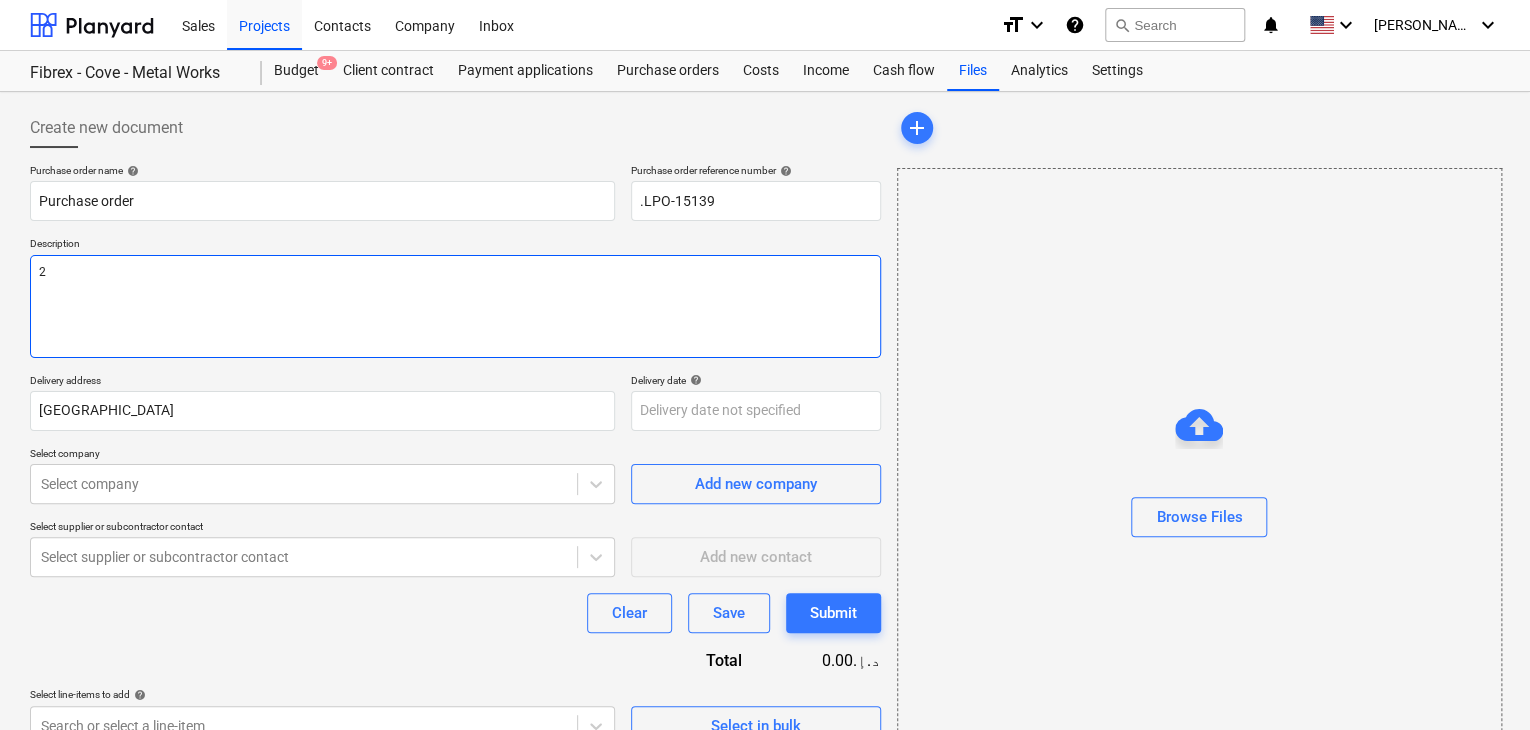 type on "x" 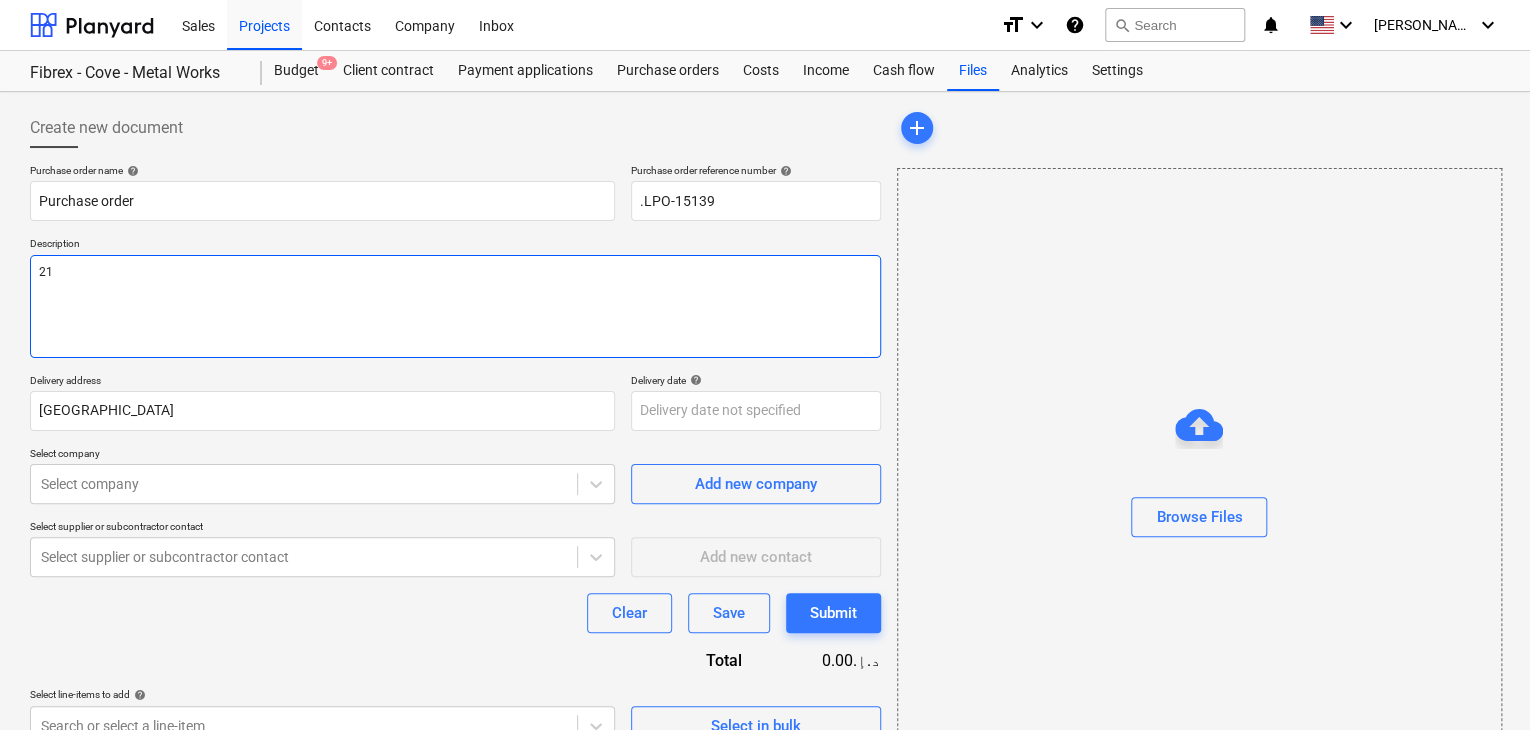 type on "x" 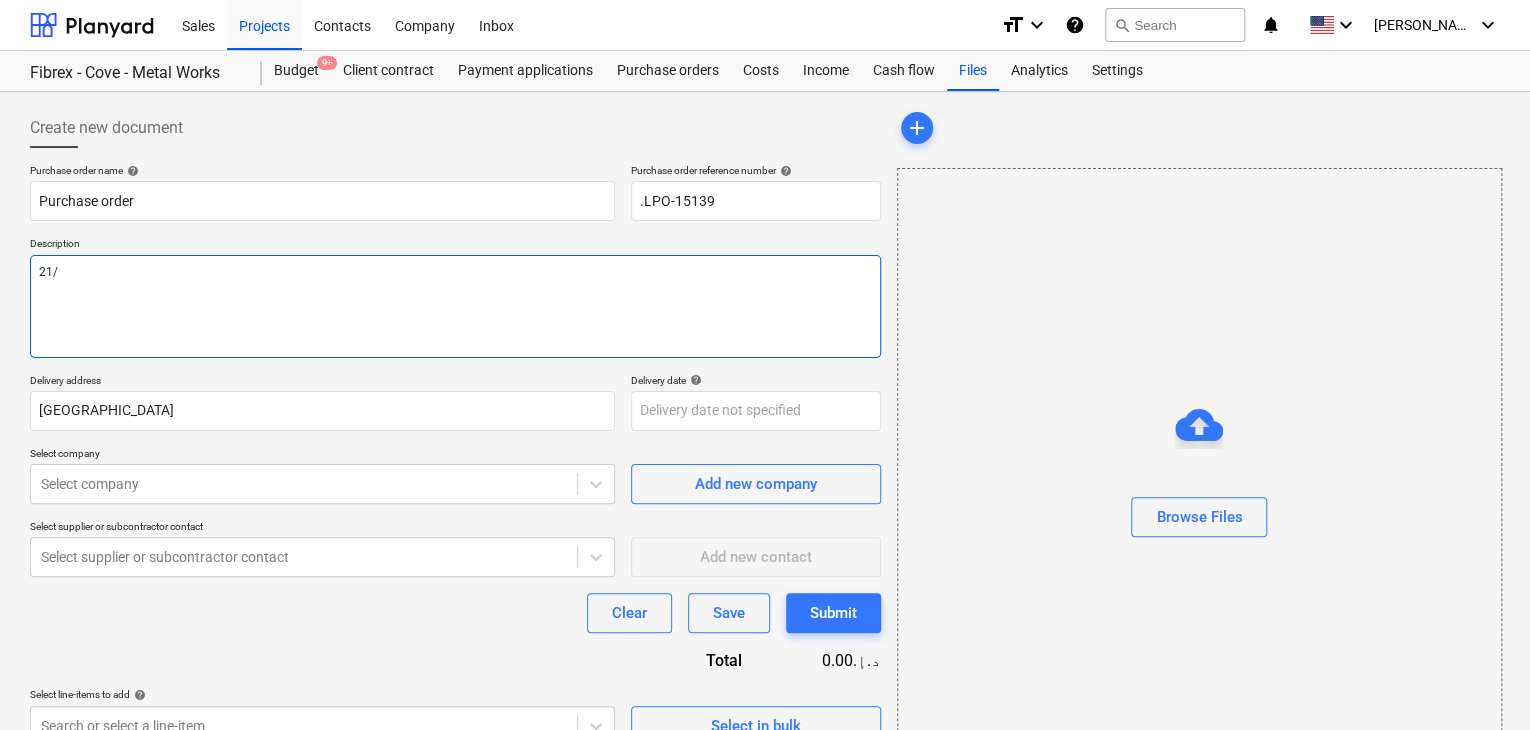 type on "x" 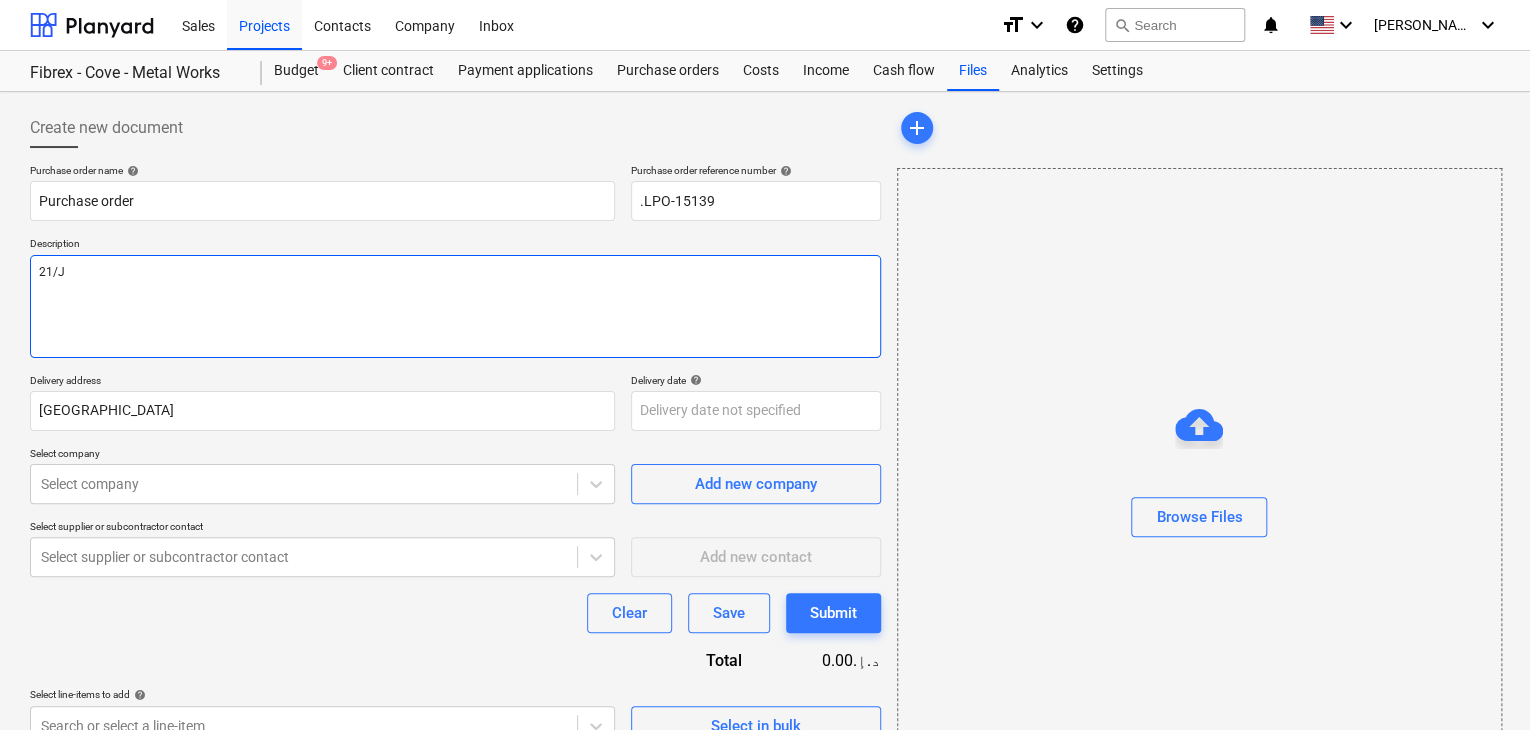 type on "x" 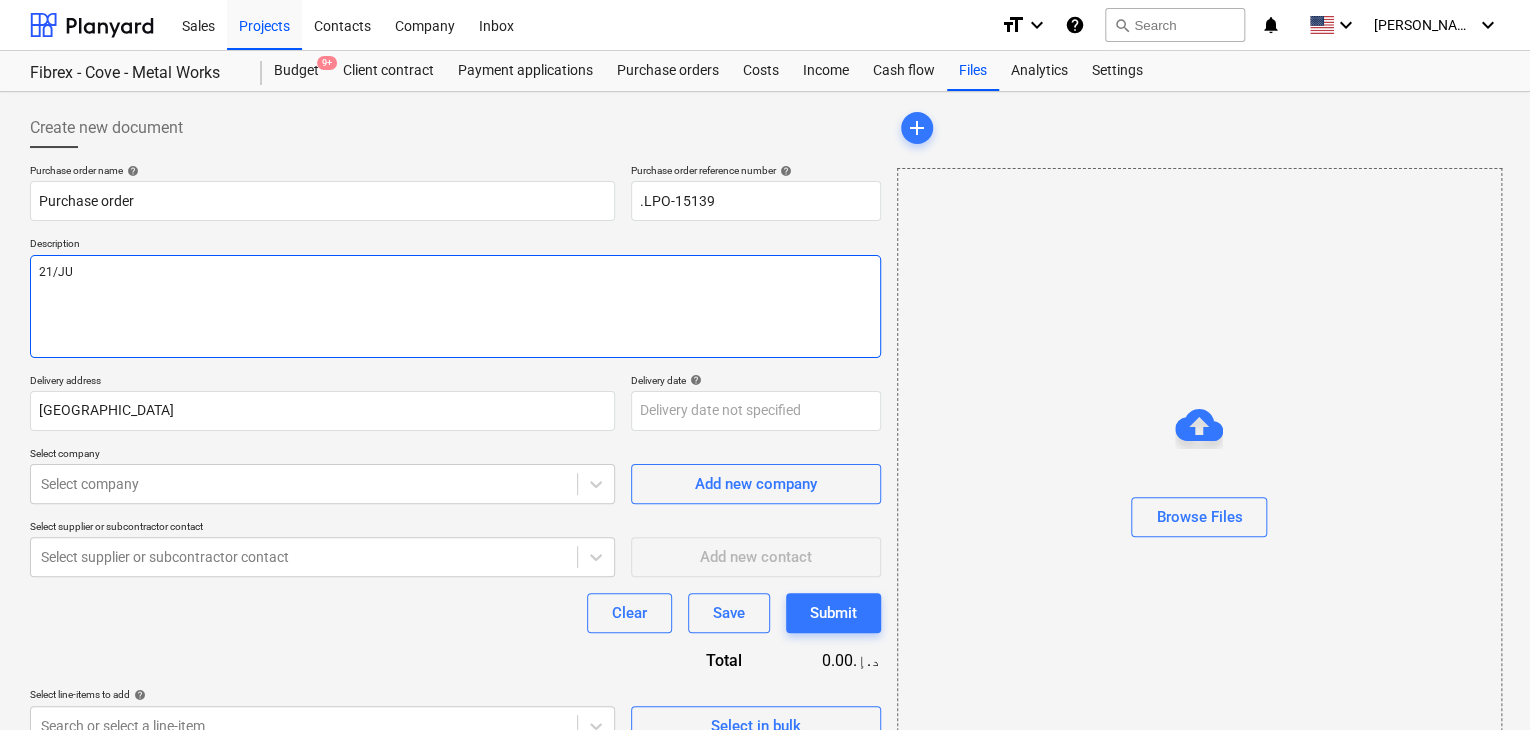 type on "x" 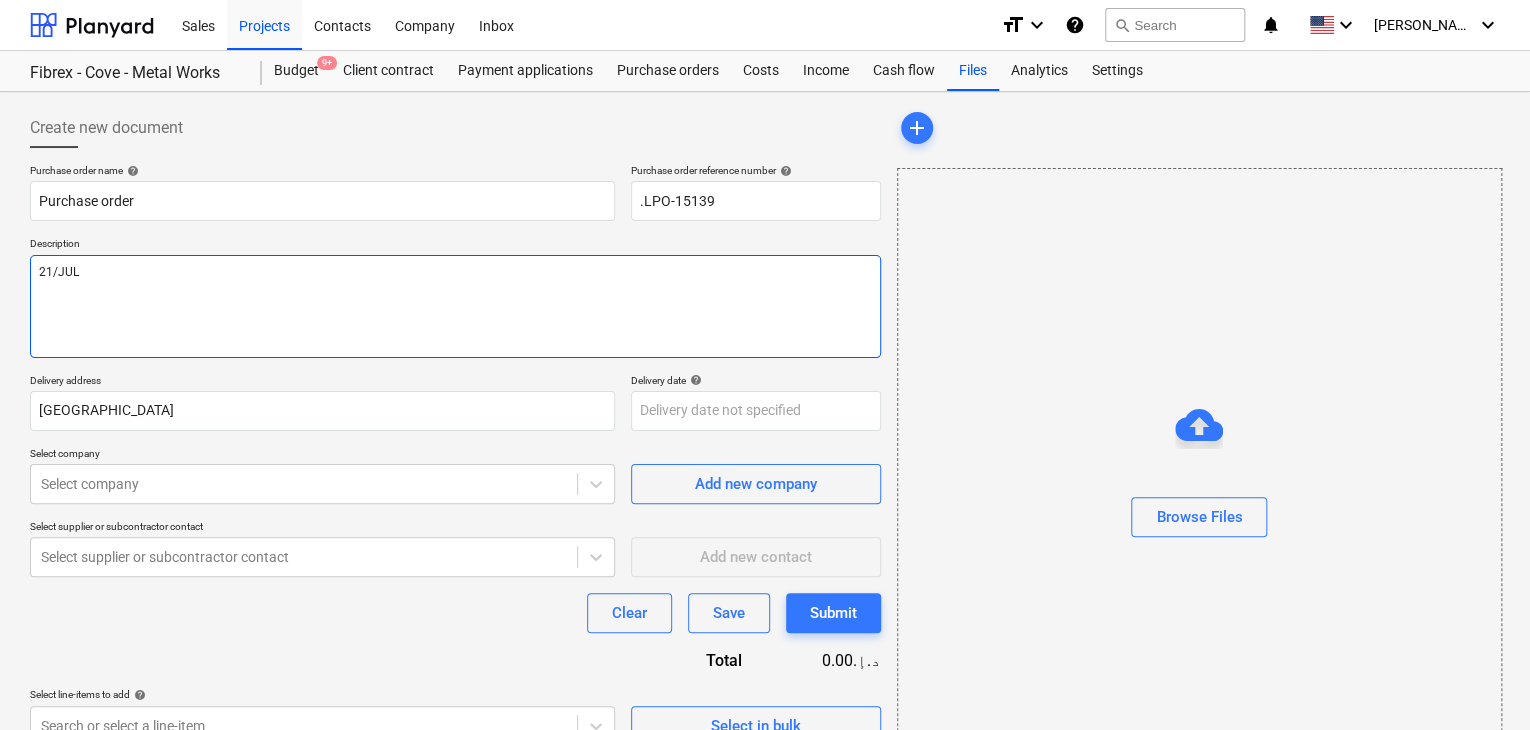 type on "x" 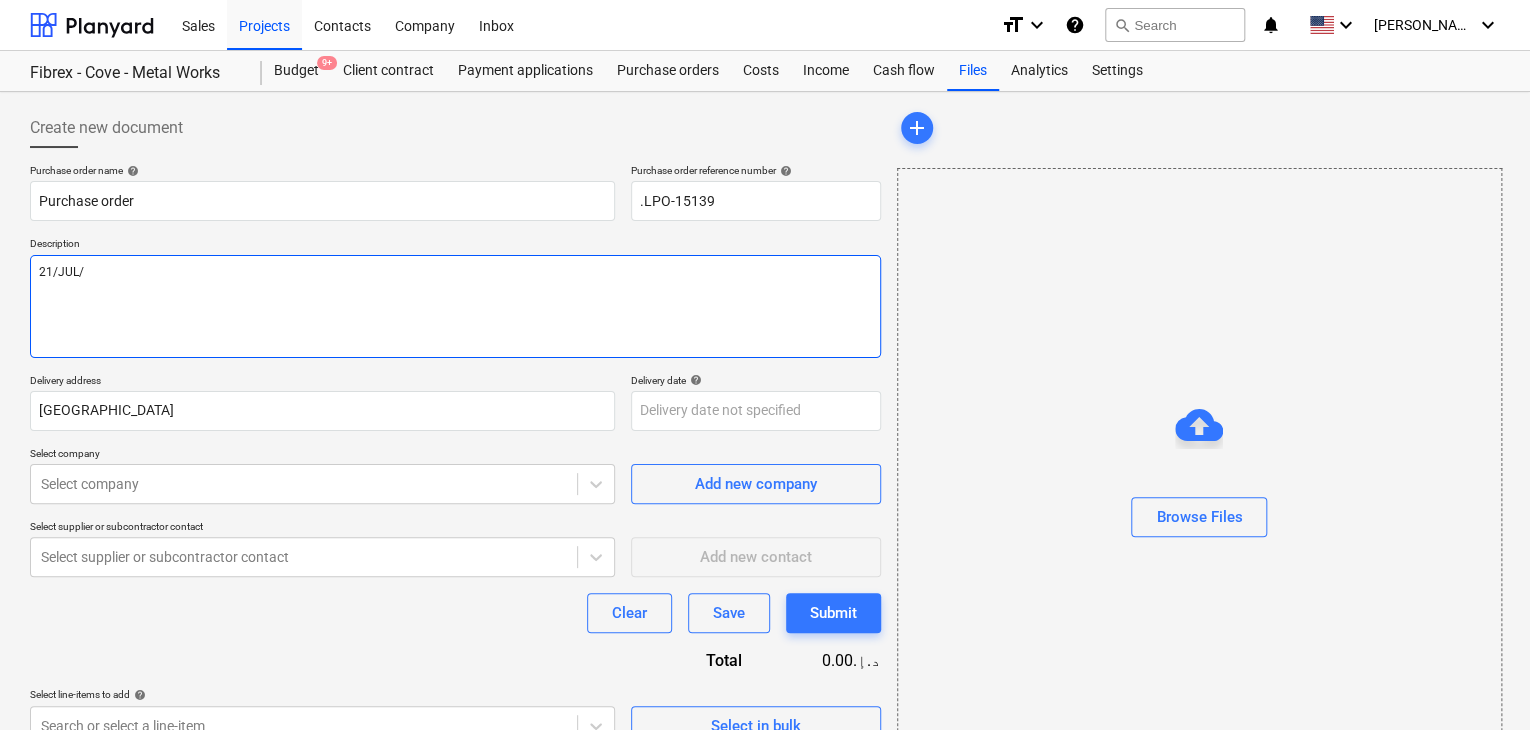 type on "x" 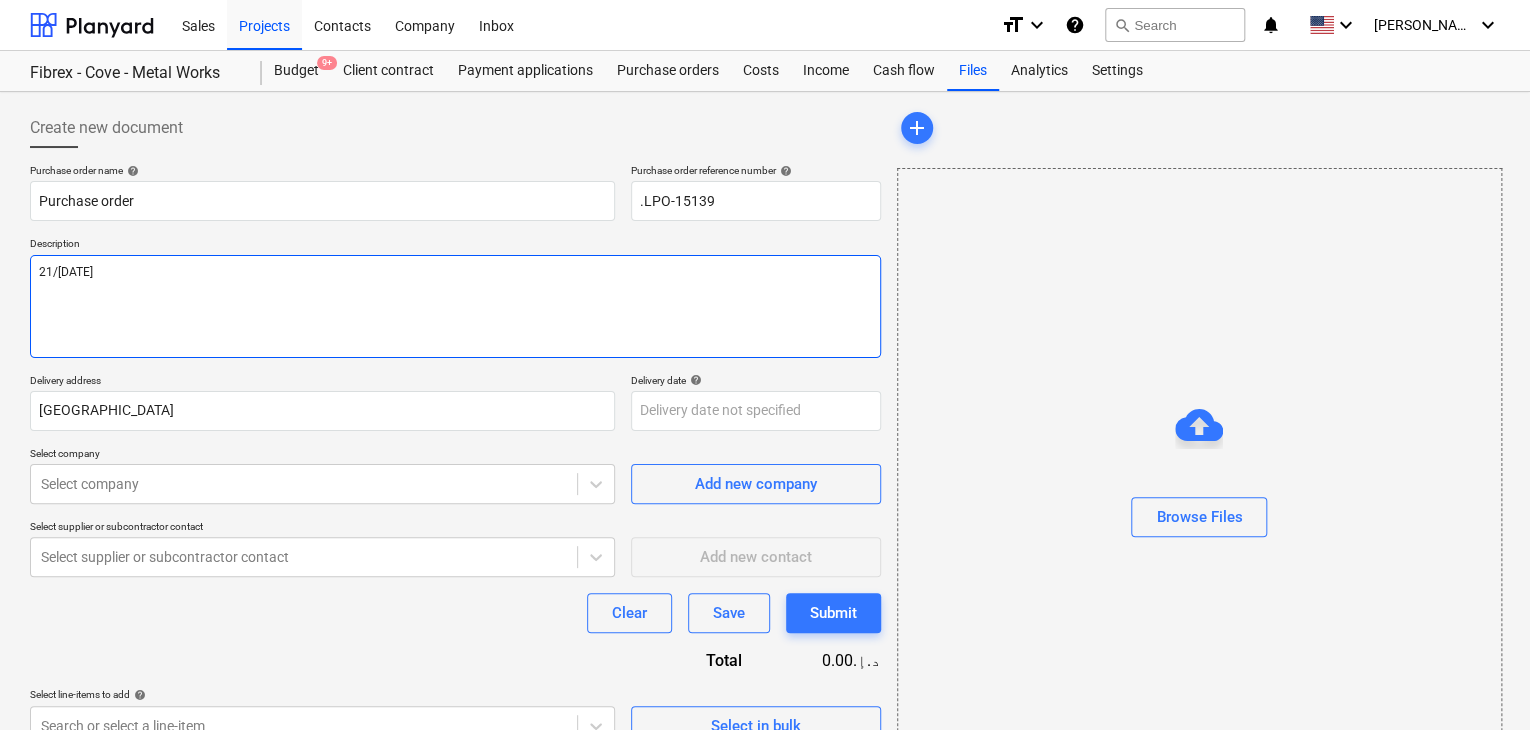 type on "x" 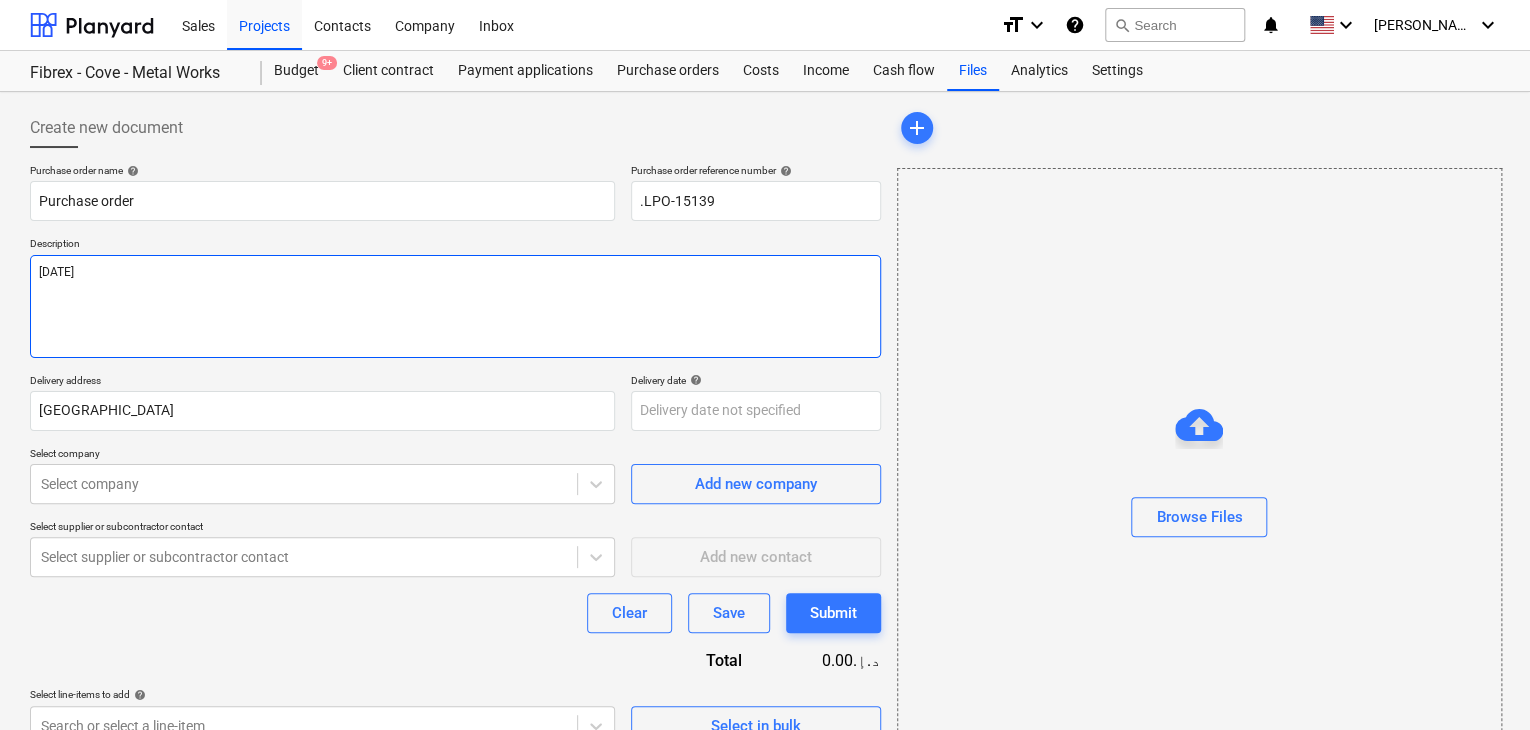 type on "x" 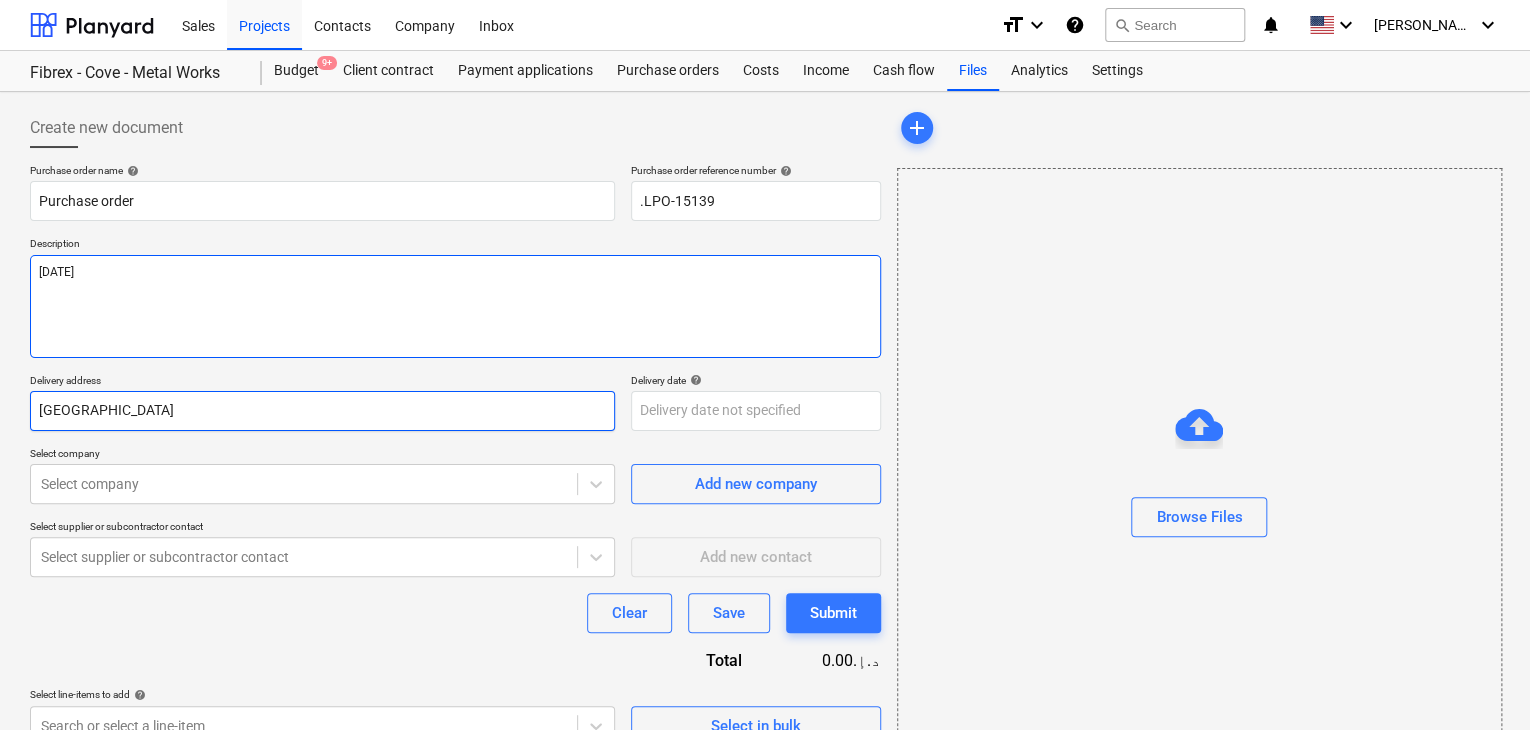type on "[DATE]" 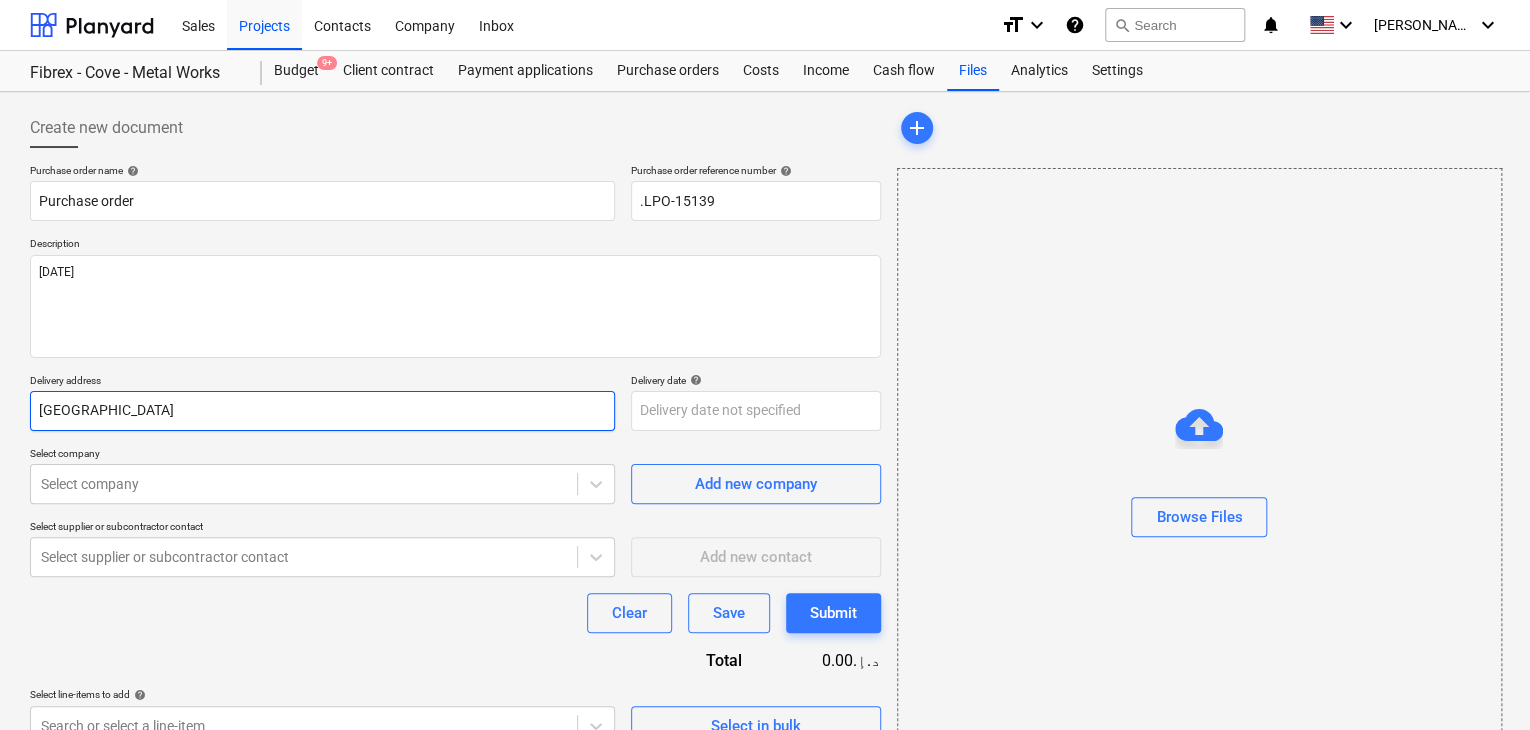 click on "[GEOGRAPHIC_DATA]" at bounding box center (322, 411) 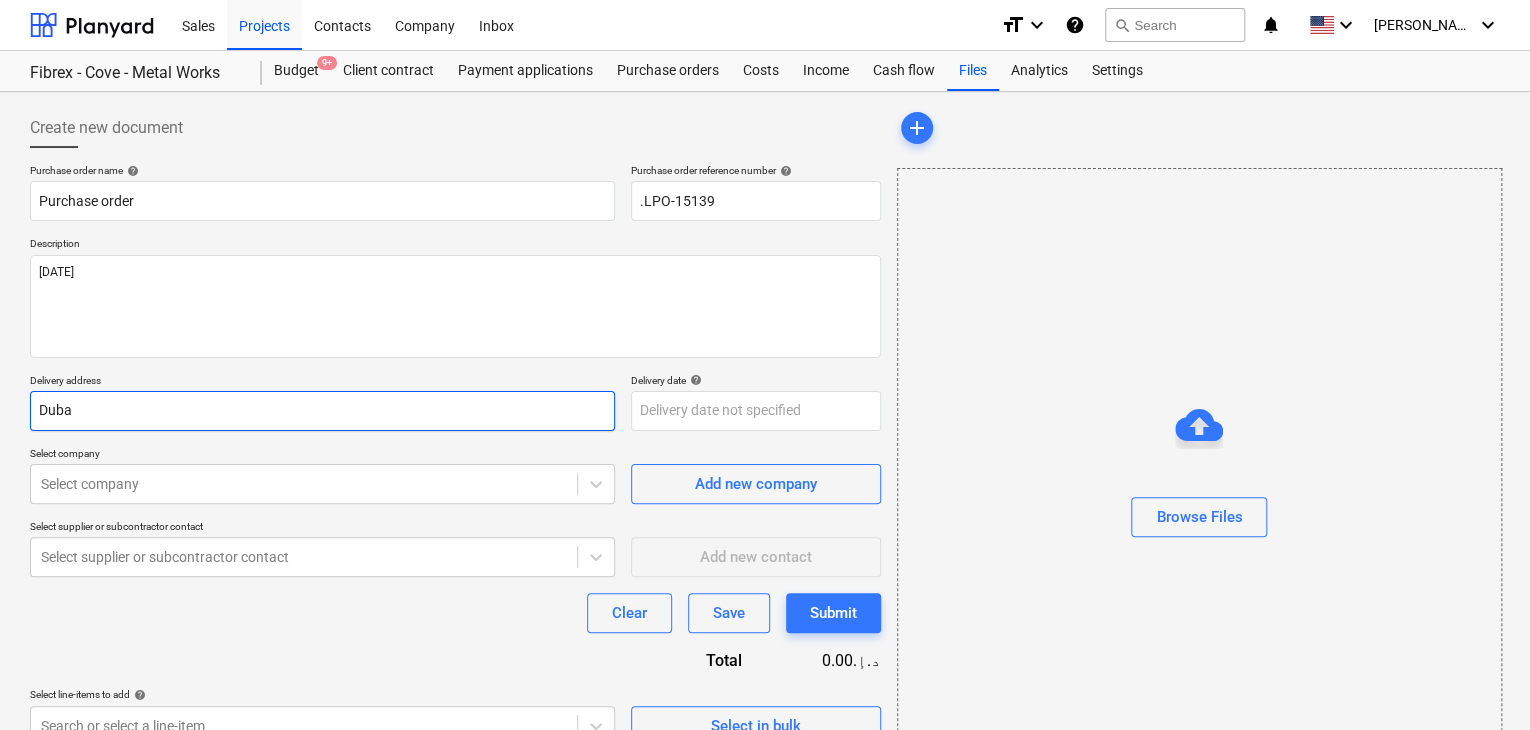 type on "x" 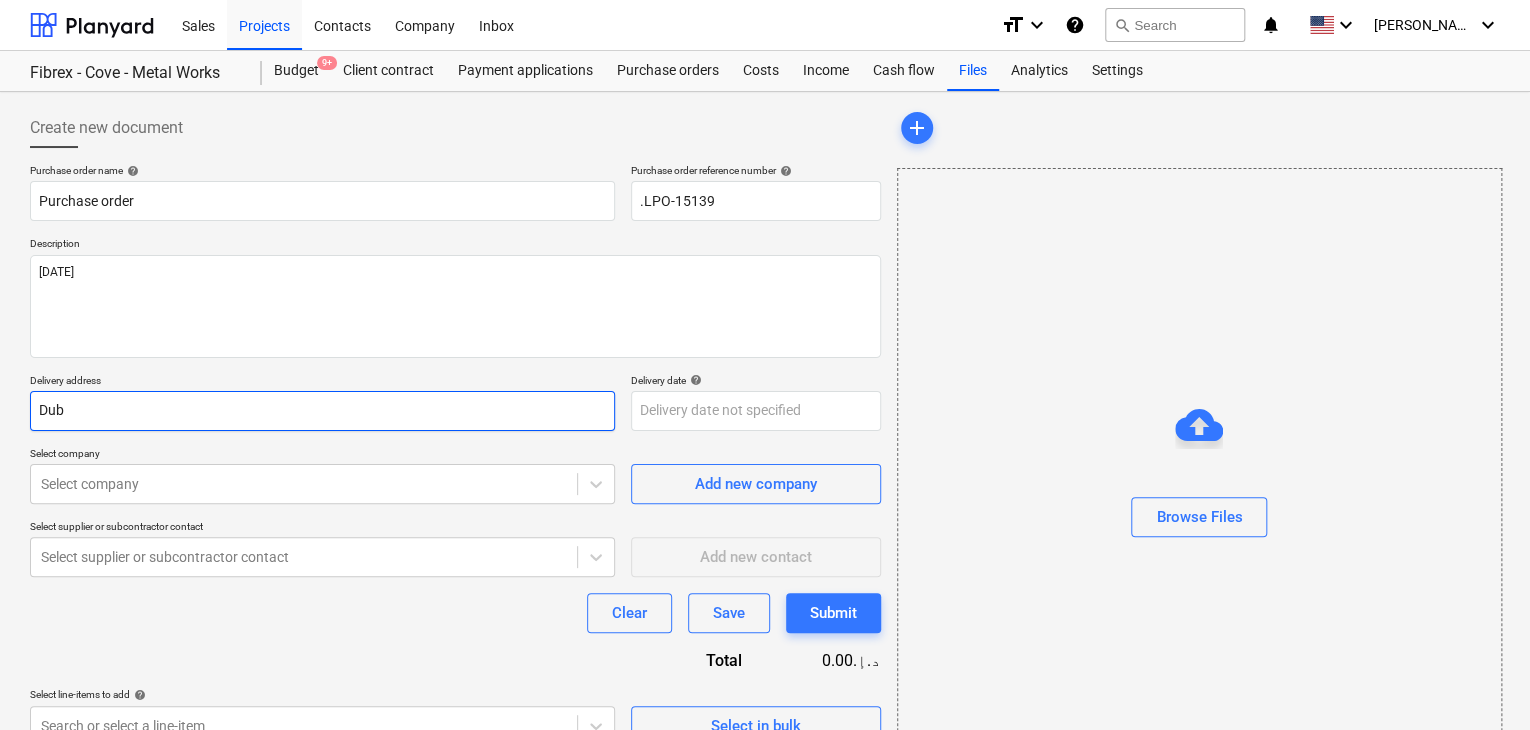 type on "x" 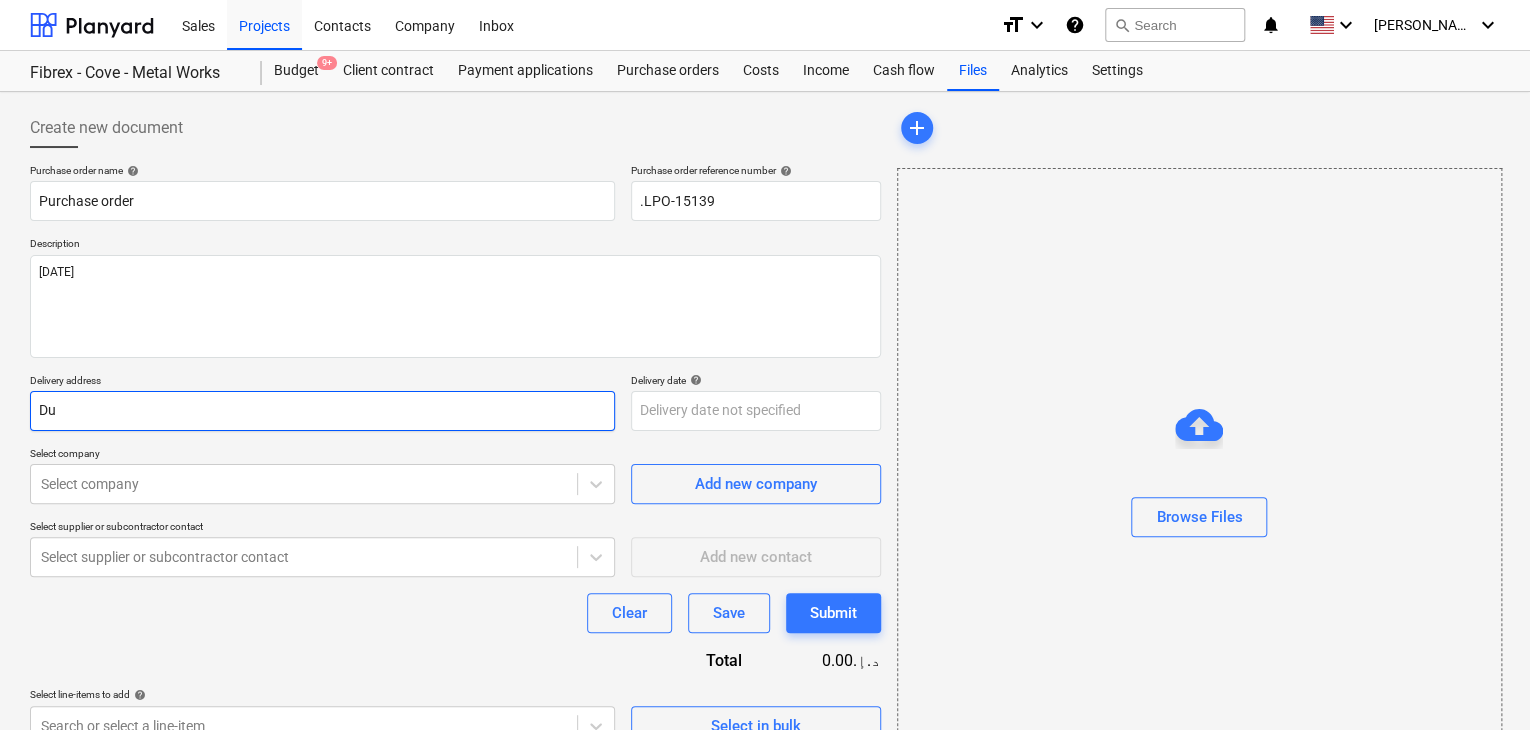 type on "x" 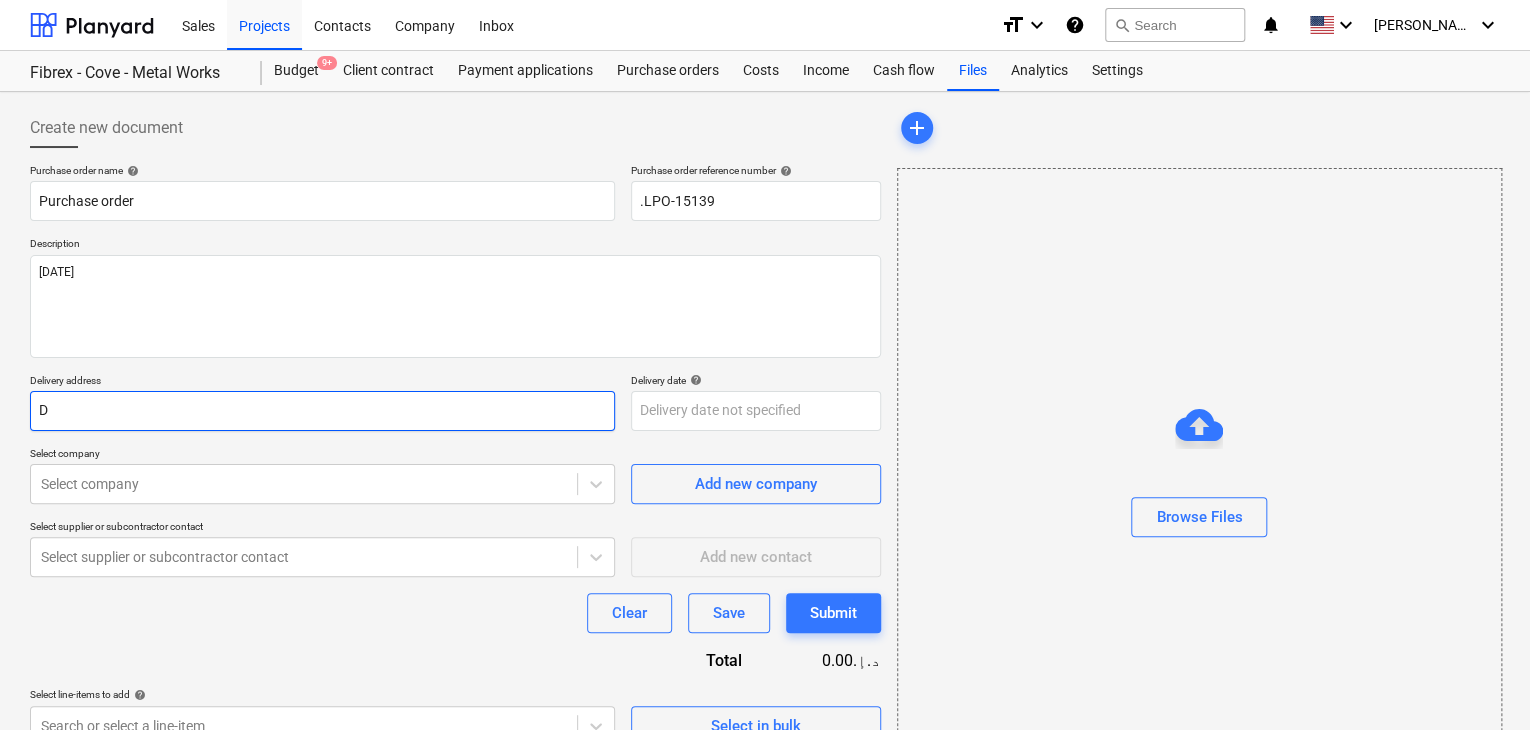 type on "x" 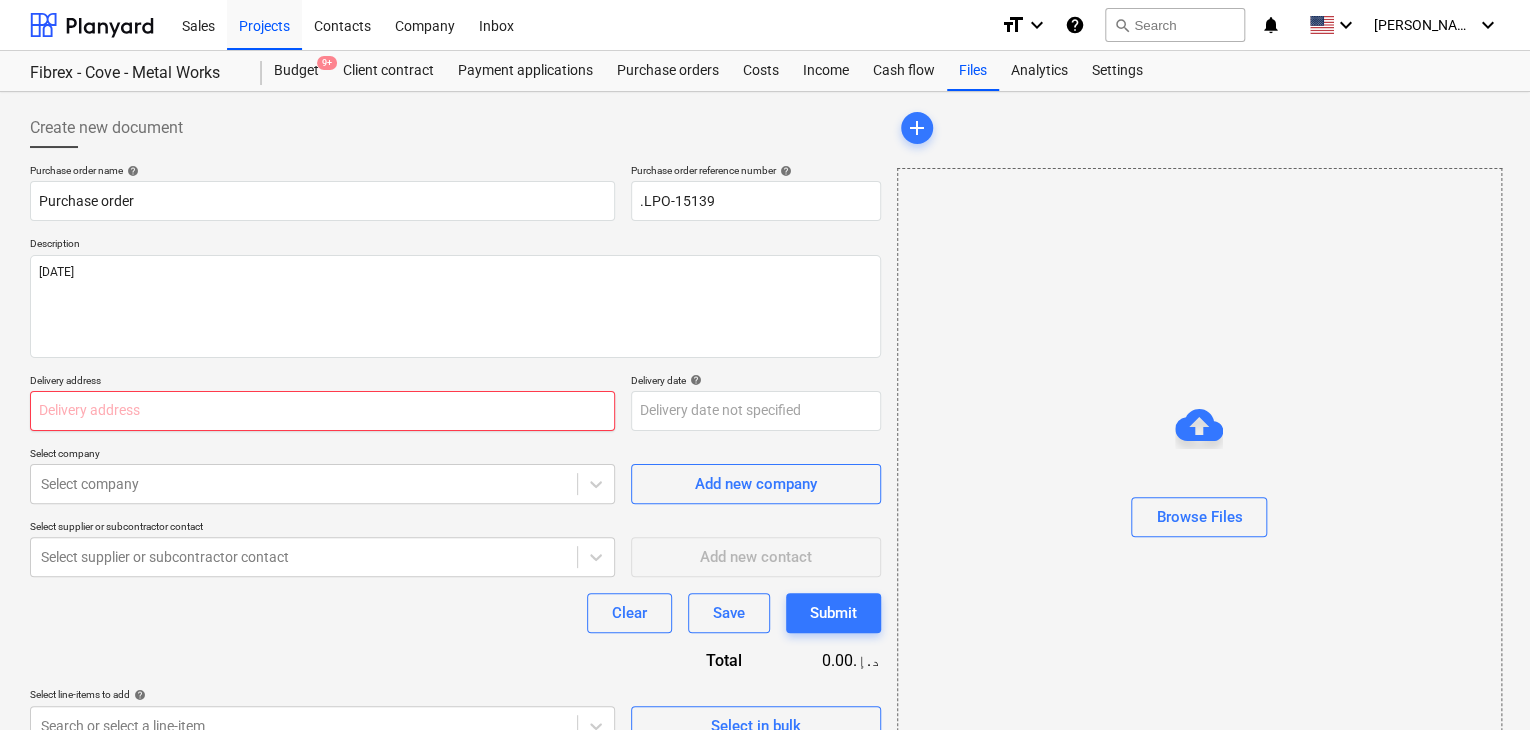 type on "x" 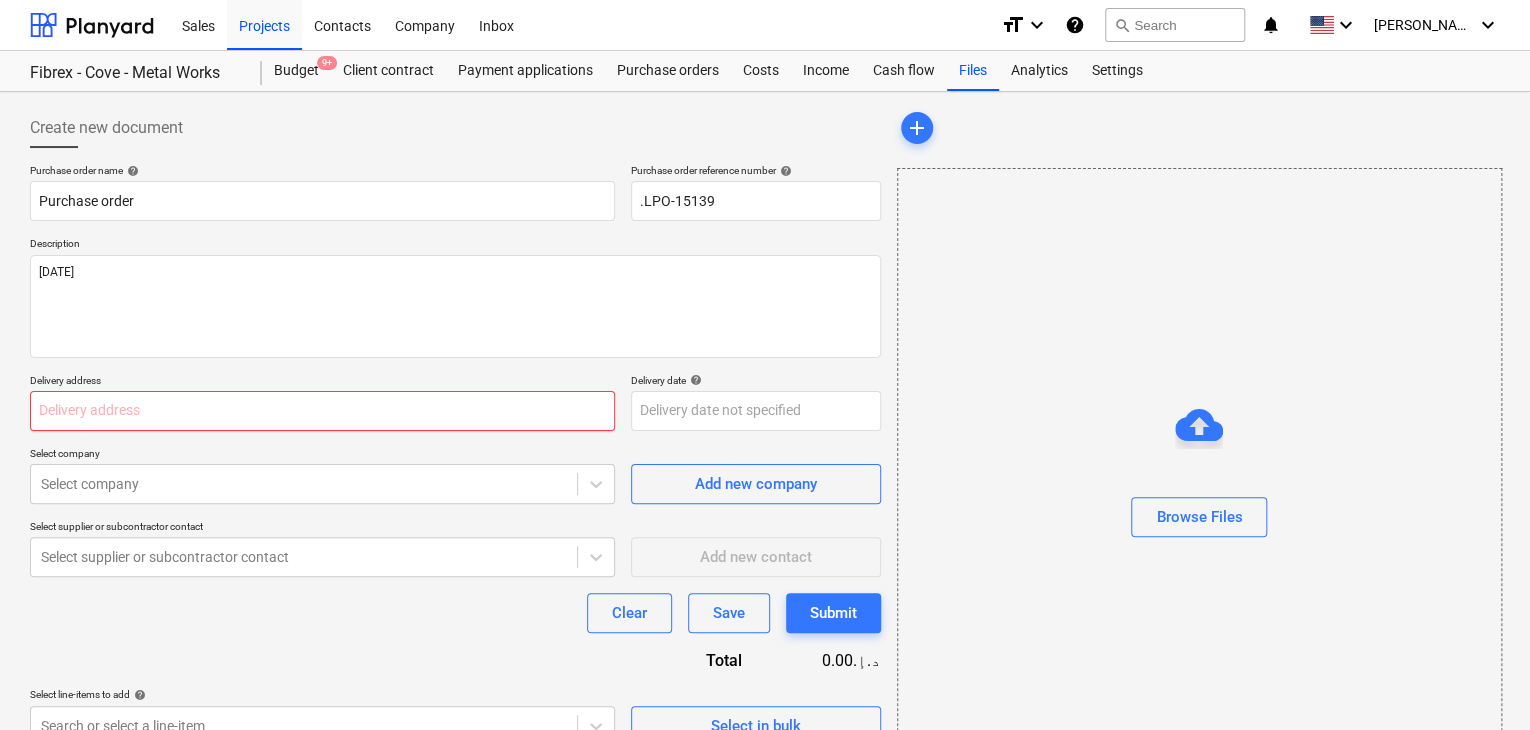 type on "L" 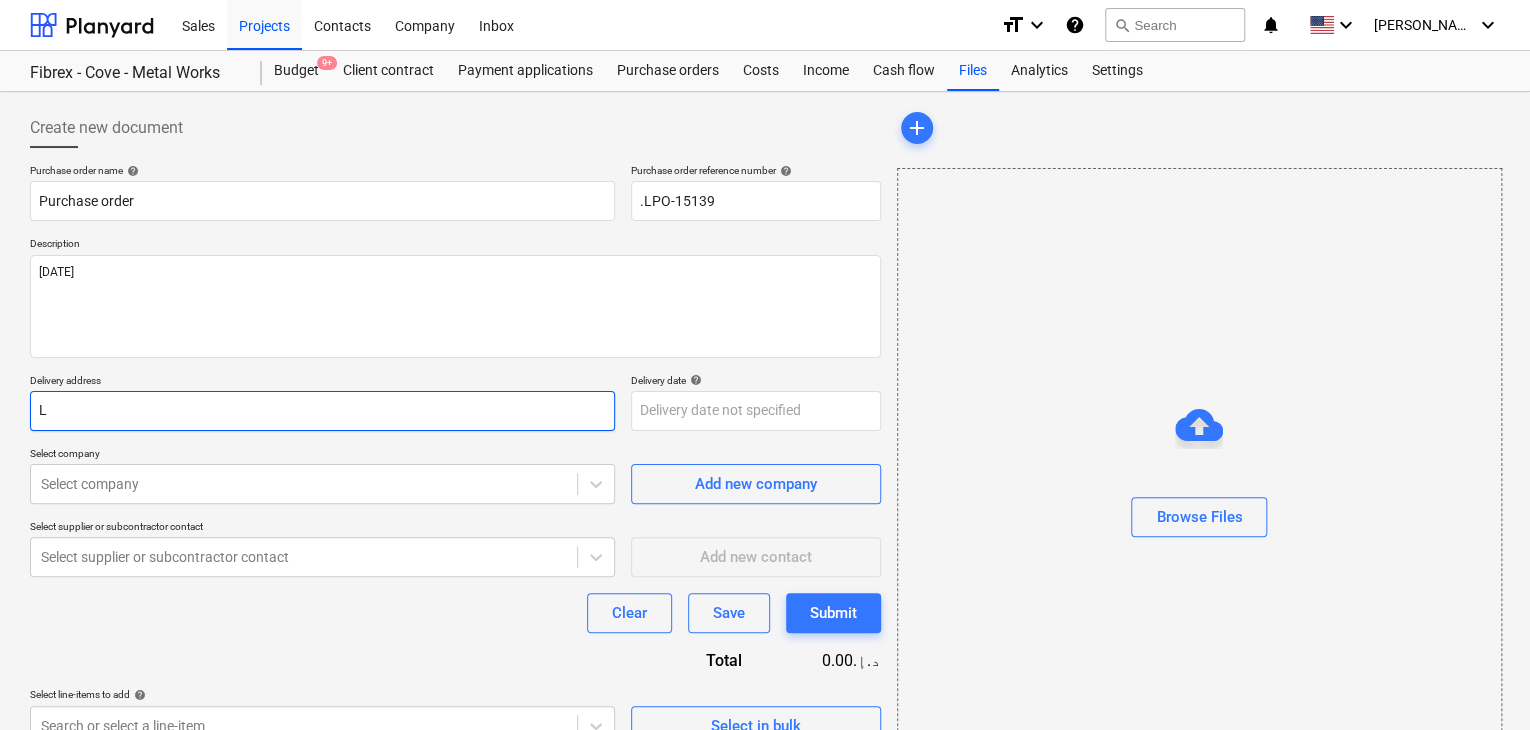 type on "x" 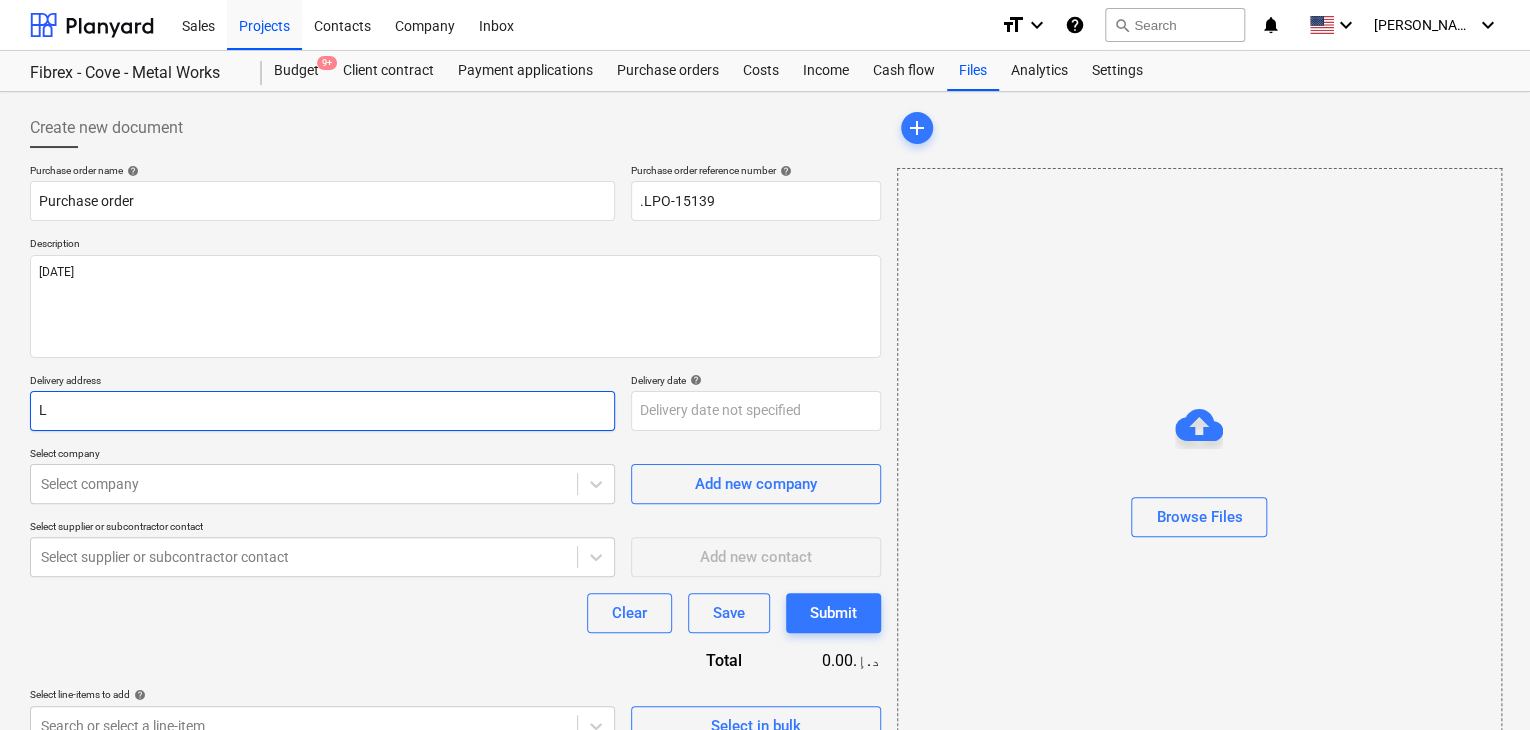 type on "LU" 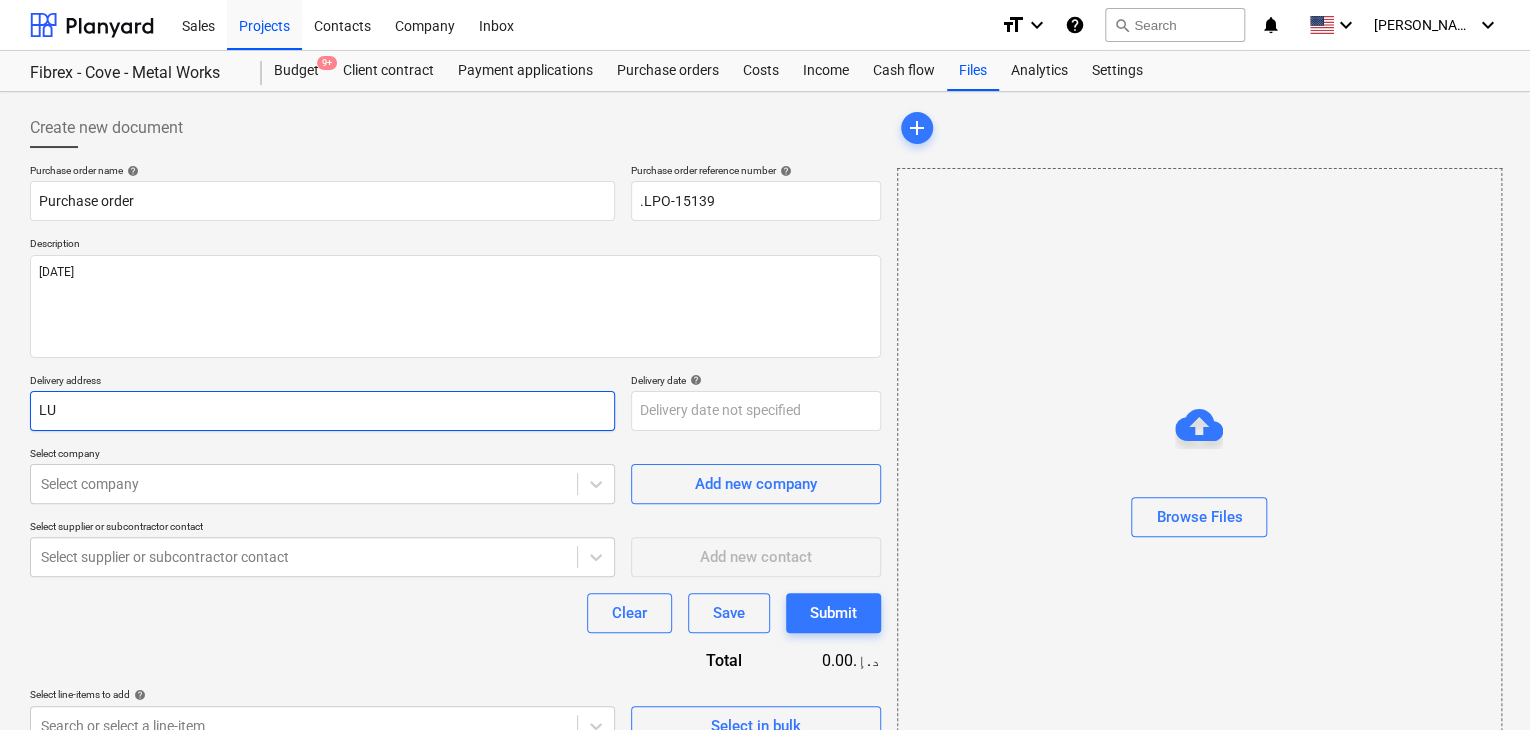 type on "x" 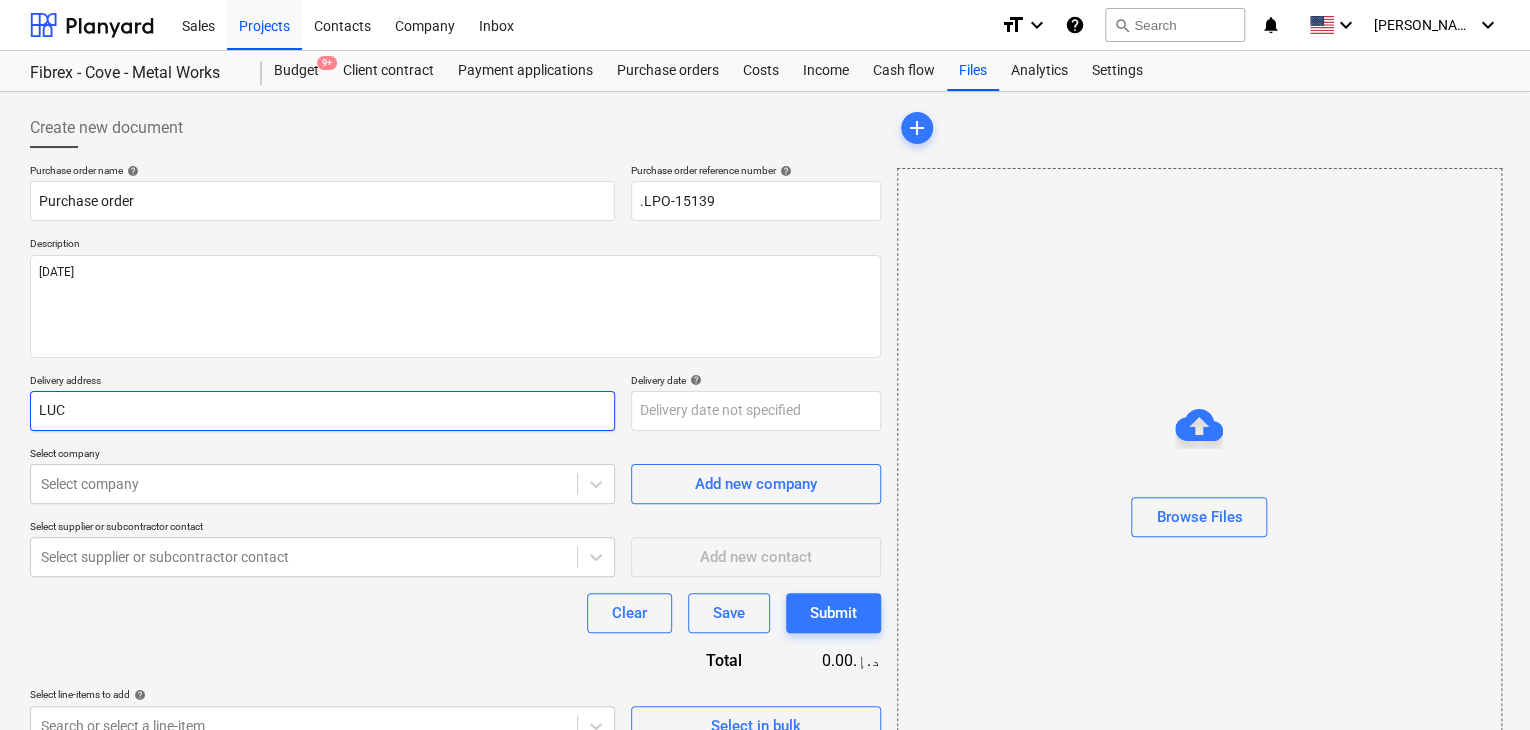 type on "x" 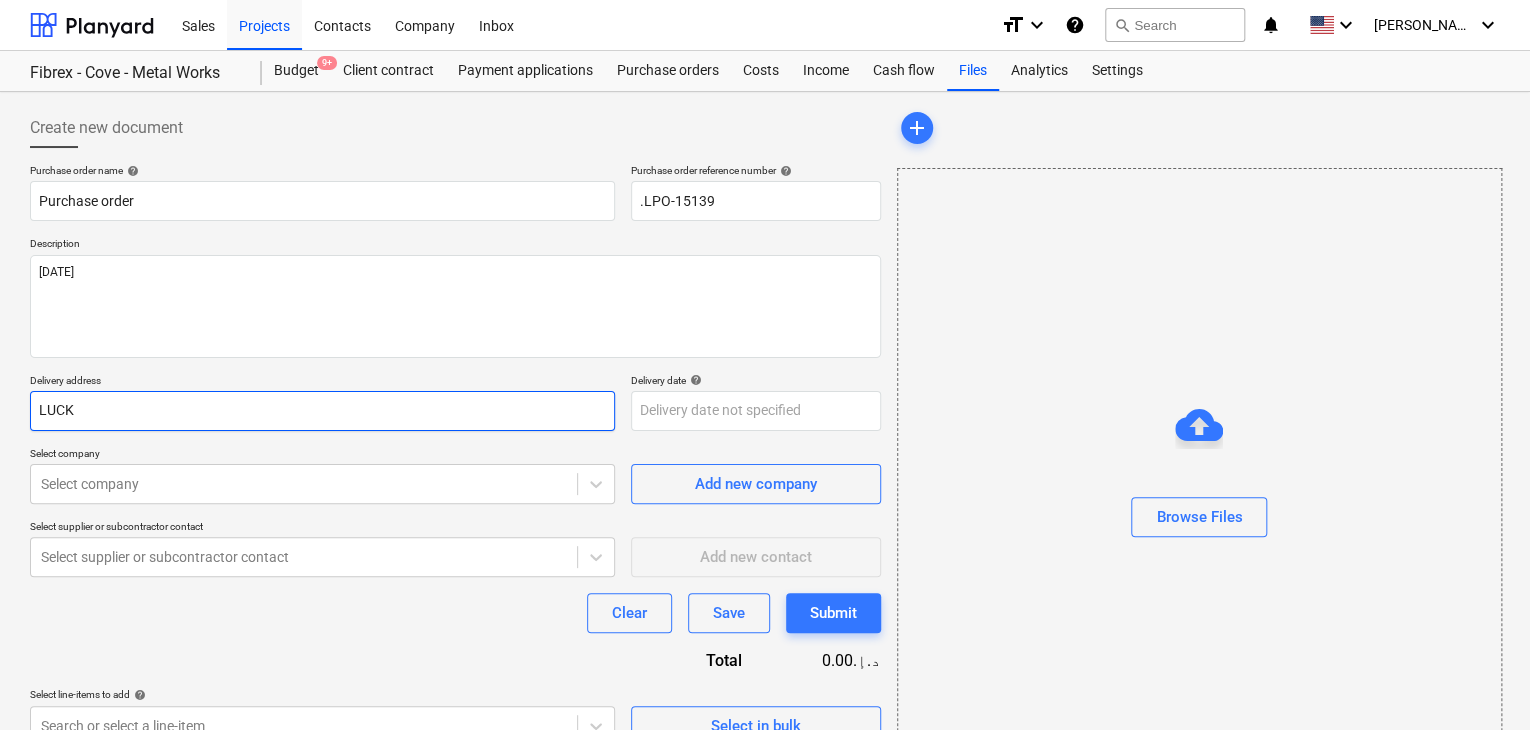 type on "x" 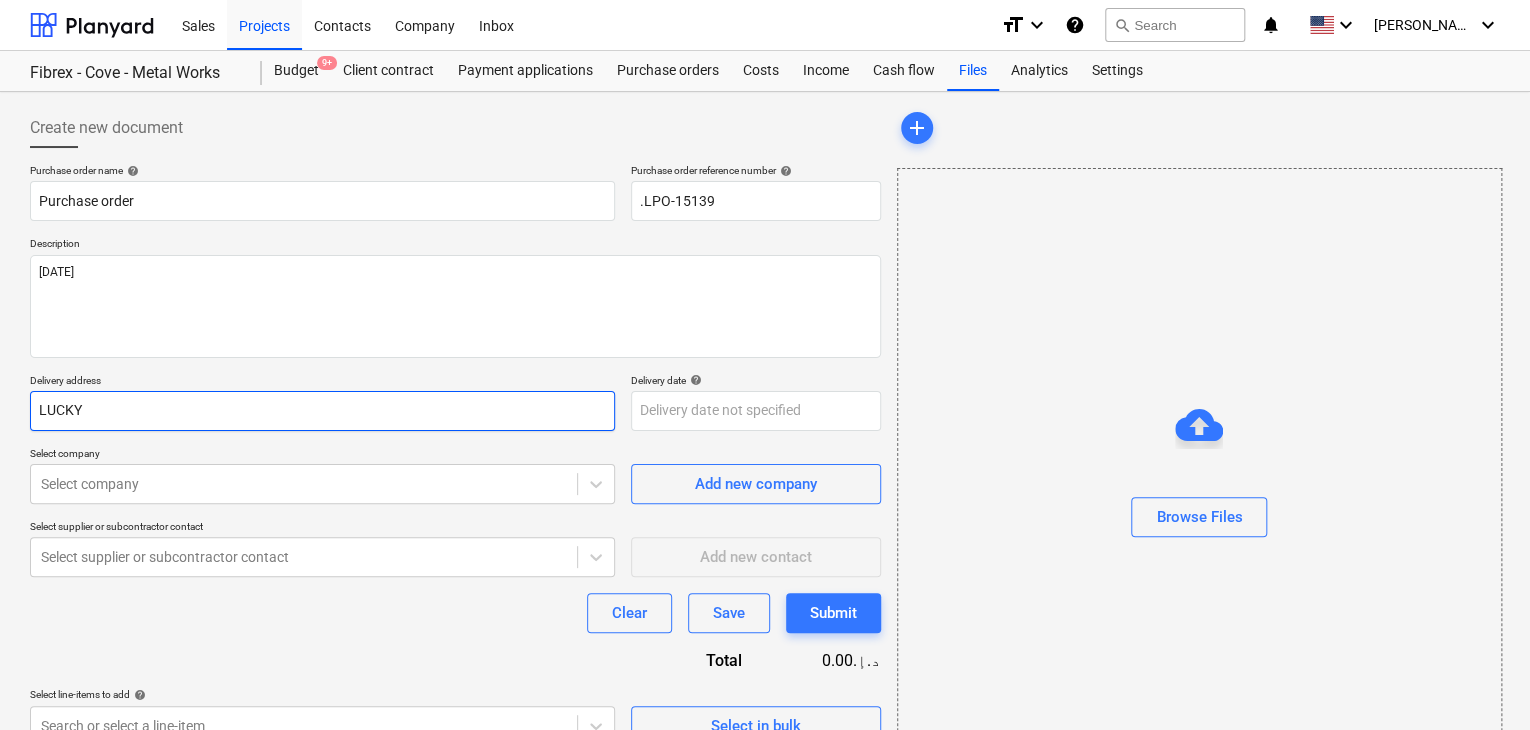 type on "x" 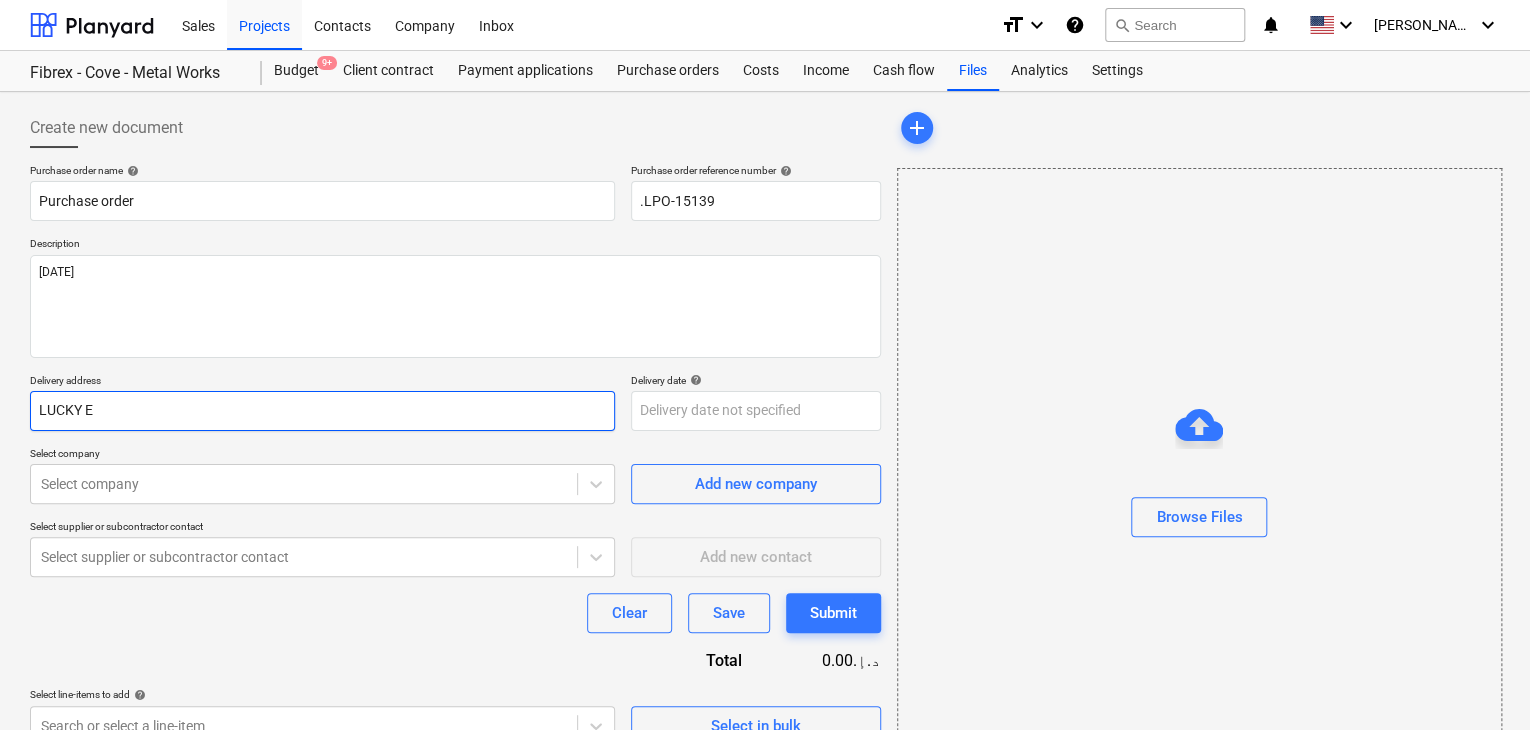 type on "x" 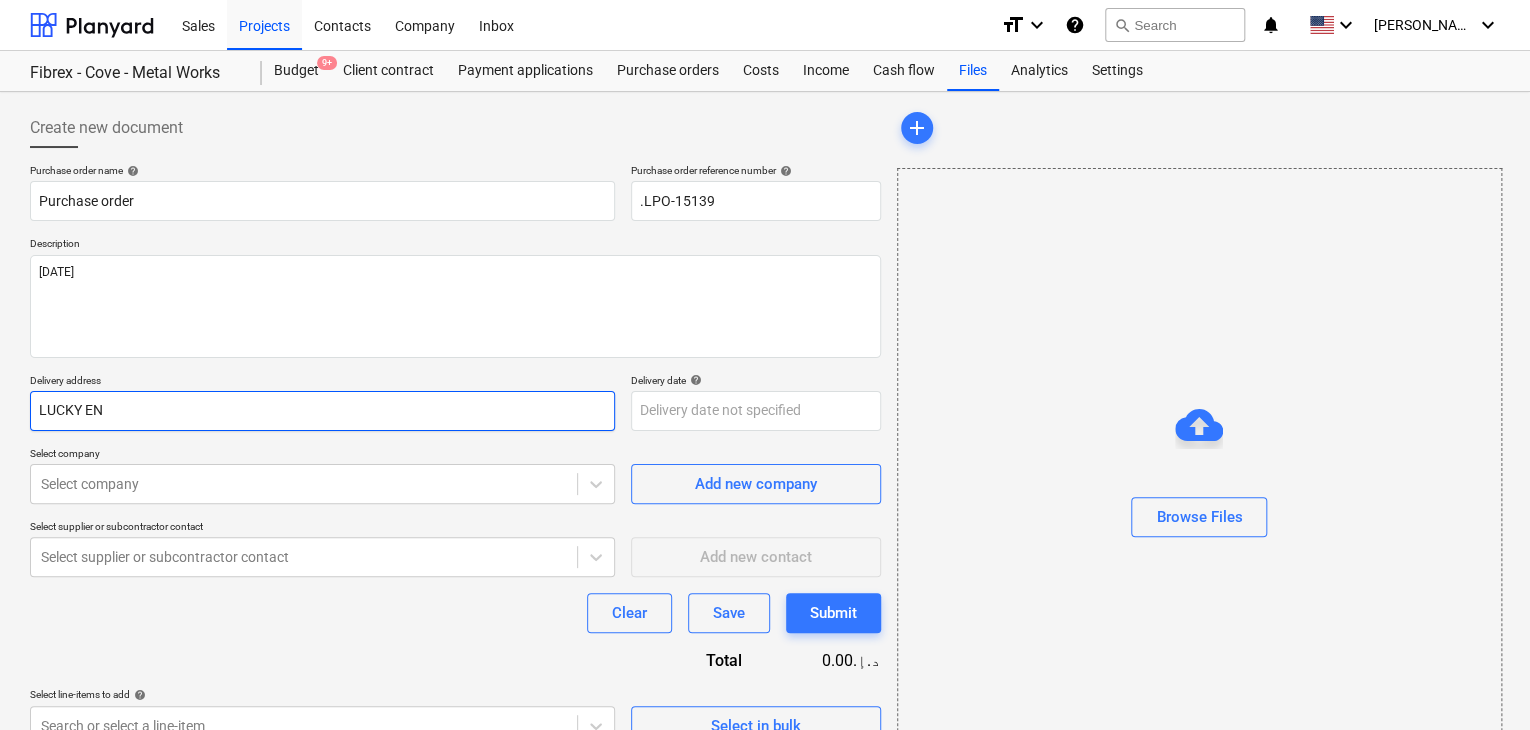 type on "x" 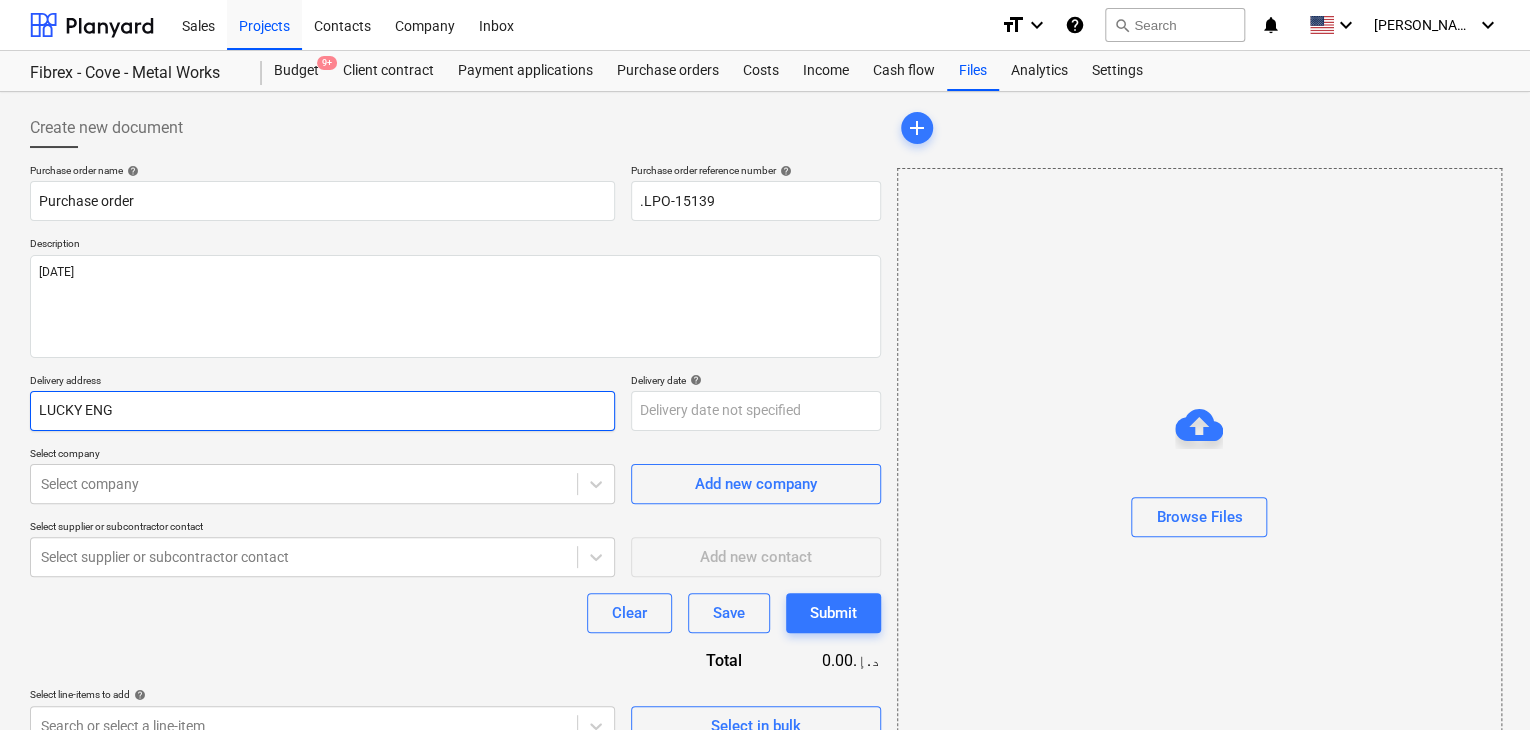 type on "x" 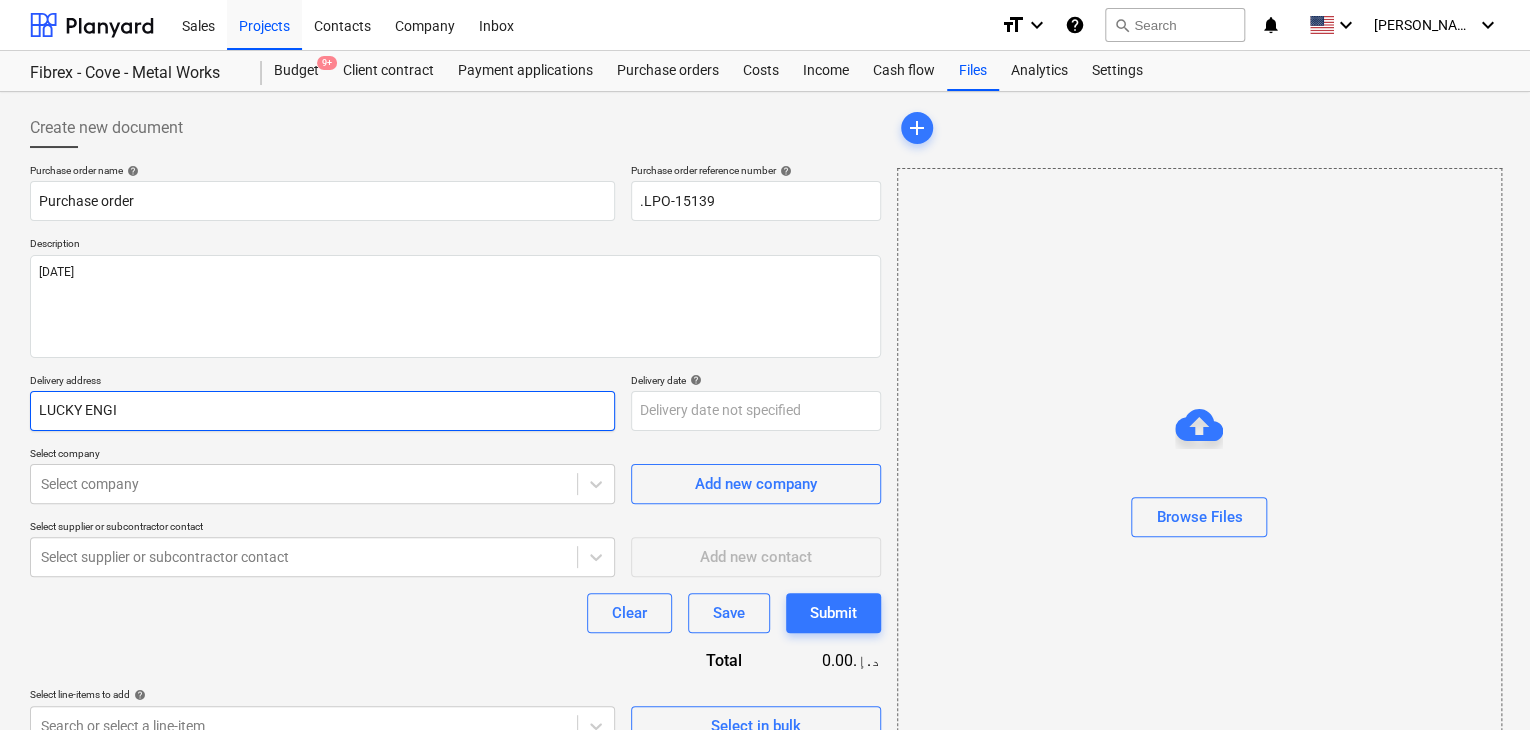 type on "x" 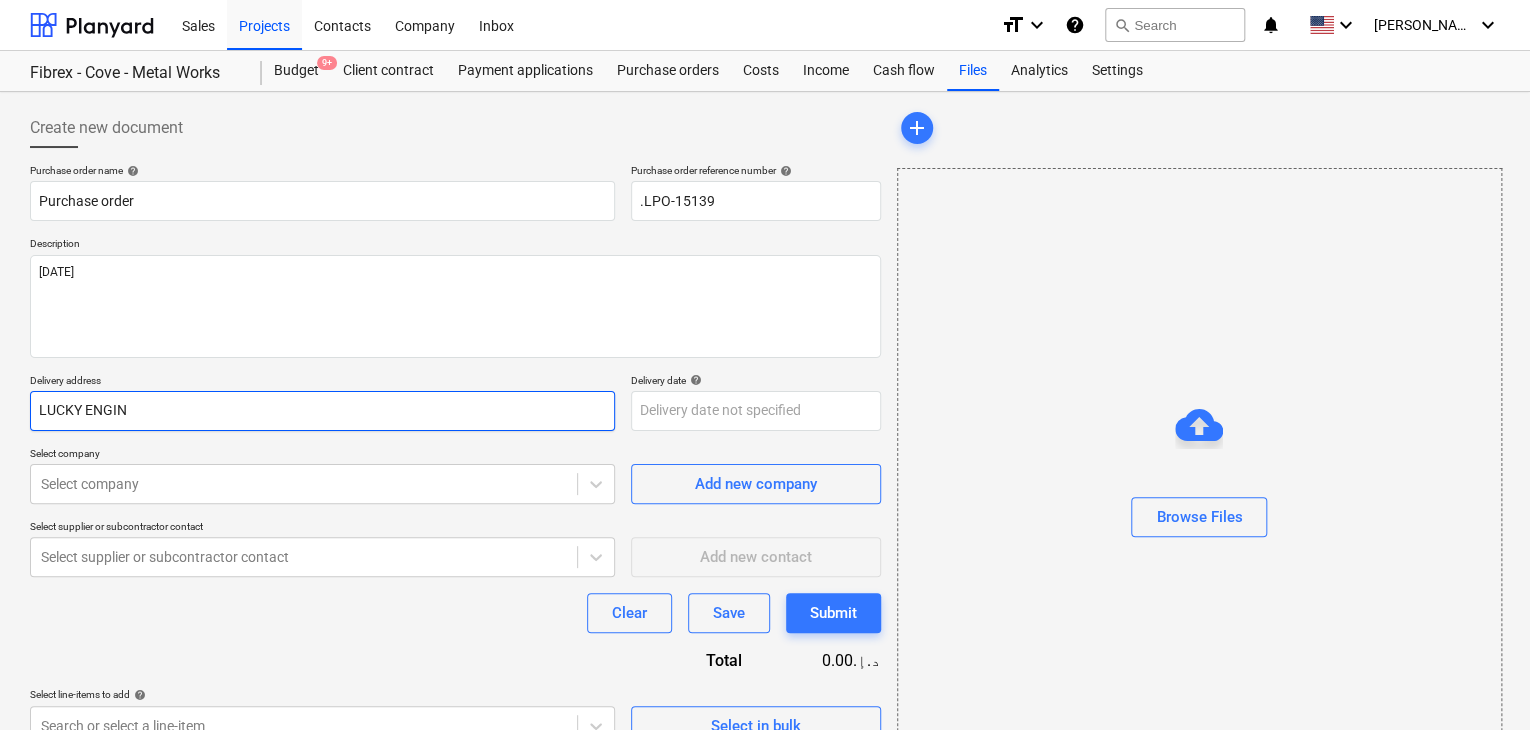 type on "x" 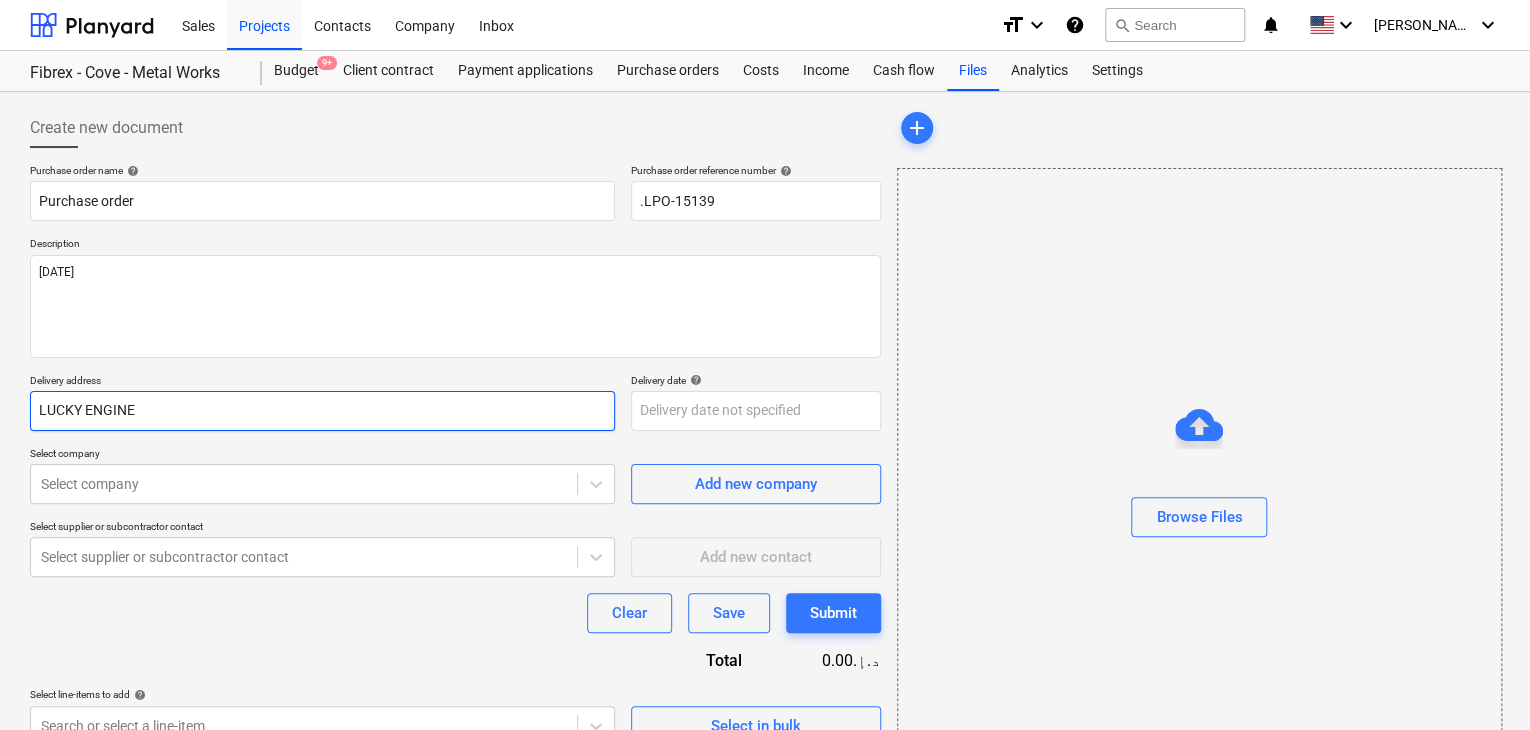 type on "x" 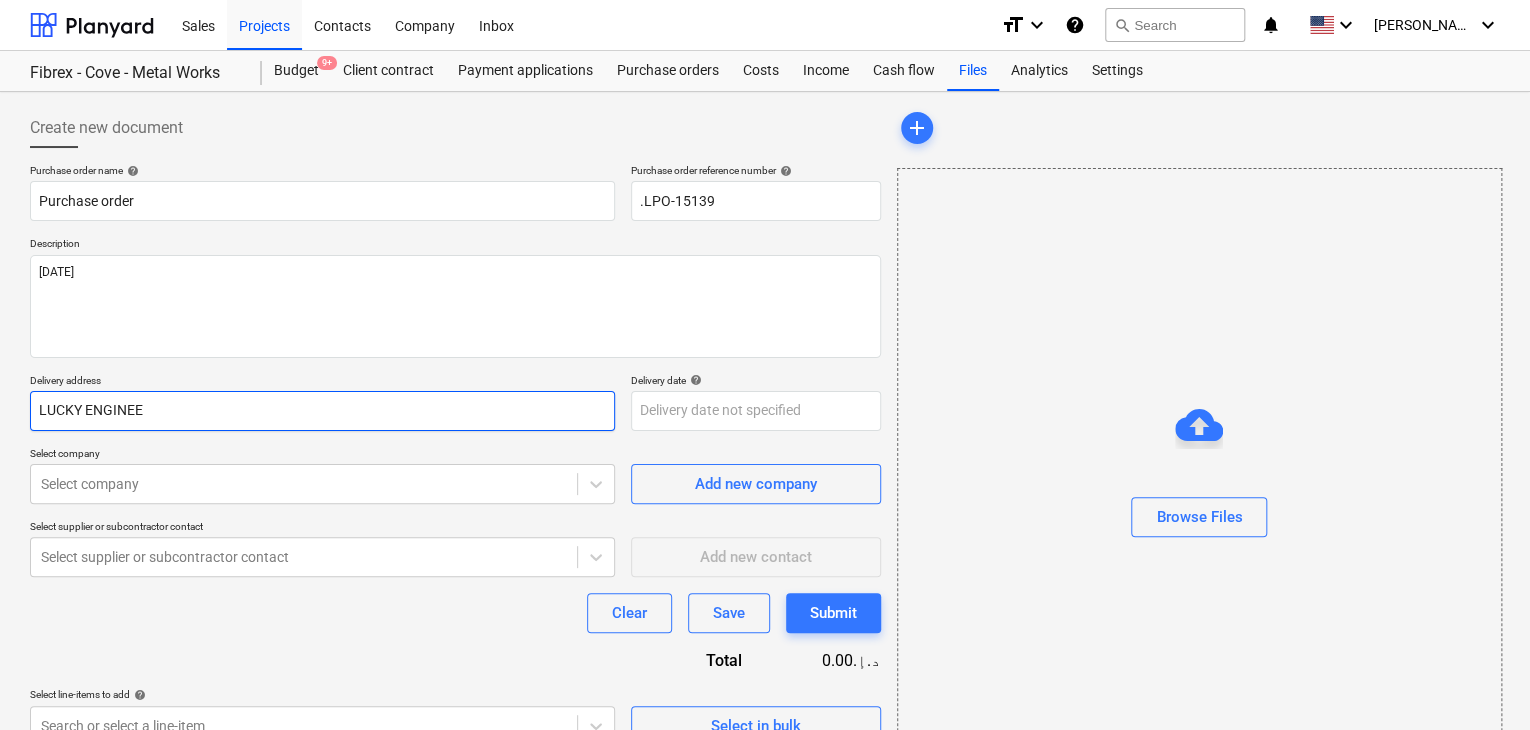 type on "x" 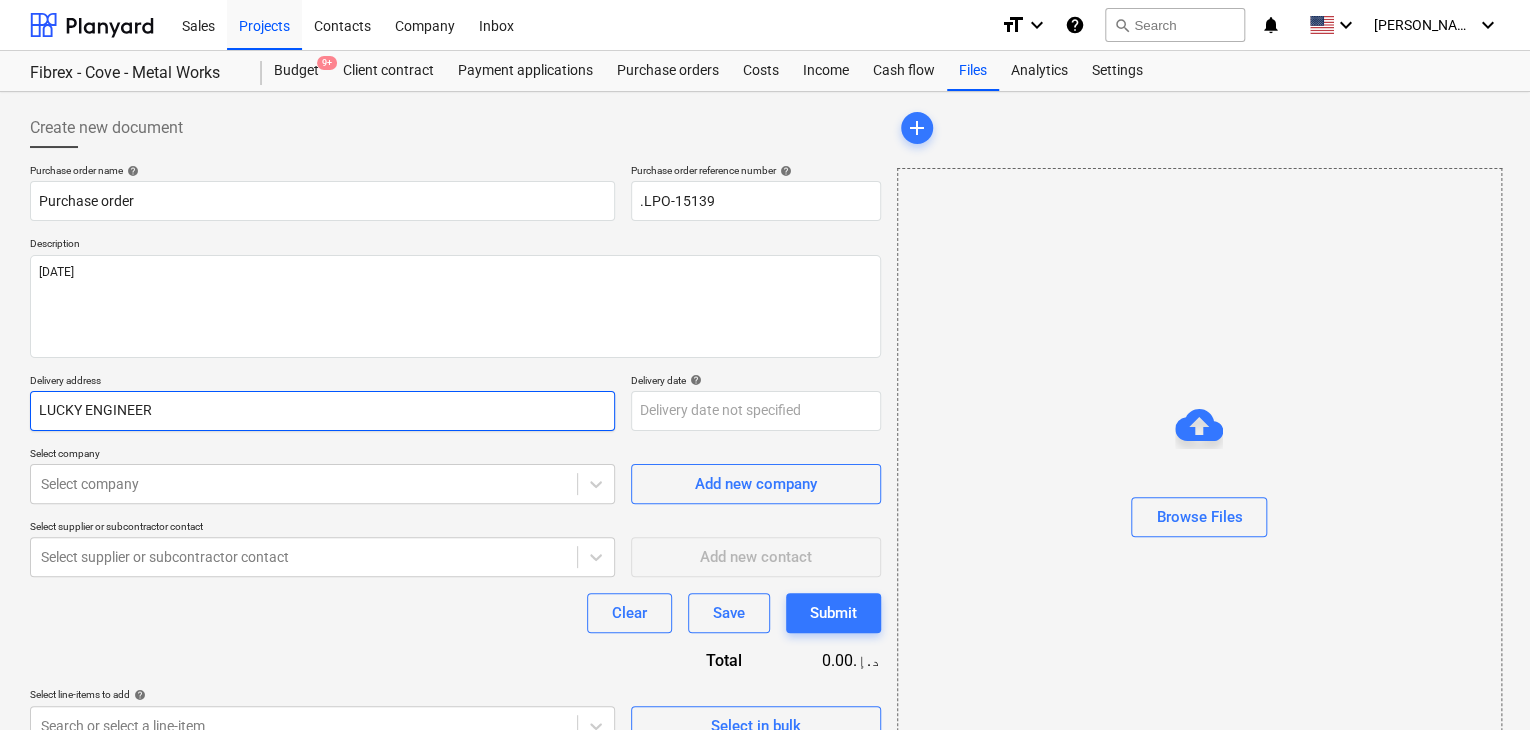 type on "x" 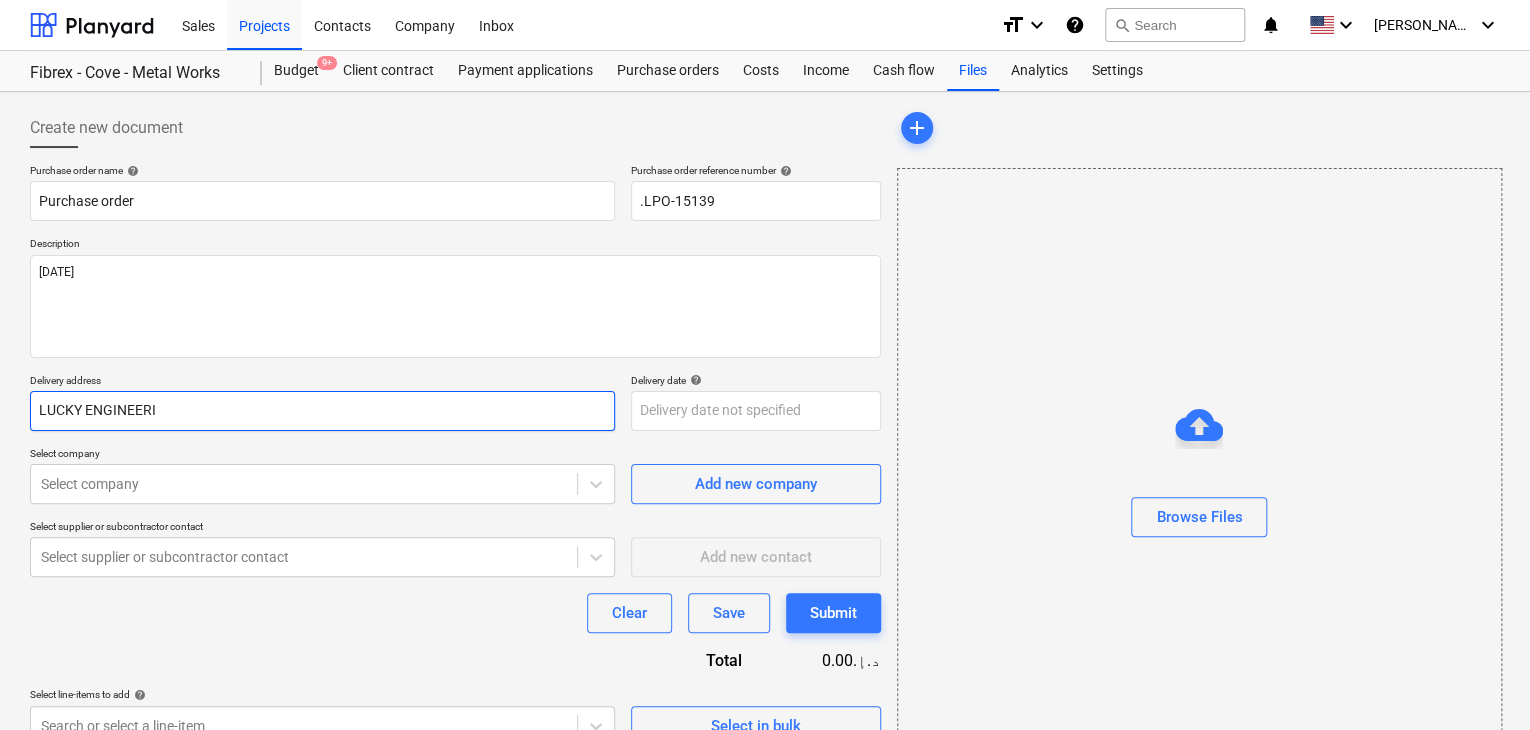 type on "x" 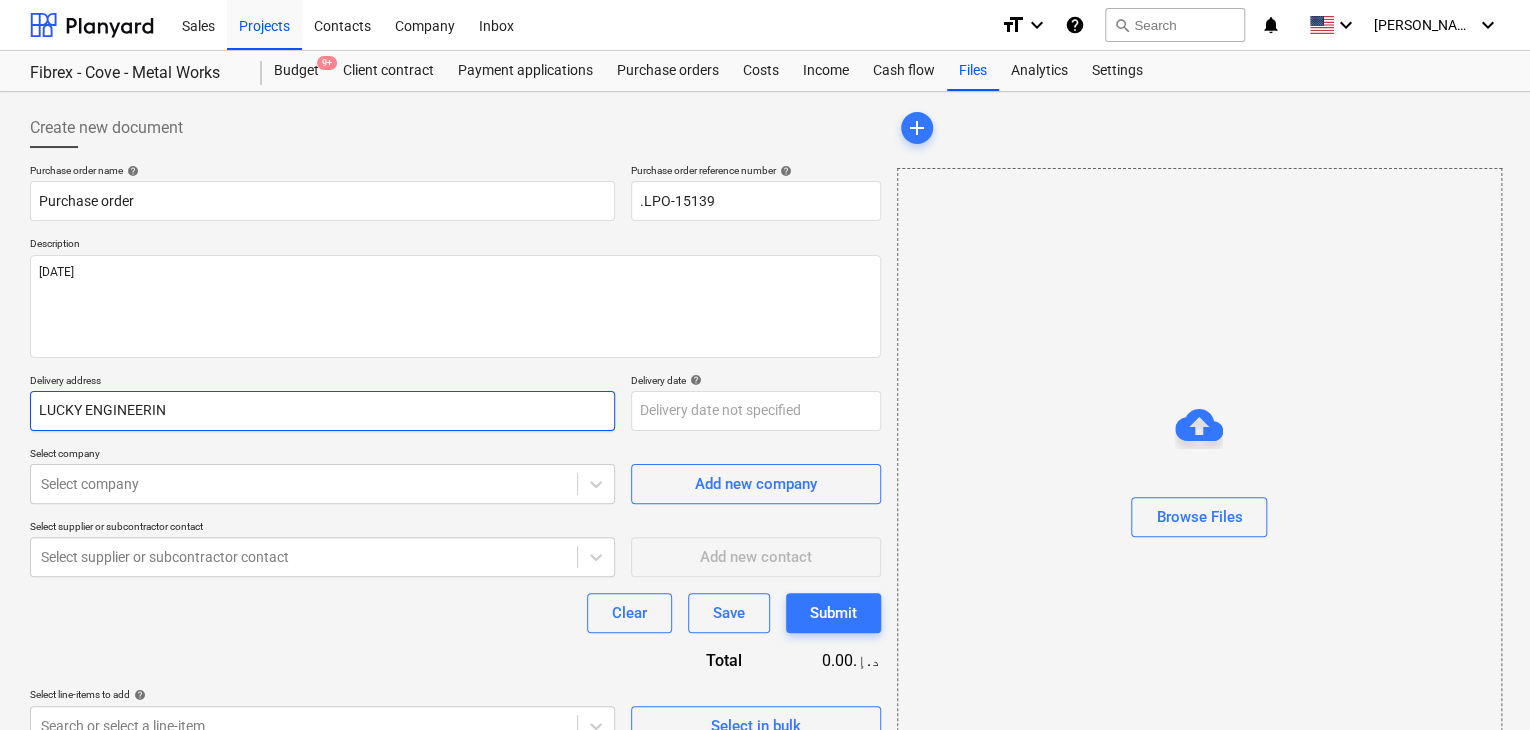 type on "x" 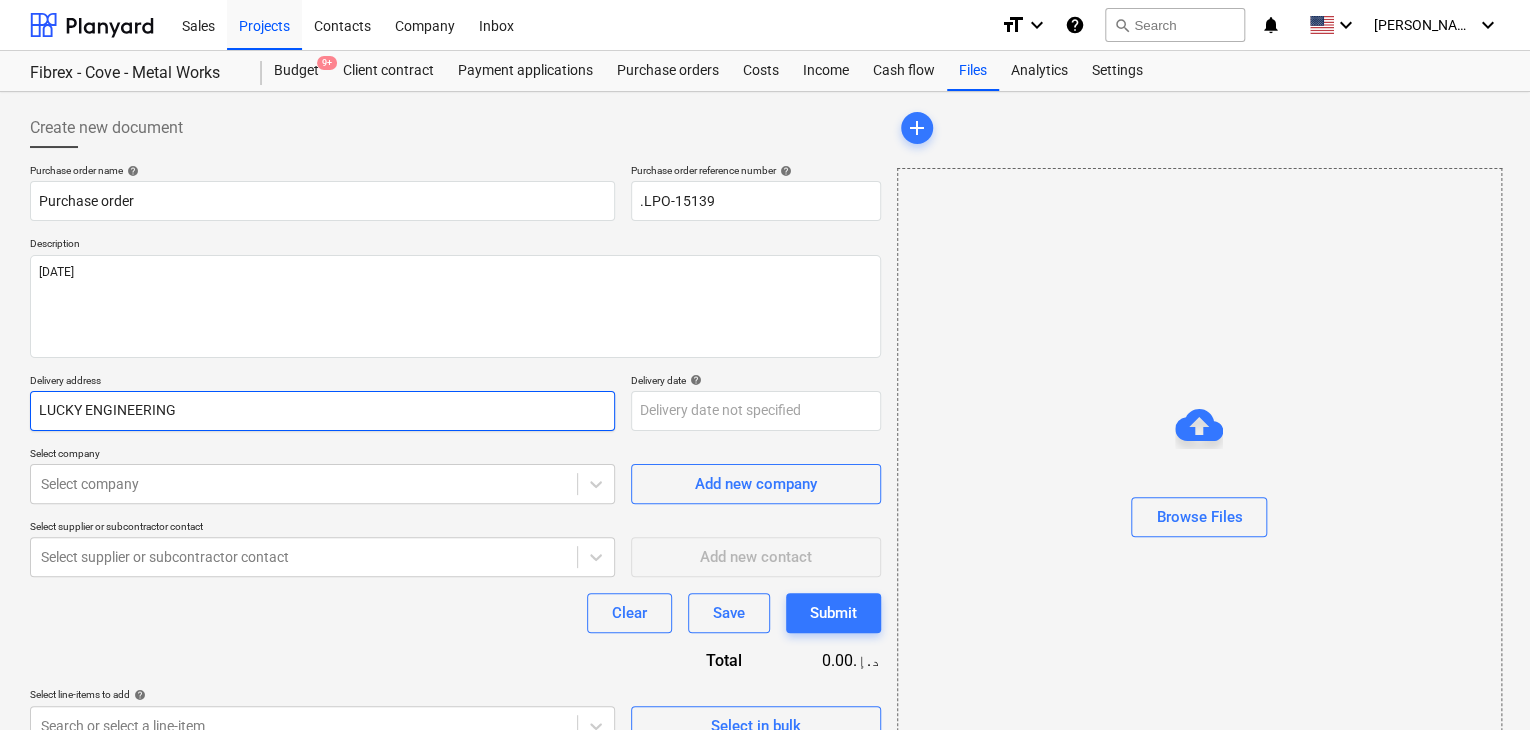 type on "x" 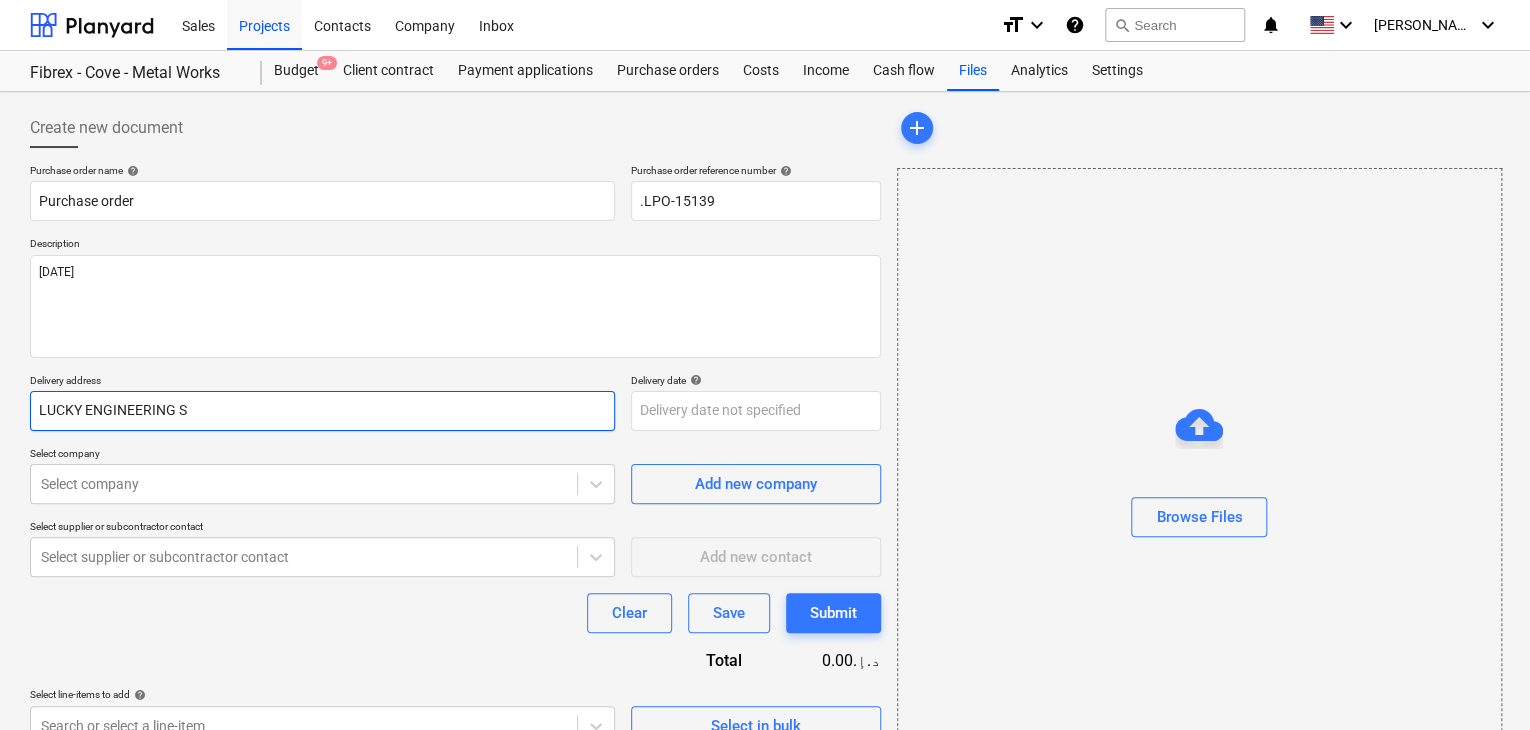 type on "x" 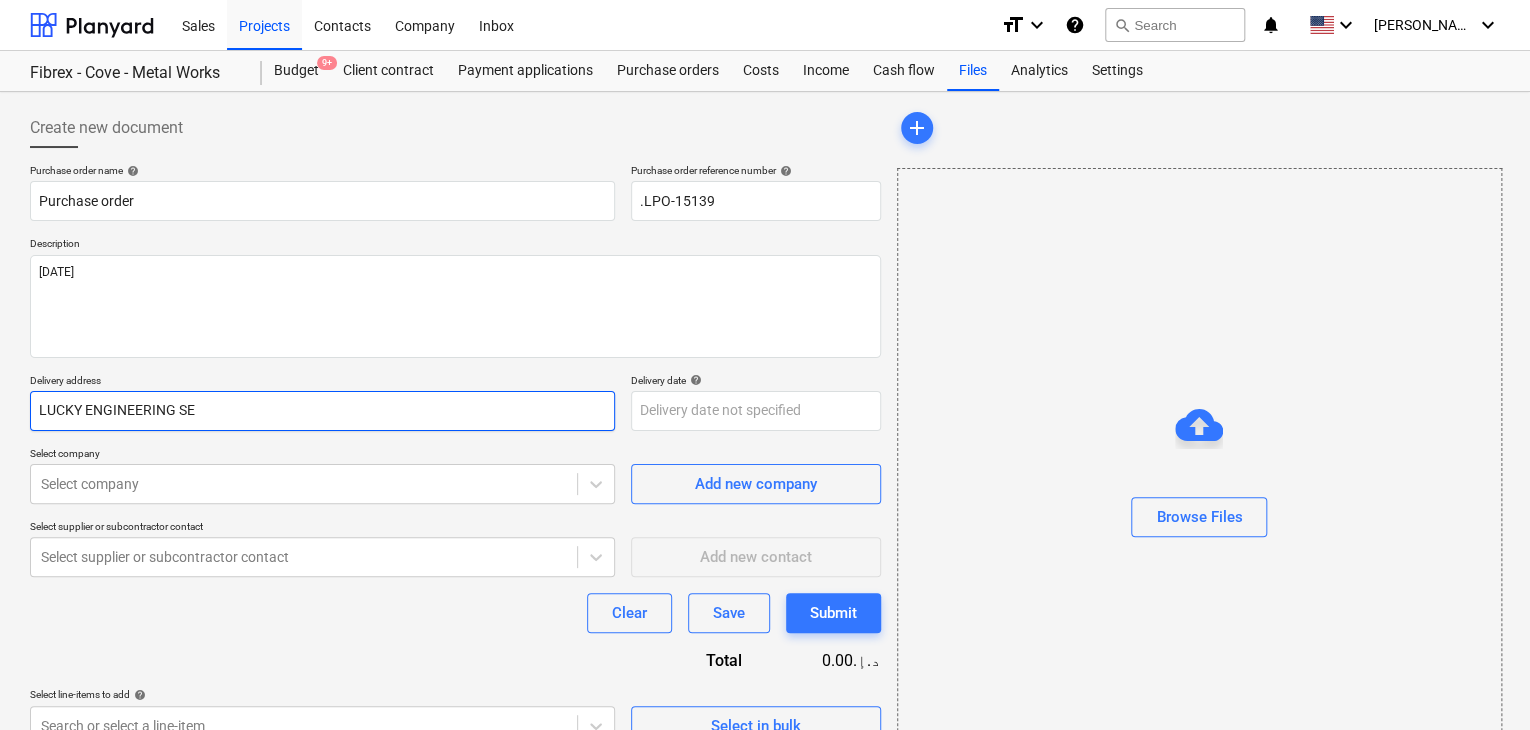 type on "x" 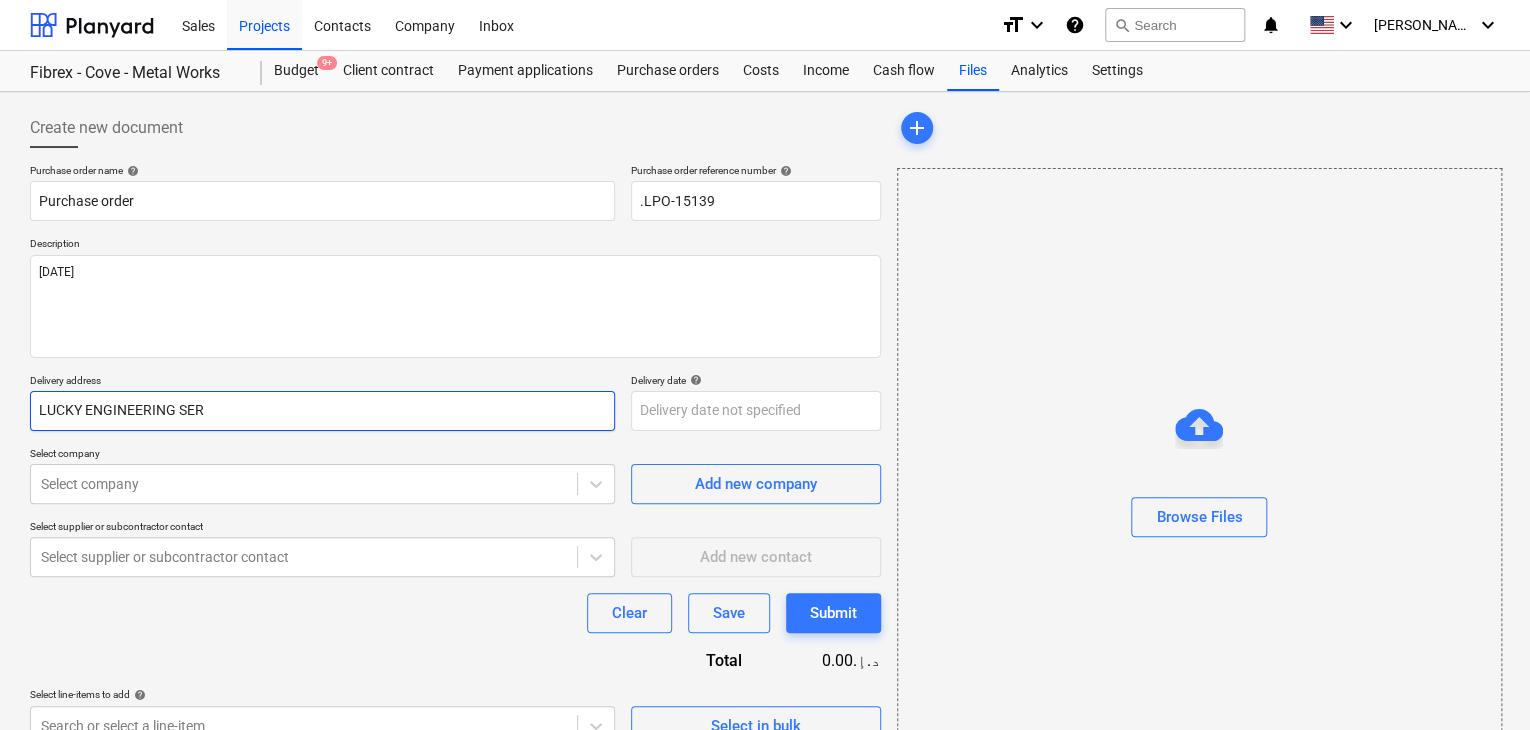 type on "x" 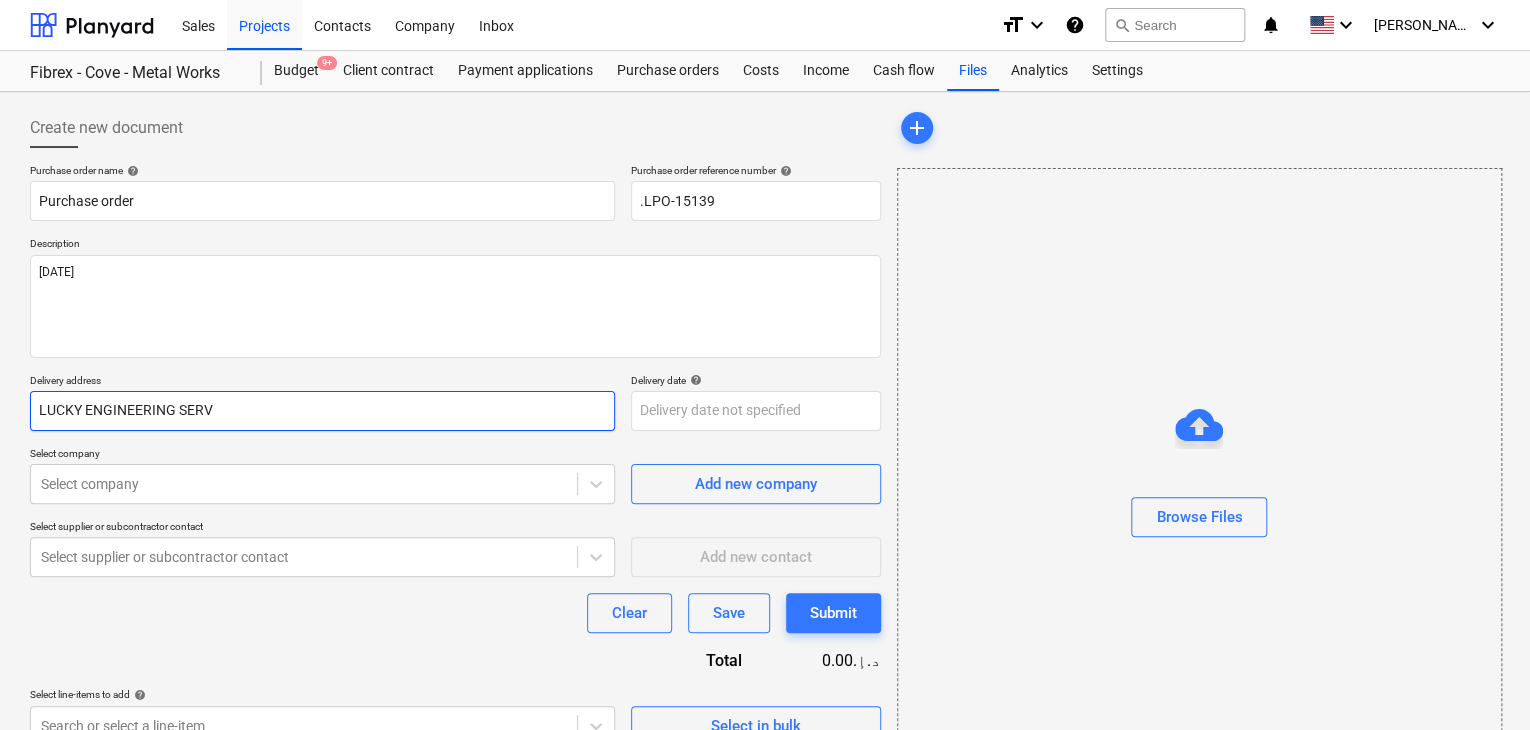 type on "x" 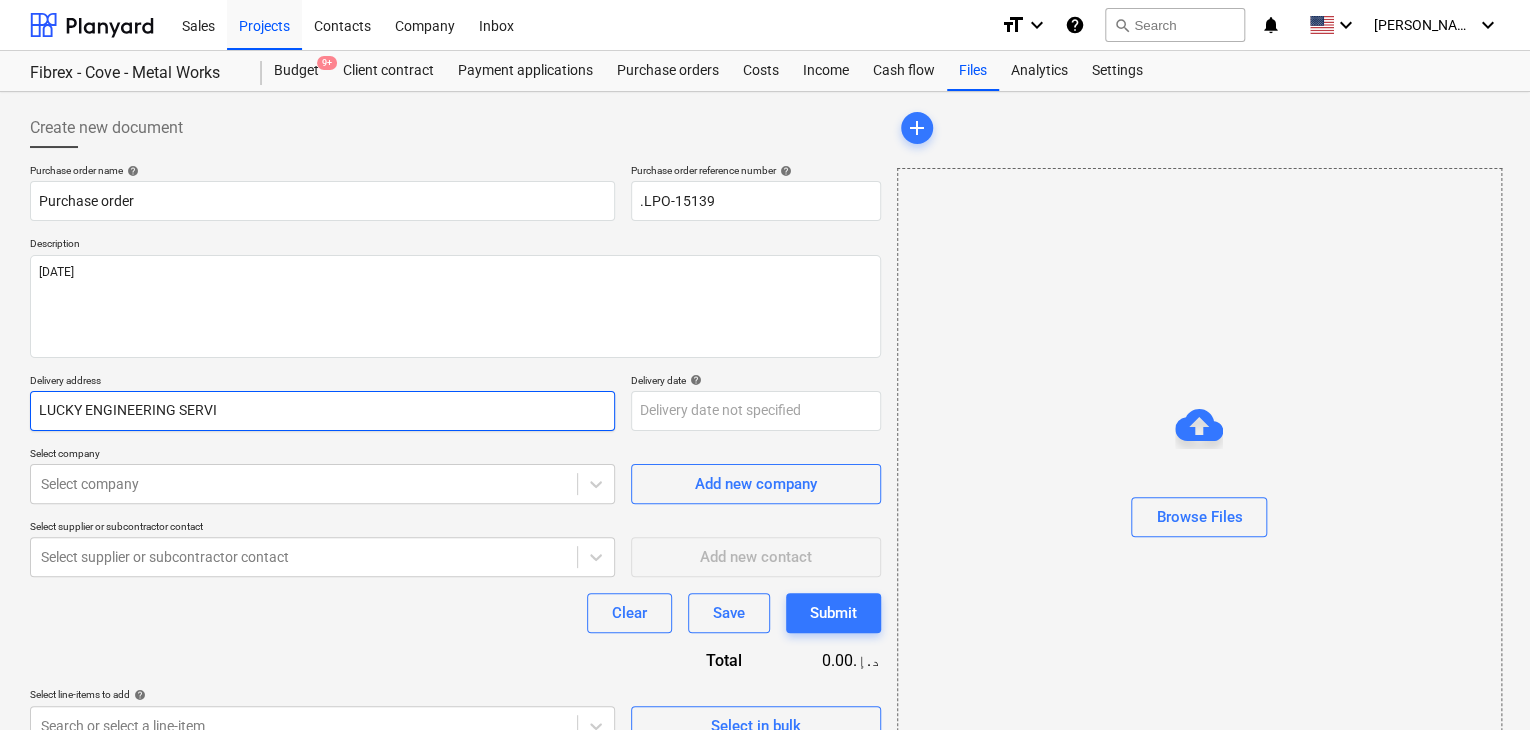 type on "x" 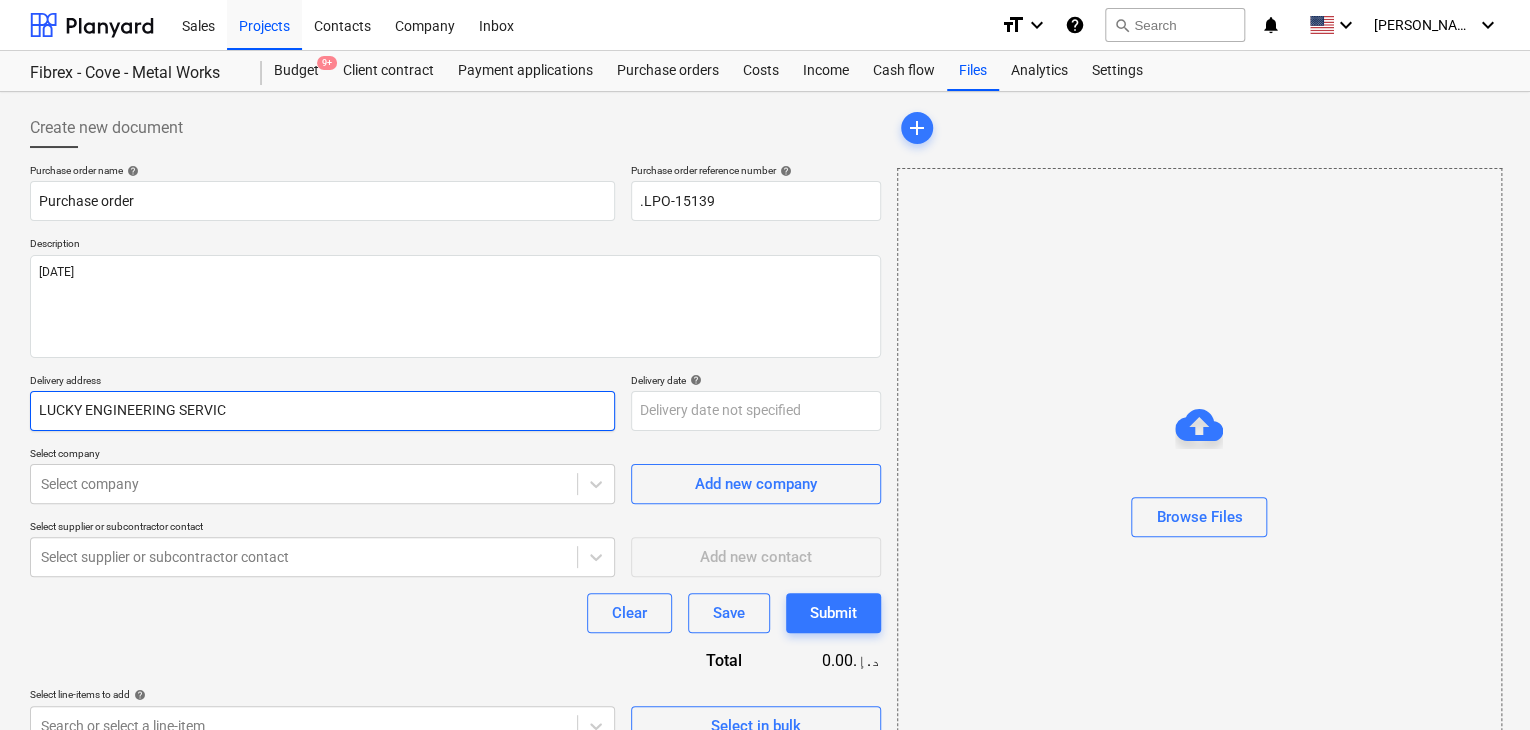 type on "x" 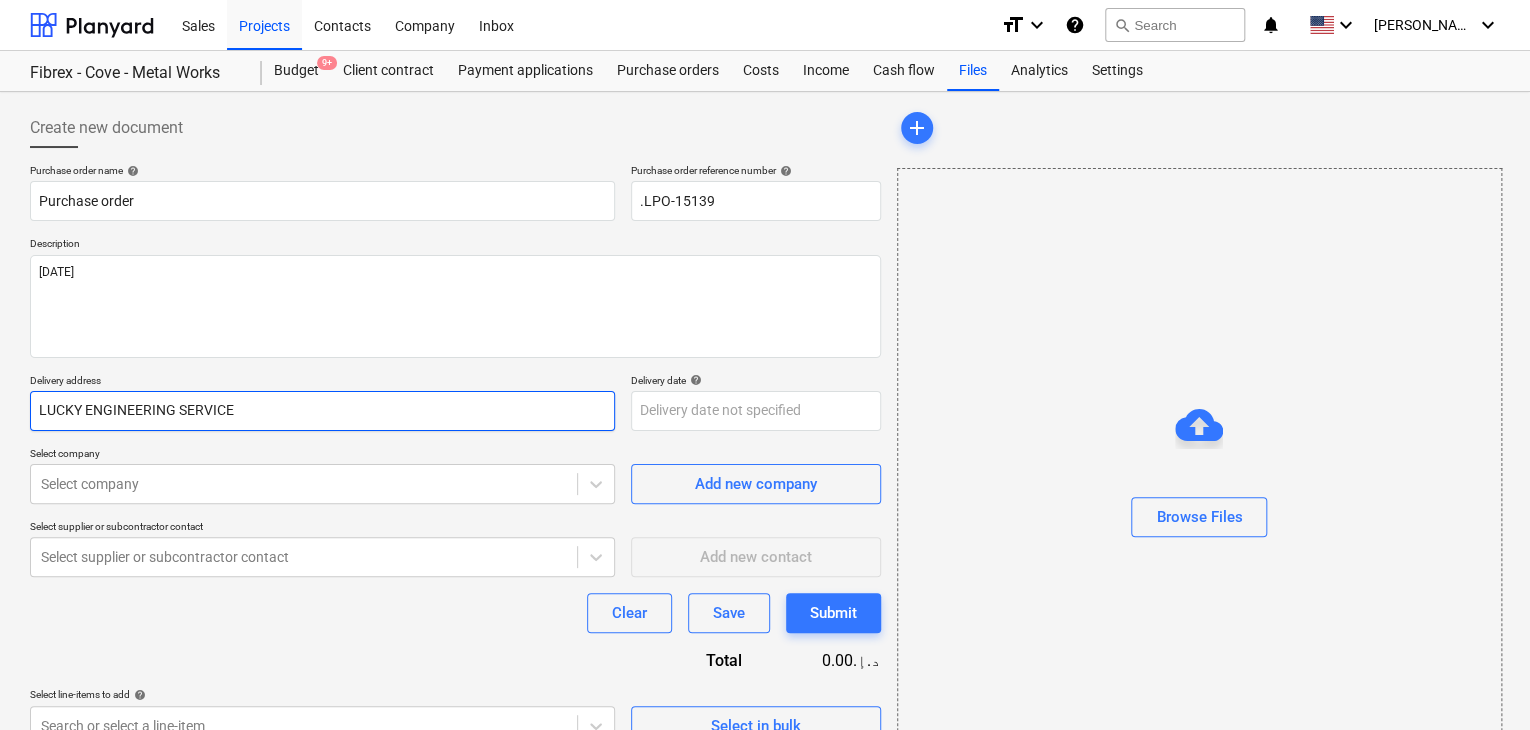 type on "x" 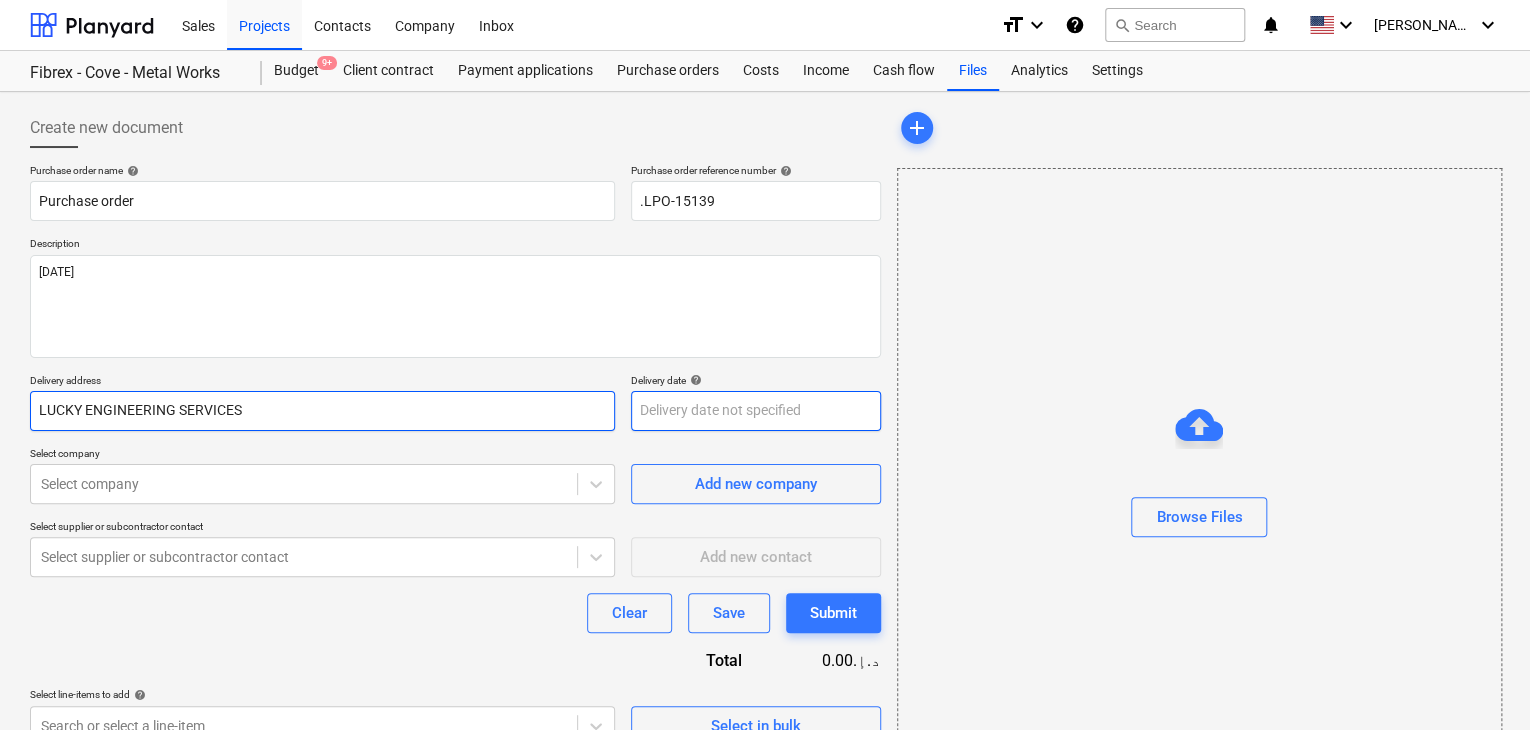 type on "LUCKY ENGINEERING SERVICES" 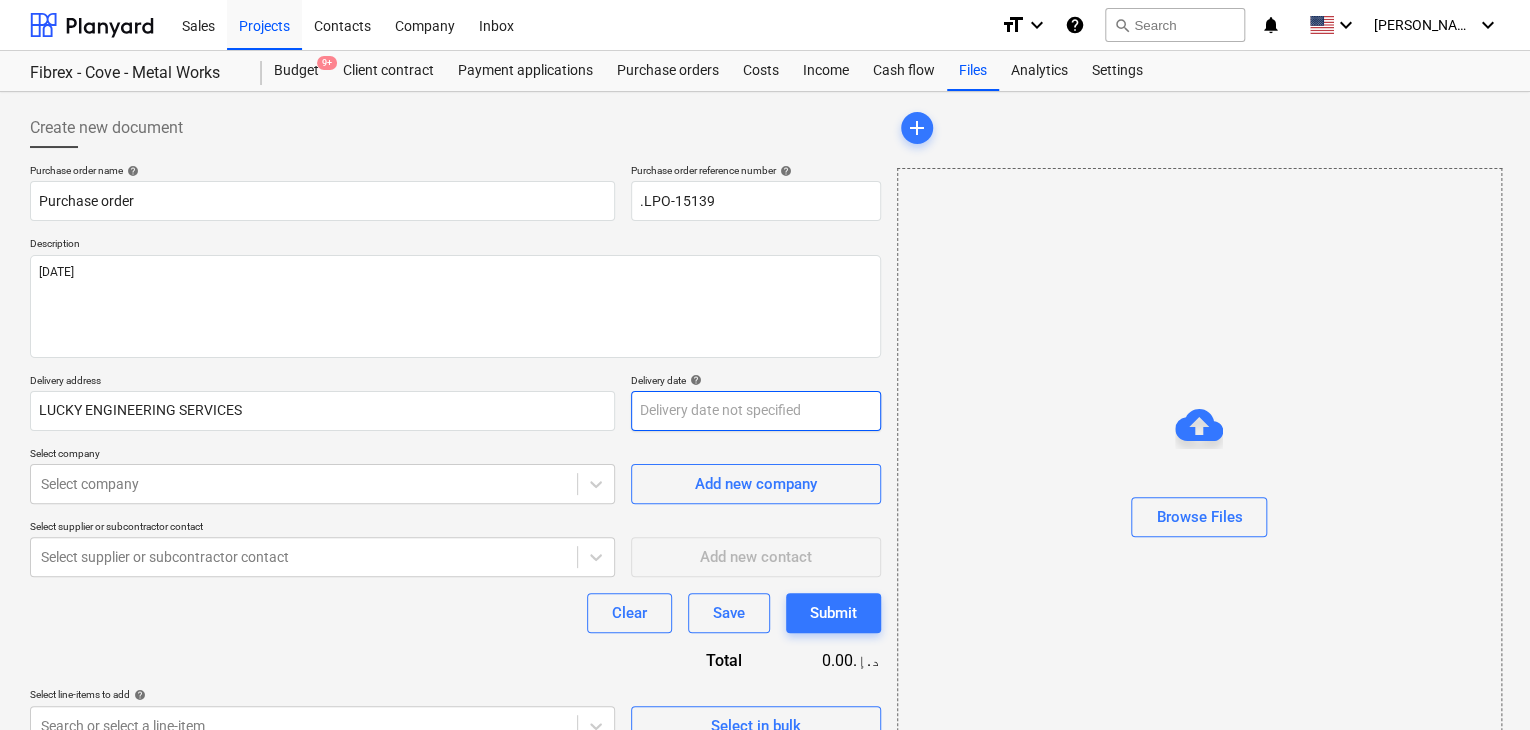 click on "Sales Projects Contacts Company Inbox format_size keyboard_arrow_down help search Search notifications 0 keyboard_arrow_down [PERSON_NAME] keyboard_arrow_down Fibrex - Cove - Metal Works Budget 9+ Client contract Payment applications Purchase orders Costs Income Cash flow Files Analytics Settings Create new document Purchase order name help Purchase order Purchase order reference number help .LPO-15139 Description [DATE] Delivery address LUCKY ENGINEERING SERVICES Delivery date help Press the down arrow key to interact with the calendar and
select a date. Press the question mark key to get the keyboard shortcuts for changing dates. Select company Select company Add new company Select supplier or subcontractor contact Select supplier or subcontractor contact Add new contact Clear Save Submit Total 0.00د.إ.‏ Select line-items to add help Search or select a line-item Select in bulk add Browse Files Project fetching failed Project fetching failed Project fetching failed Project fetching failed
x" at bounding box center [765, 365] 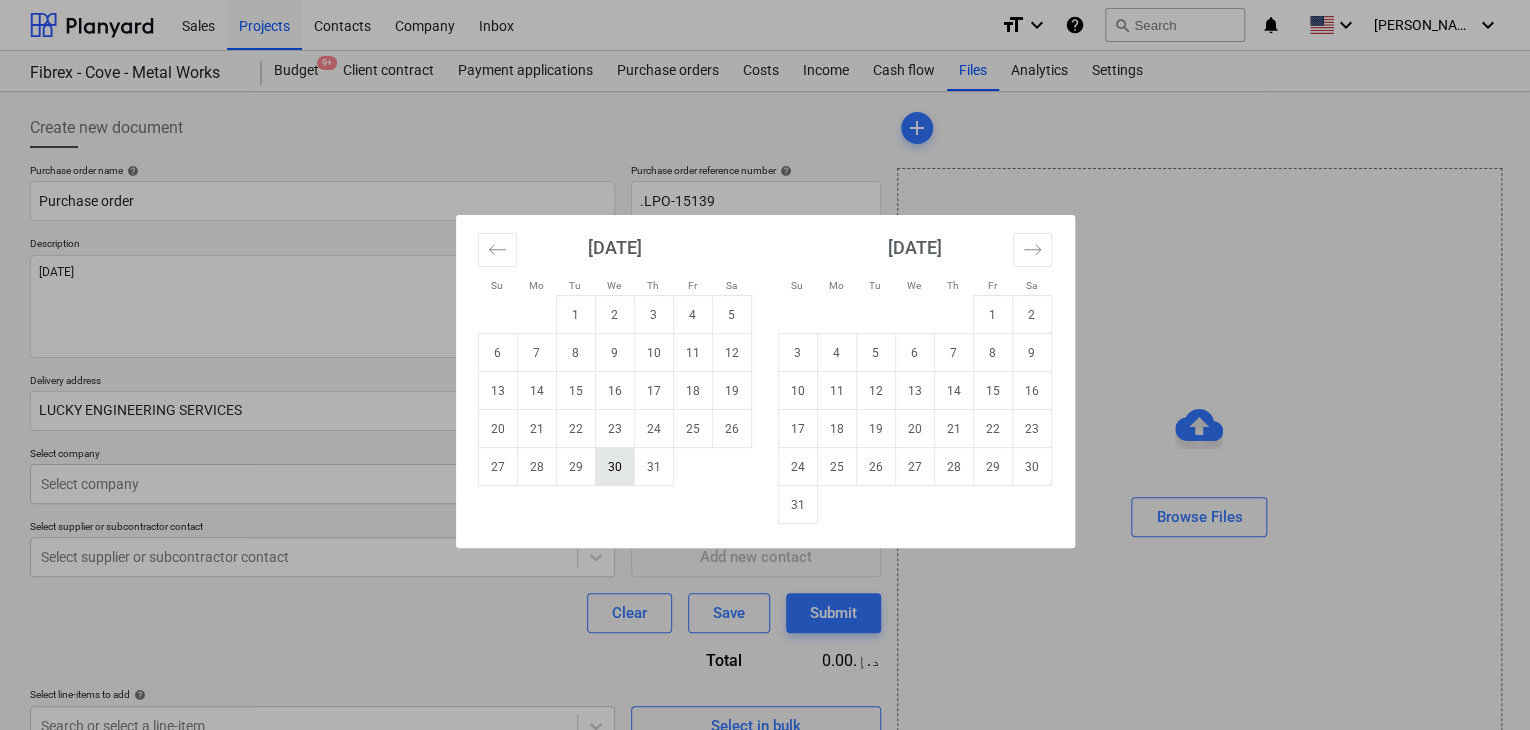 click on "30" at bounding box center [614, 467] 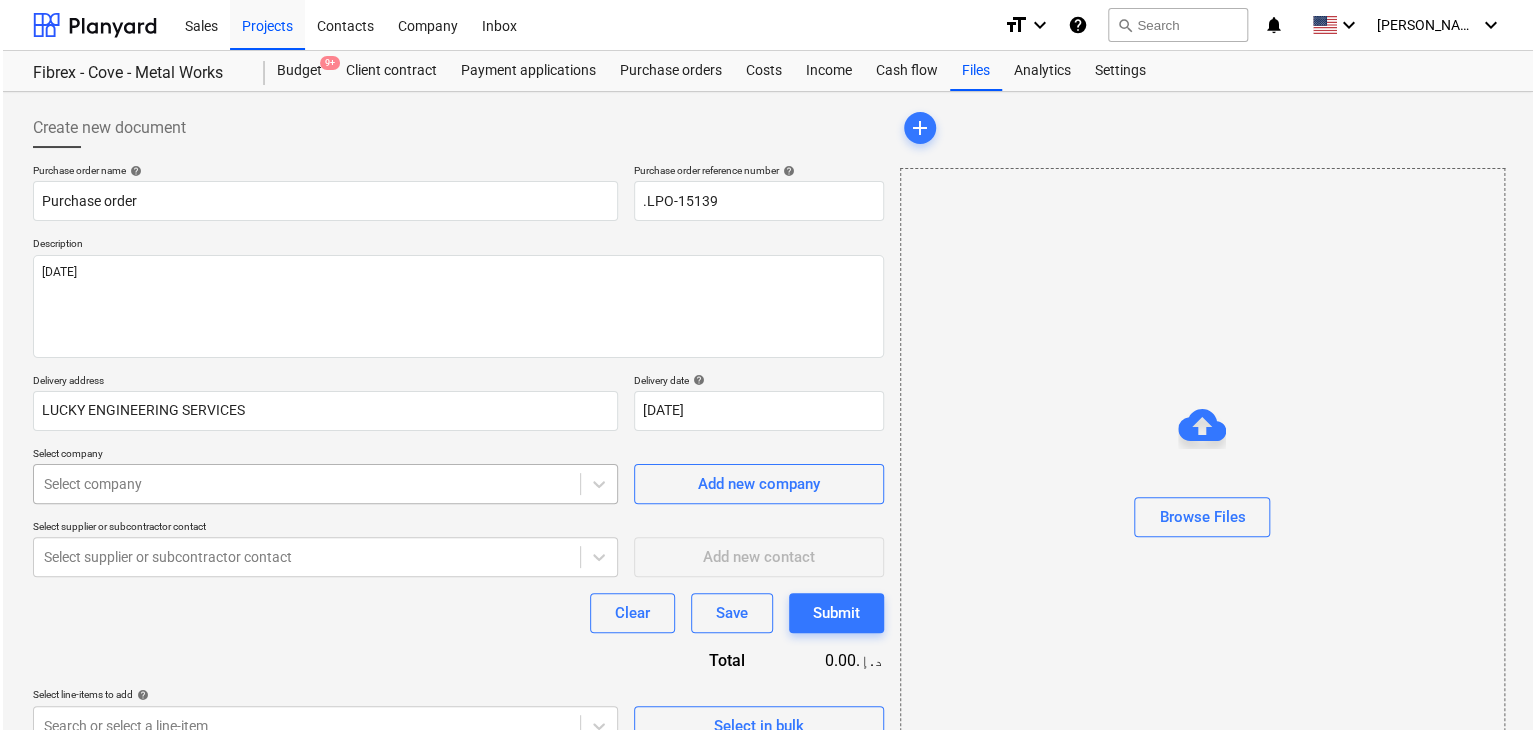 scroll, scrollTop: 71, scrollLeft: 0, axis: vertical 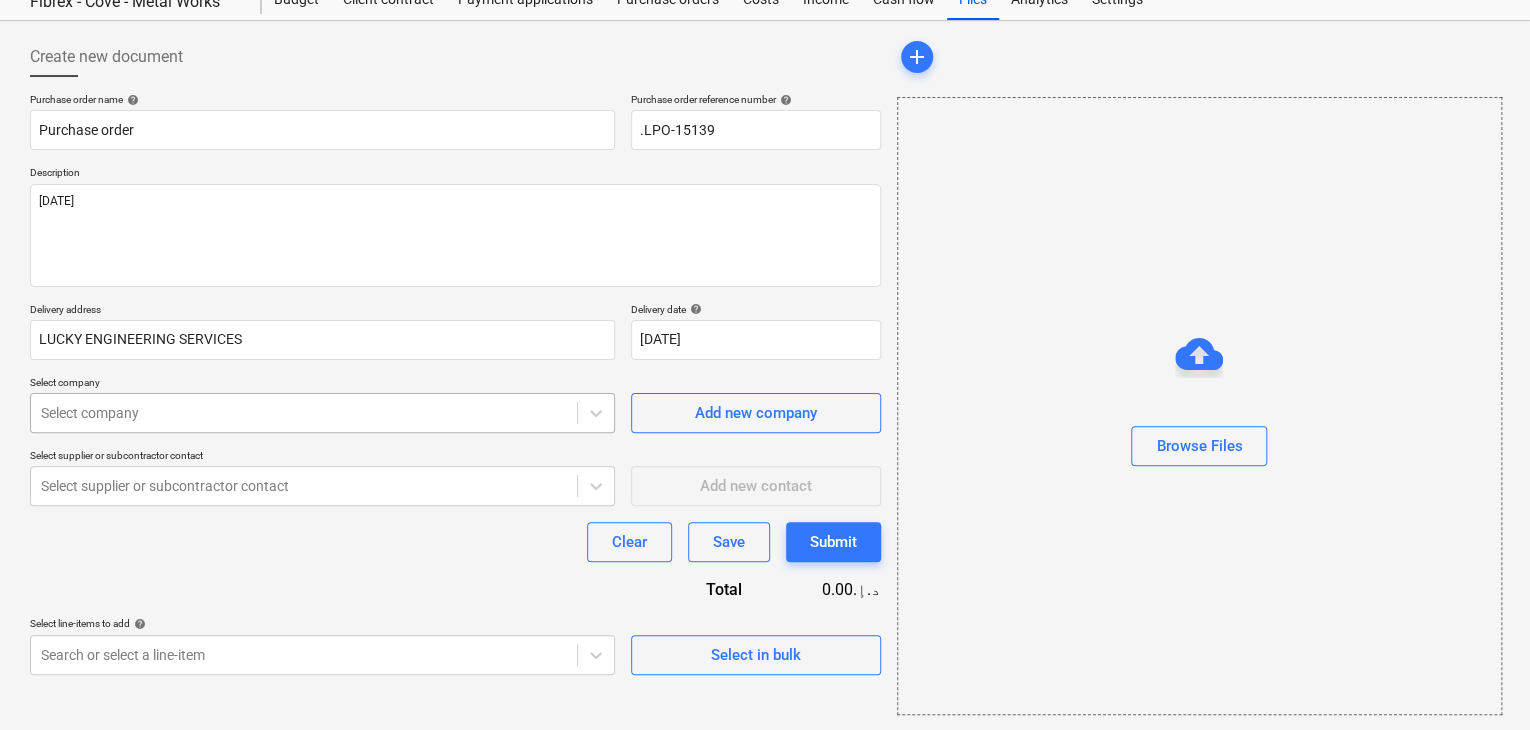 click on "Sales Projects Contacts Company Inbox format_size keyboard_arrow_down help search Search notifications 0 keyboard_arrow_down [PERSON_NAME] keyboard_arrow_down Fibrex - Cove - Metal Works Budget 9+ Client contract Payment applications Purchase orders Costs Income Cash flow Files Analytics Settings Create new document Purchase order name help Purchase order Purchase order reference number help .LPO-15139 Description [DATE] Delivery address LUCKY ENGINEERING SERVICES Delivery date help [DATE] [DATE] Press the down arrow key to interact with the calendar and
select a date. Press the question mark key to get the keyboard shortcuts for changing dates. Select company Select company Add new company Select supplier or subcontractor contact Select supplier or subcontractor contact Add new contact Clear Save Submit Total 0.00د.إ.‏ Select line-items to add help Search or select a line-item Select in bulk add Browse Files Project fetching failed Project fetching failed Project fetching failed
x" at bounding box center (765, 294) 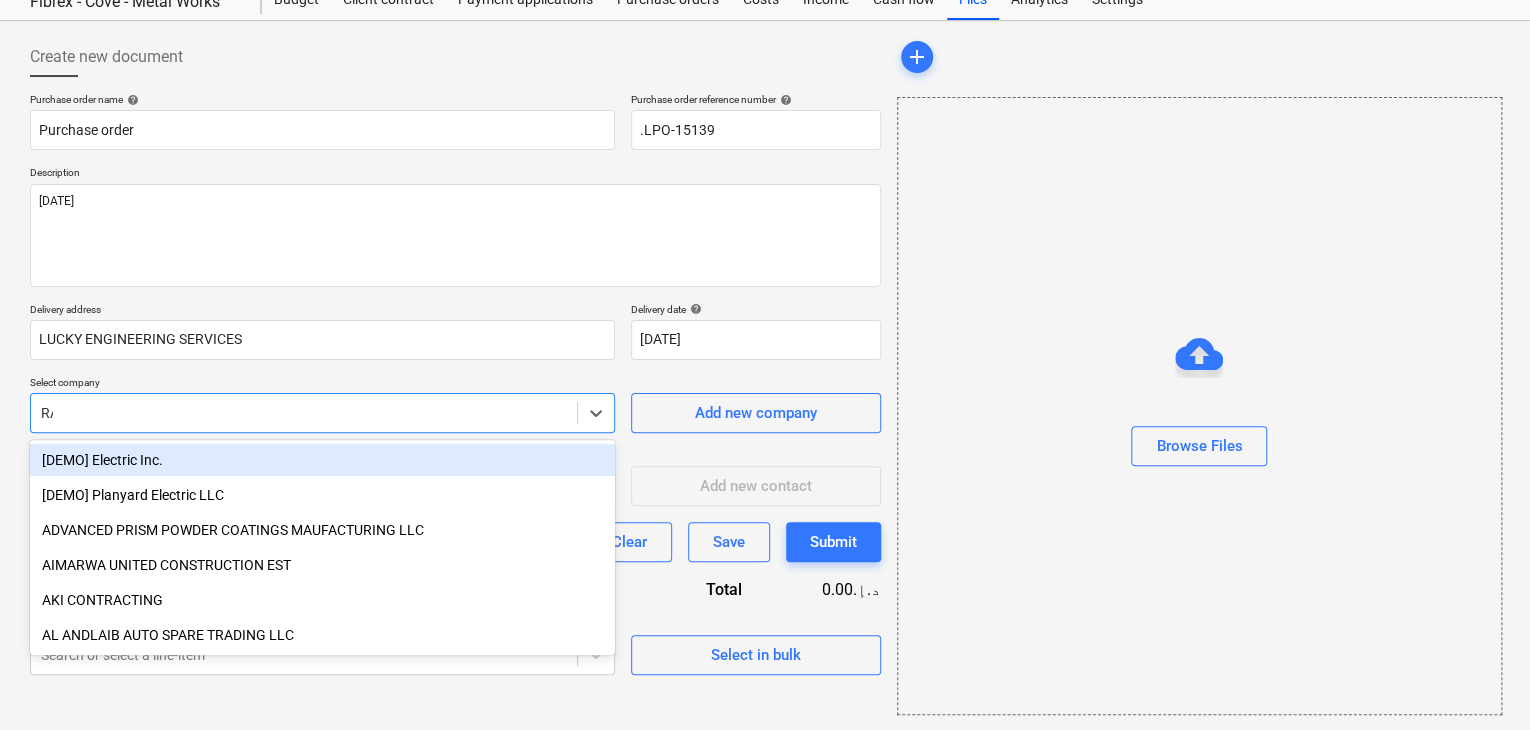 type on "RAW" 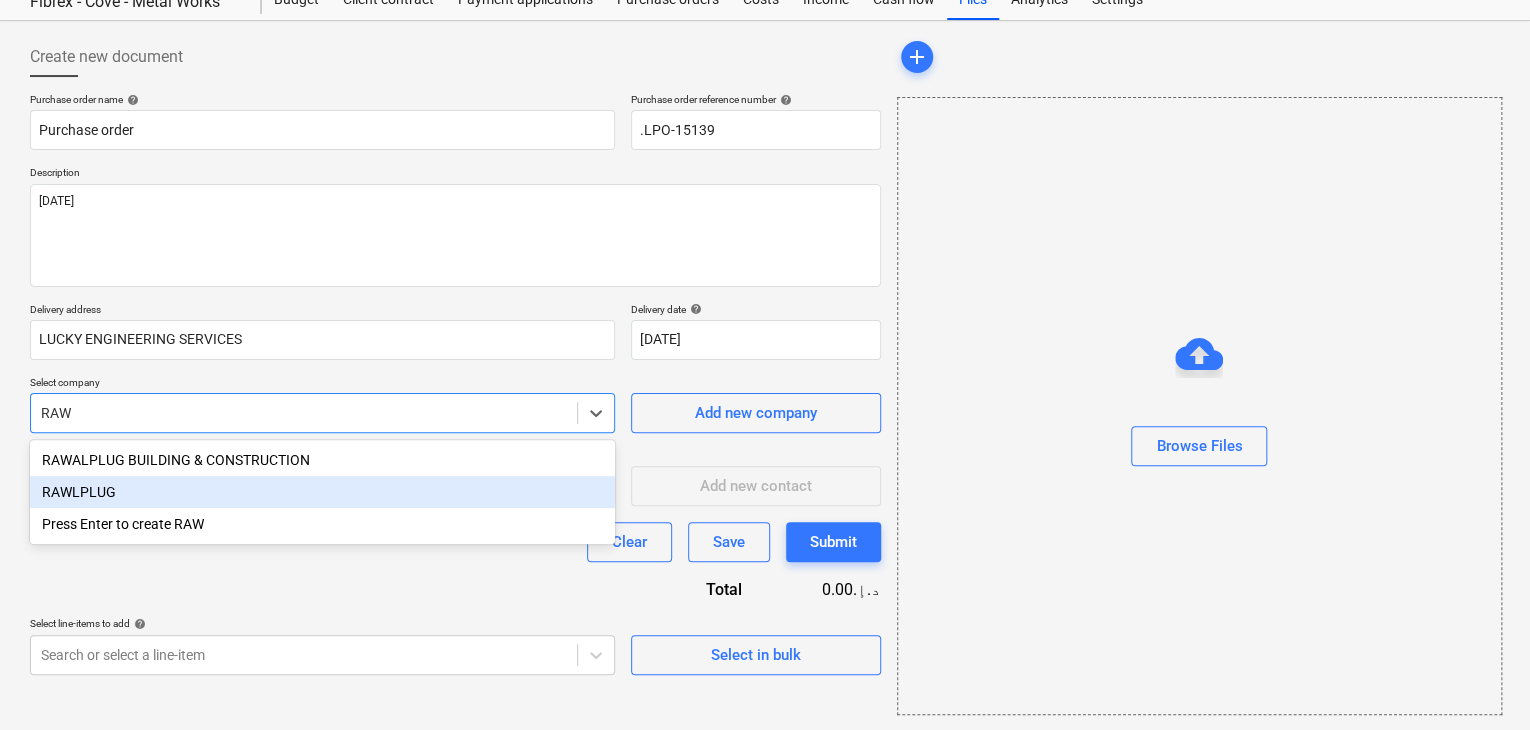 click on "RAWLPLUG" at bounding box center (322, 492) 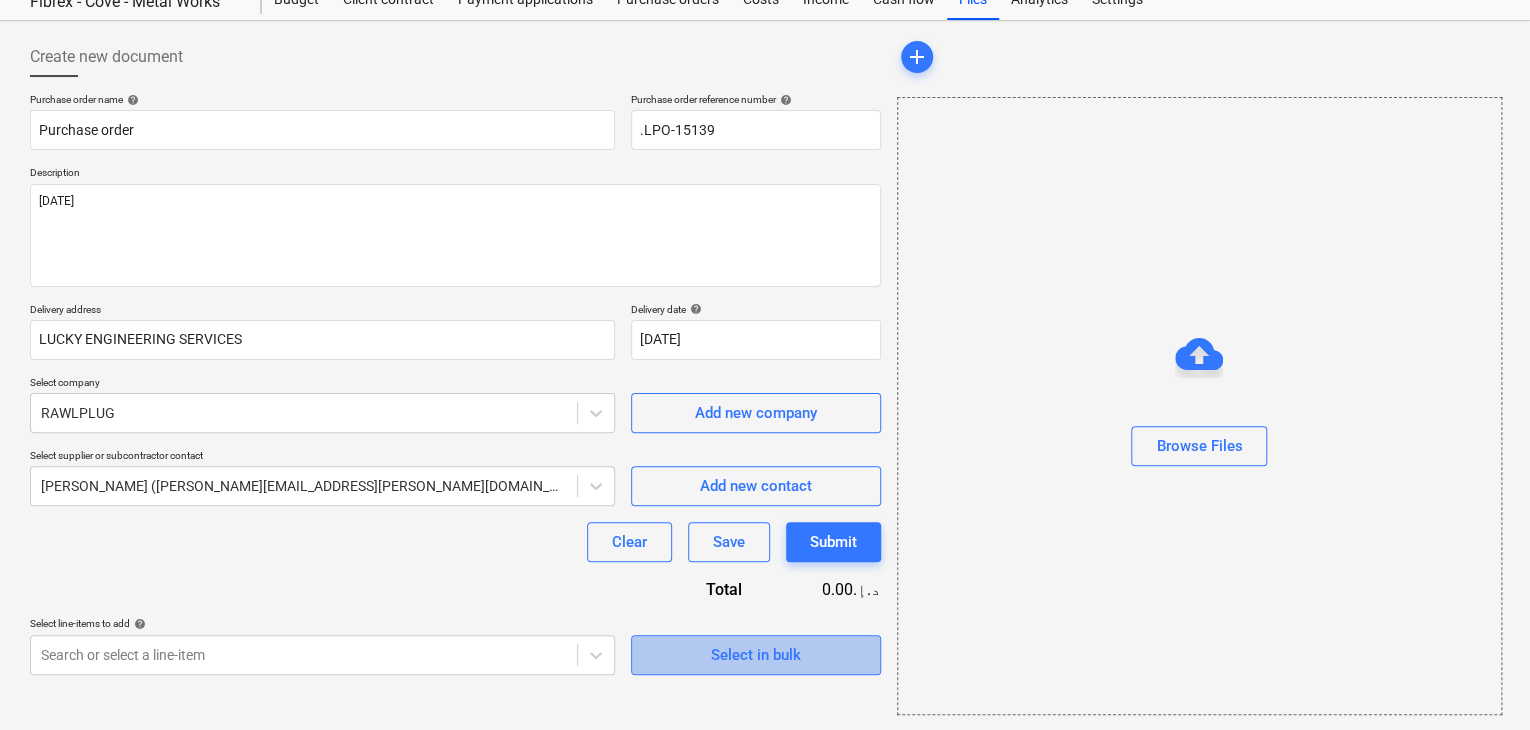 click on "Select in bulk" at bounding box center [756, 655] 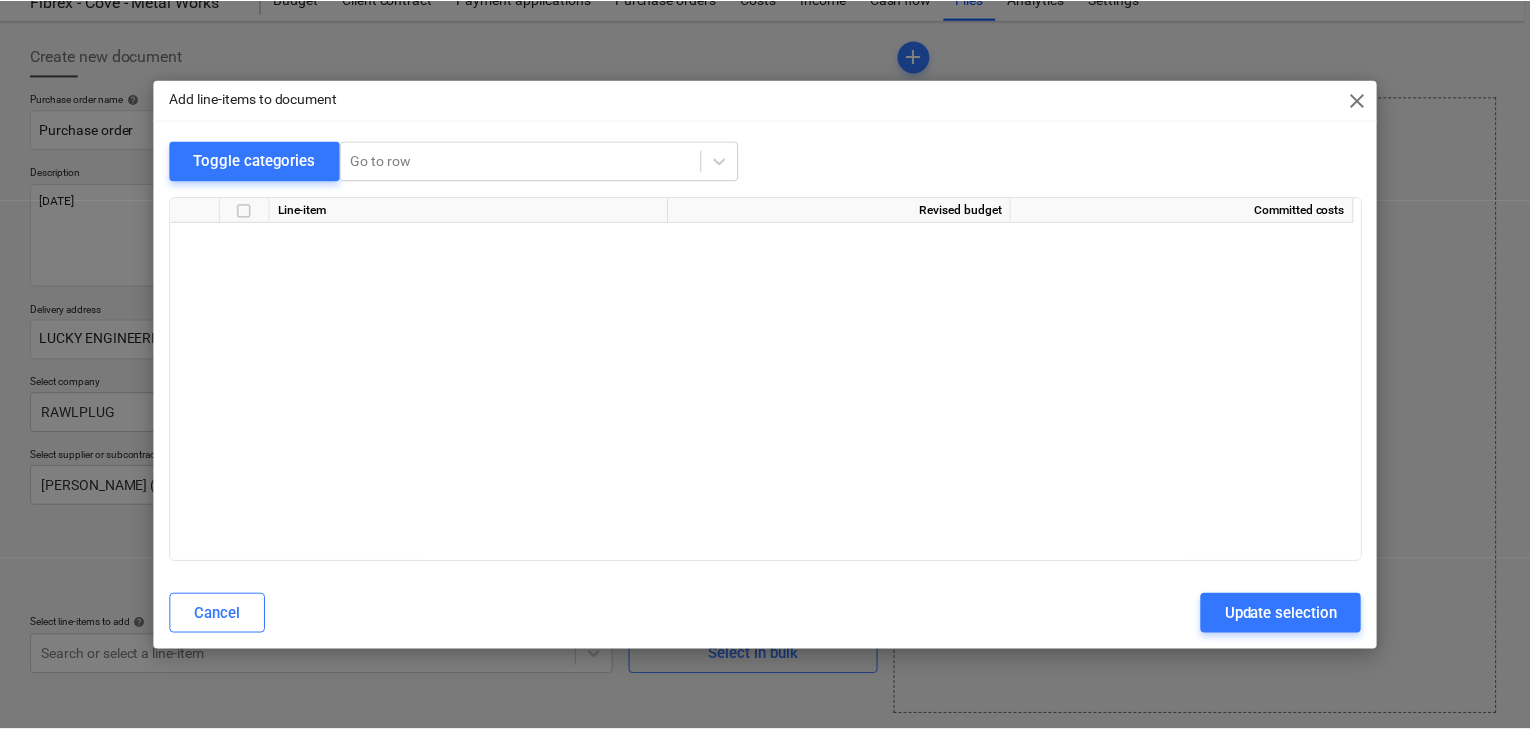 scroll, scrollTop: 19861, scrollLeft: 0, axis: vertical 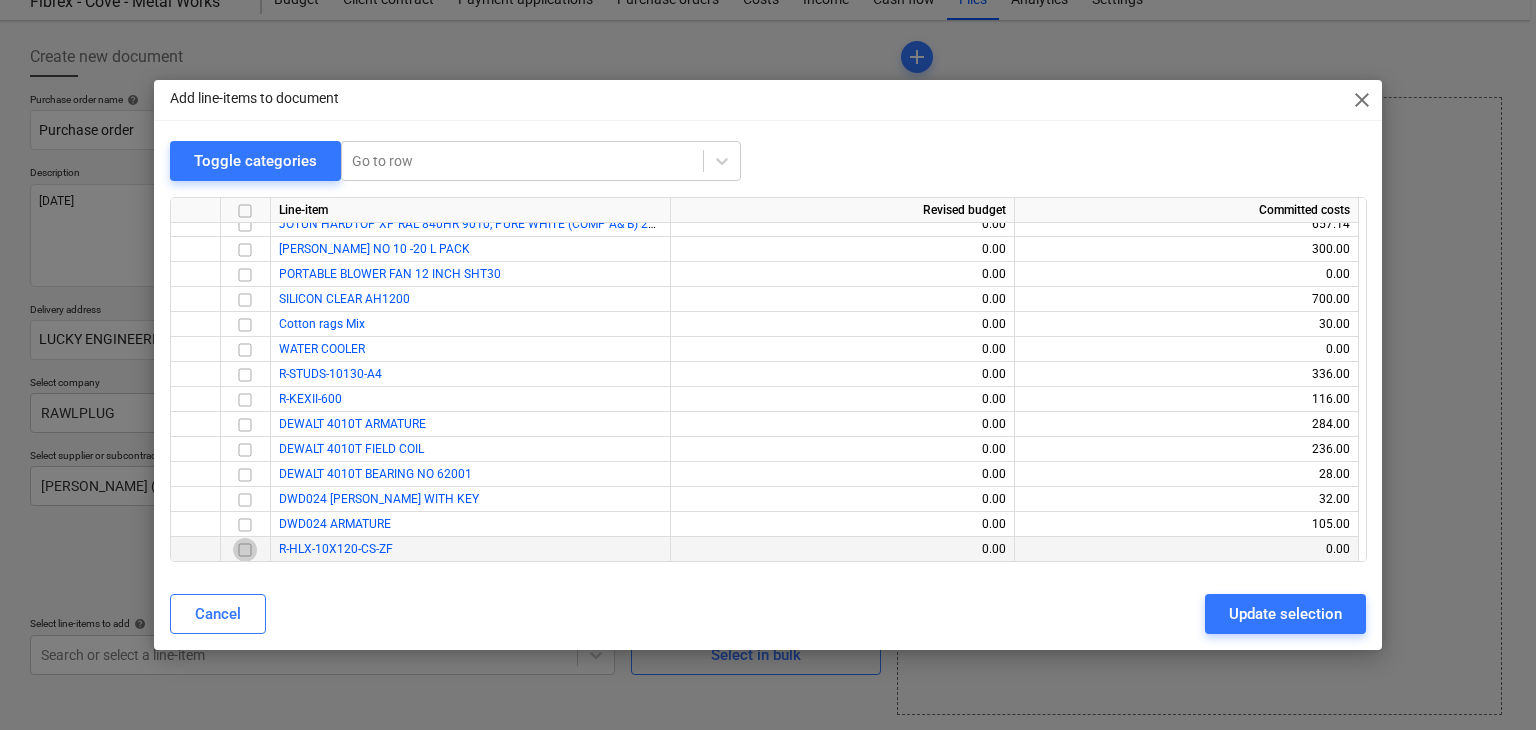 click at bounding box center [245, 550] 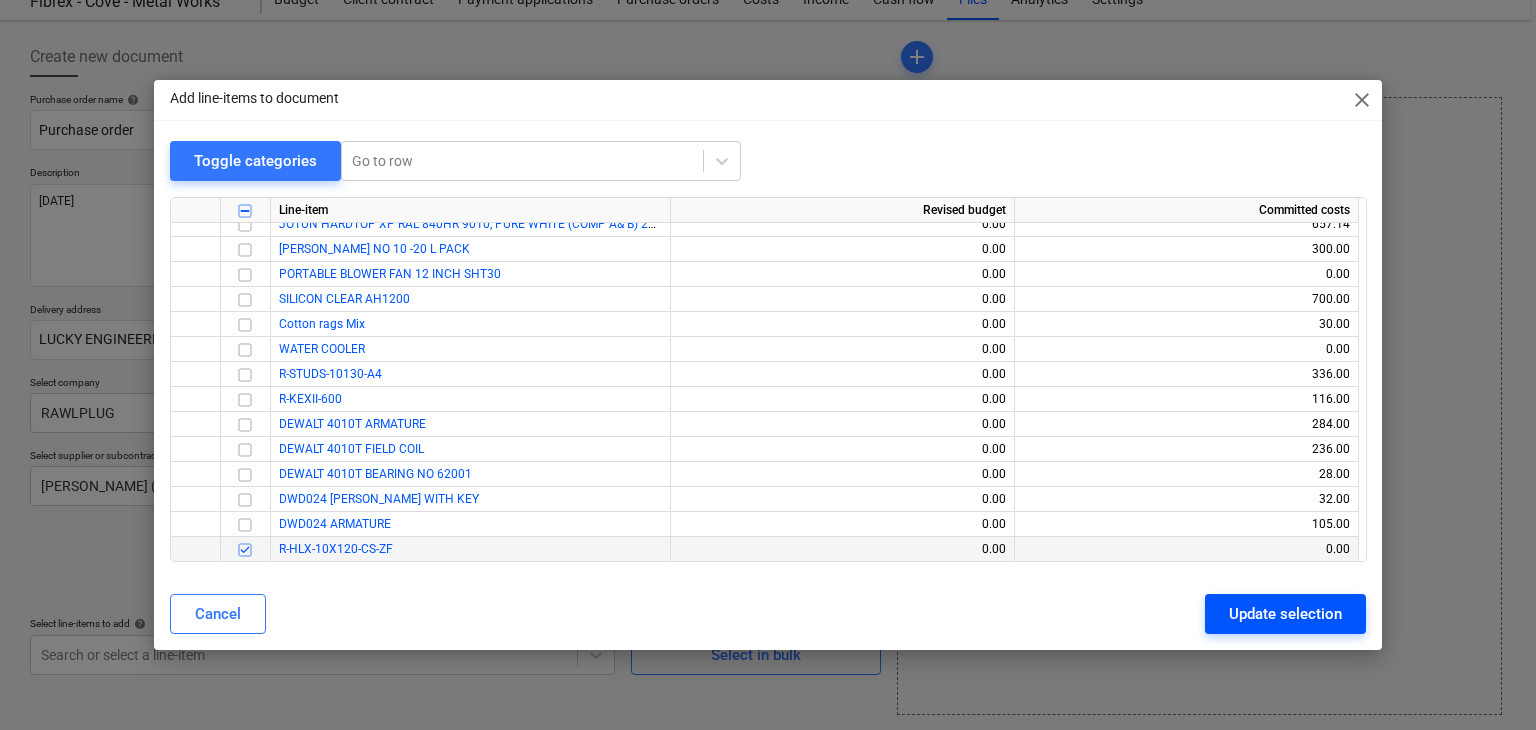 click on "Update selection" at bounding box center [1285, 614] 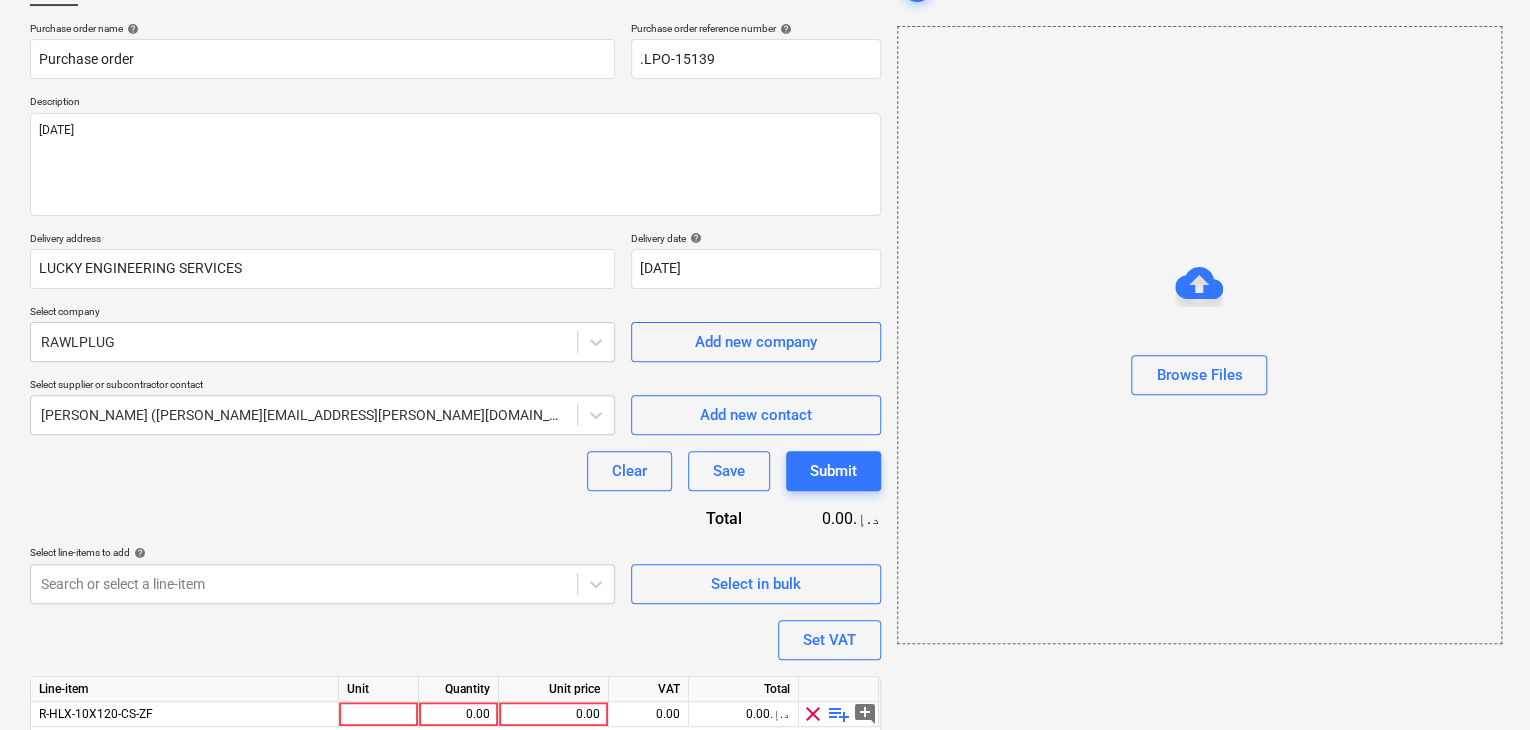 scroll, scrollTop: 220, scrollLeft: 0, axis: vertical 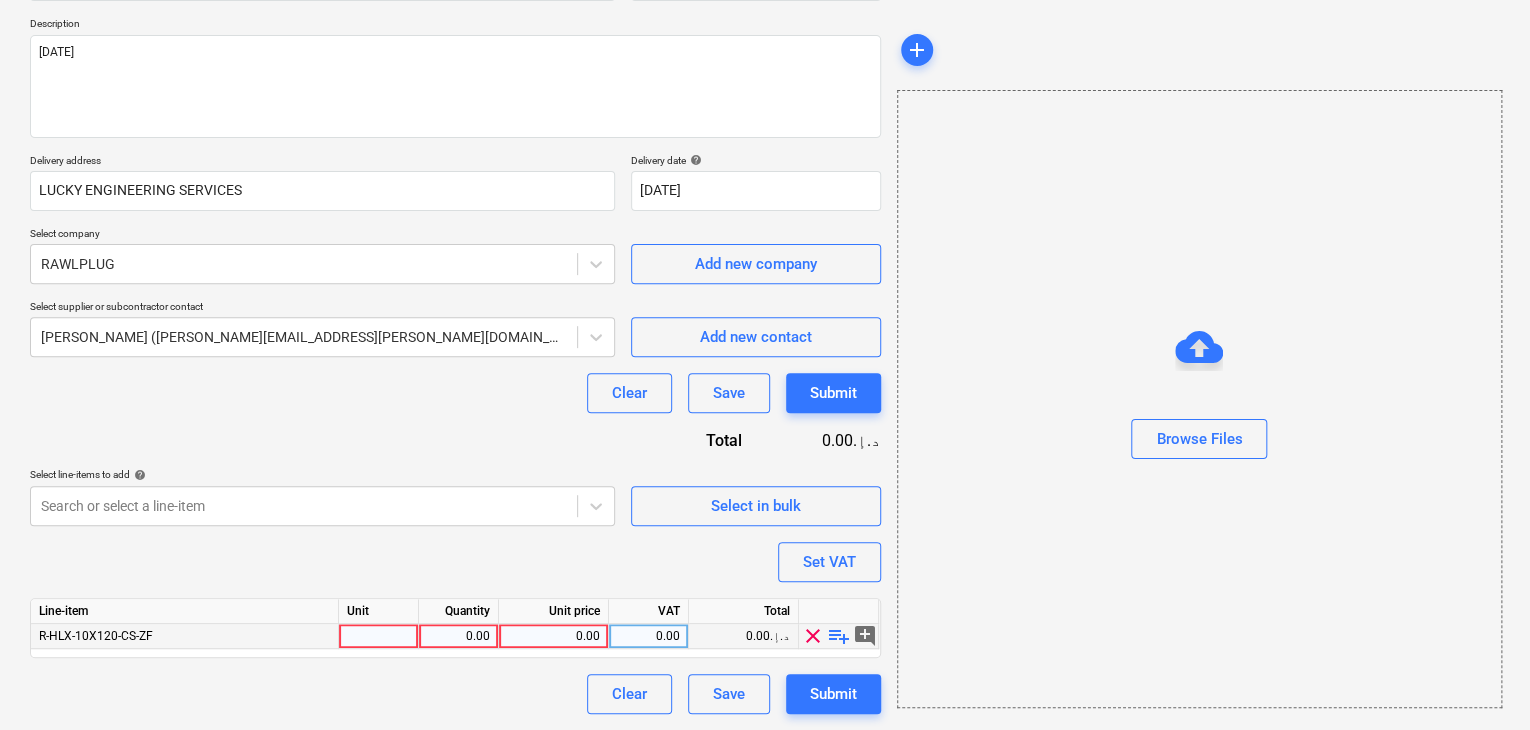 drag, startPoint x: 368, startPoint y: 630, endPoint x: 368, endPoint y: 617, distance: 13 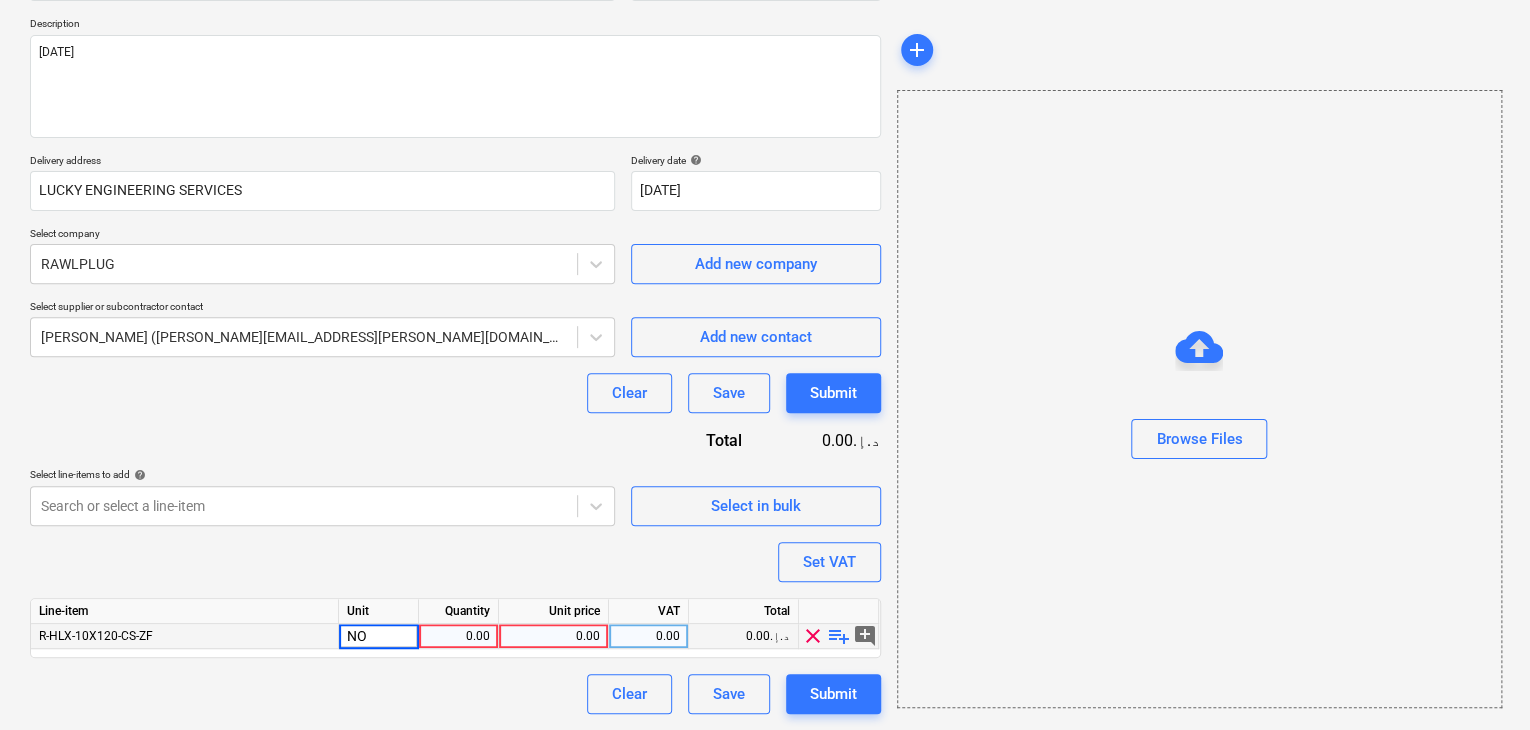 type on "NOS" 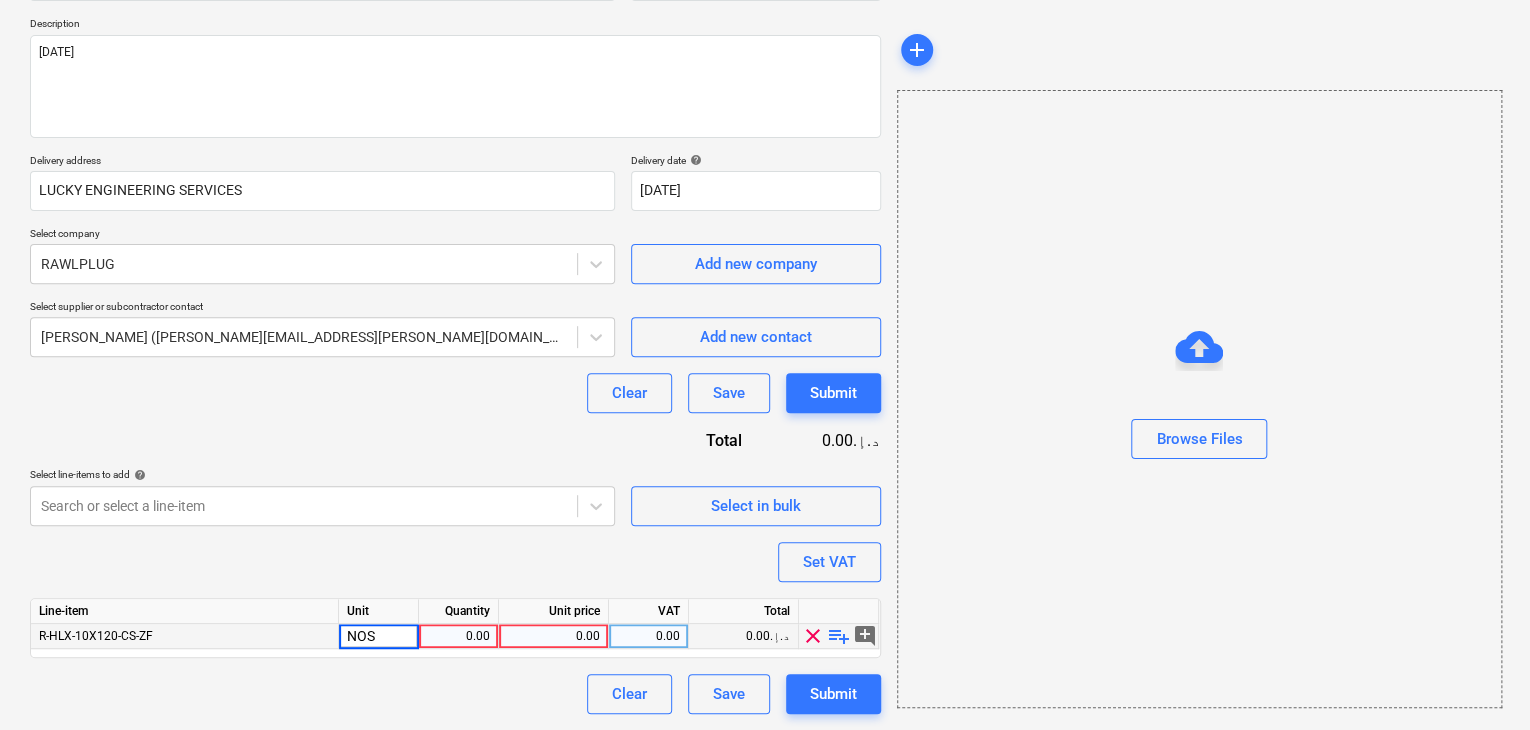 type on "x" 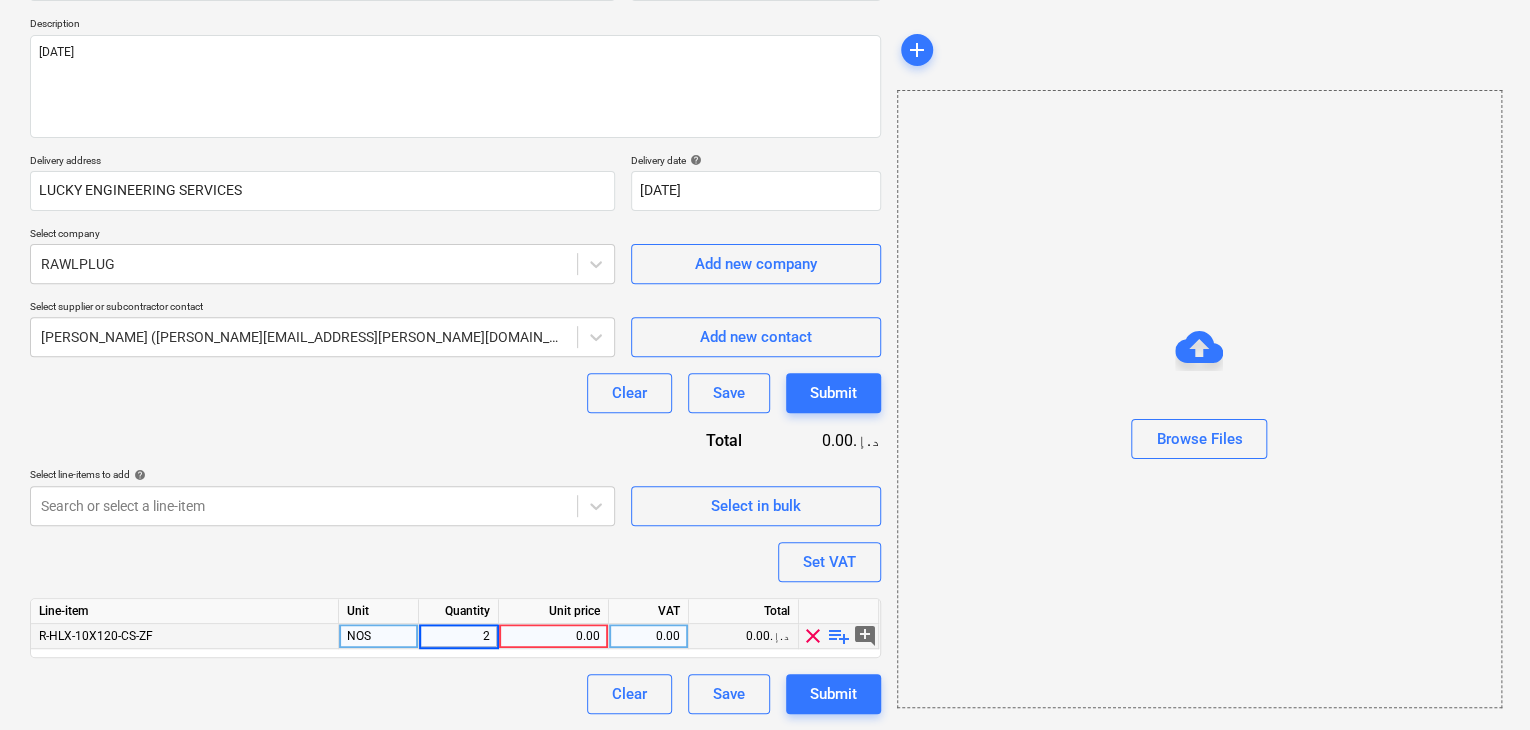 type on "20" 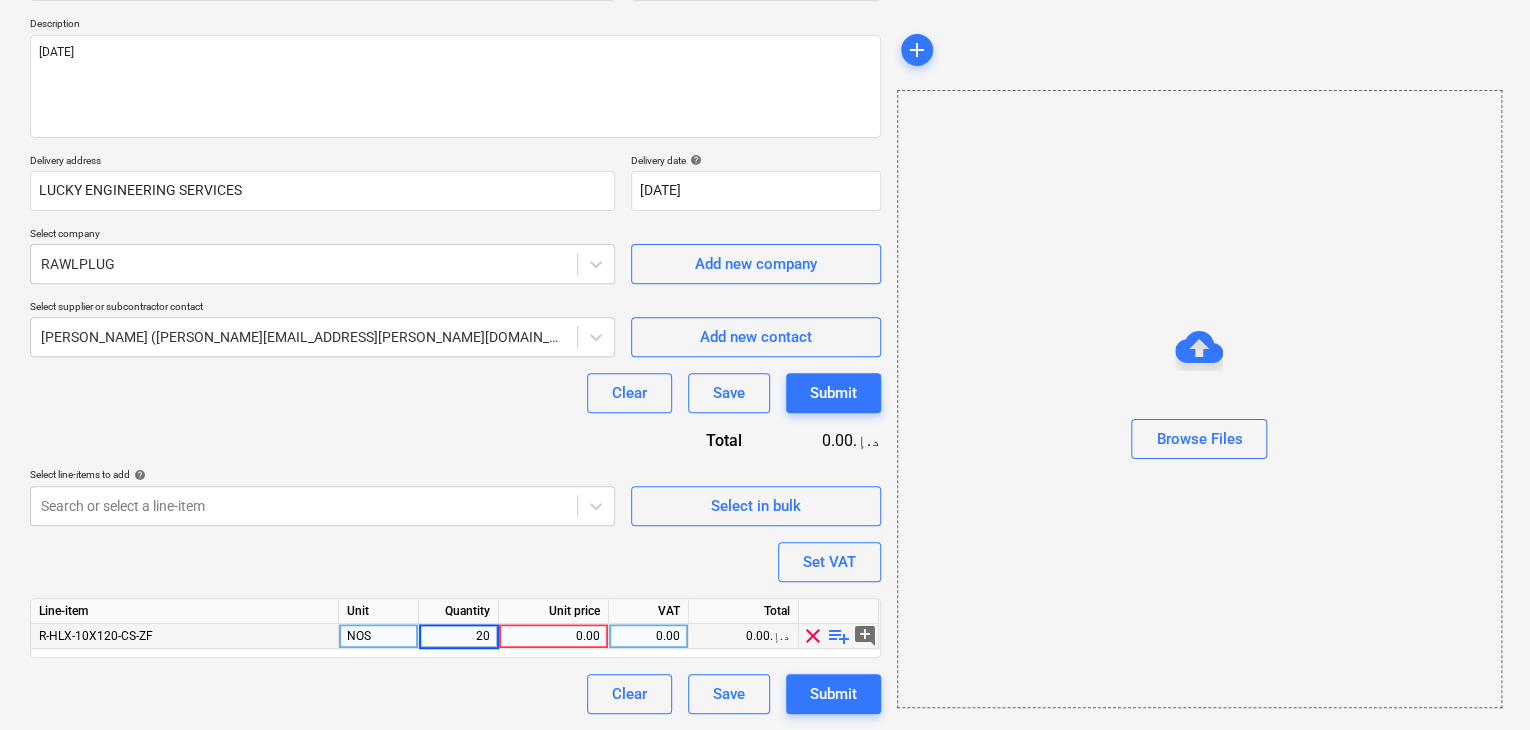 type on "x" 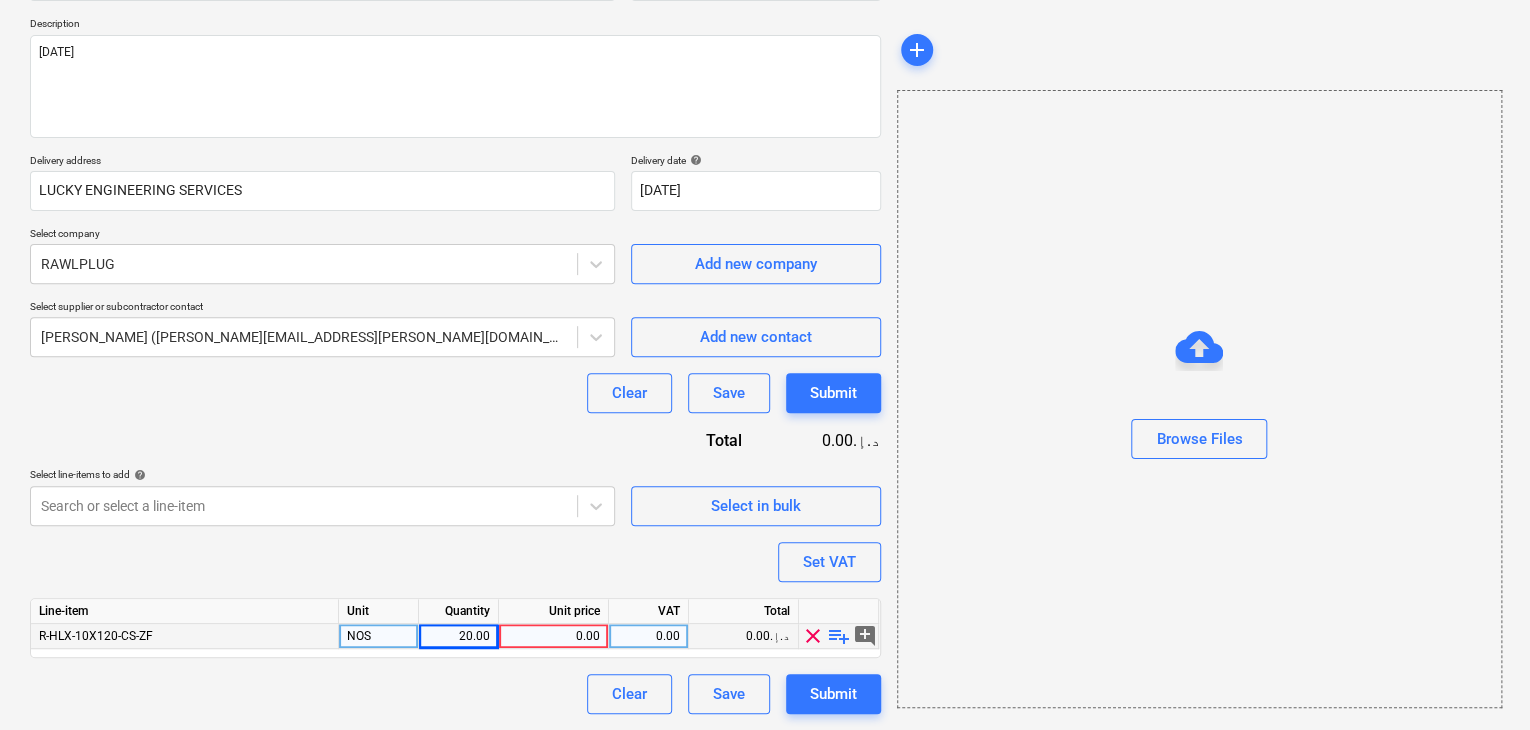 click on "0.00" at bounding box center [553, 636] 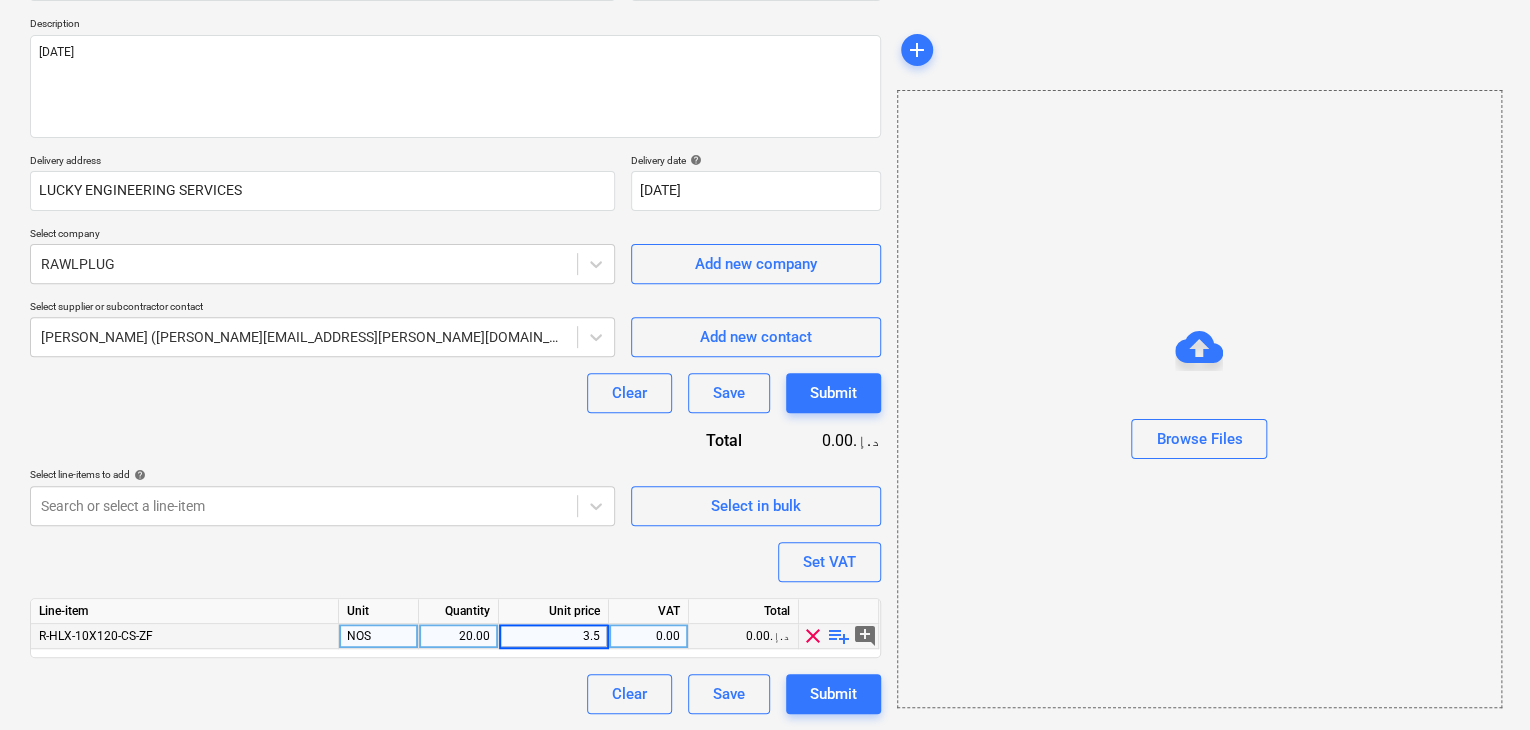 type on "3.57" 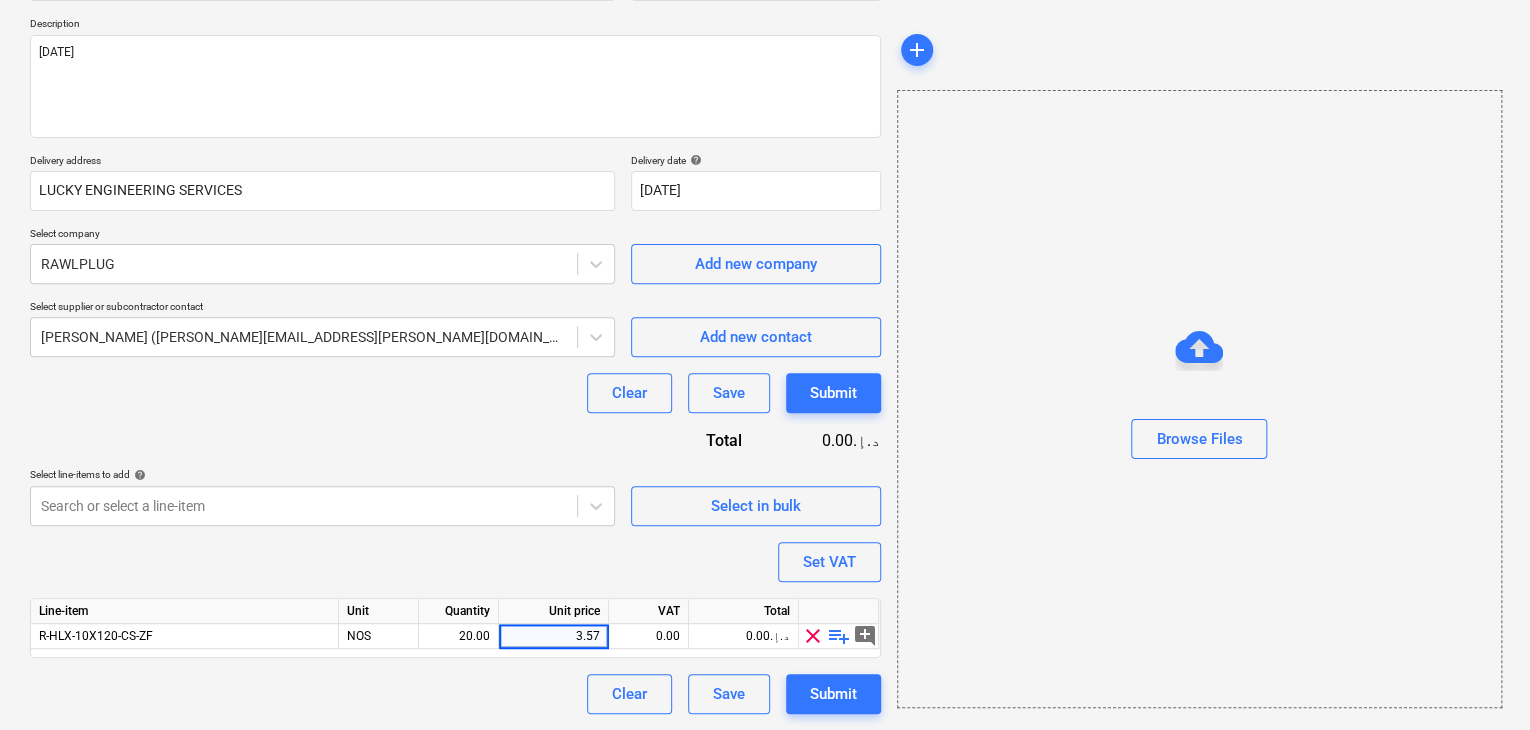 type on "x" 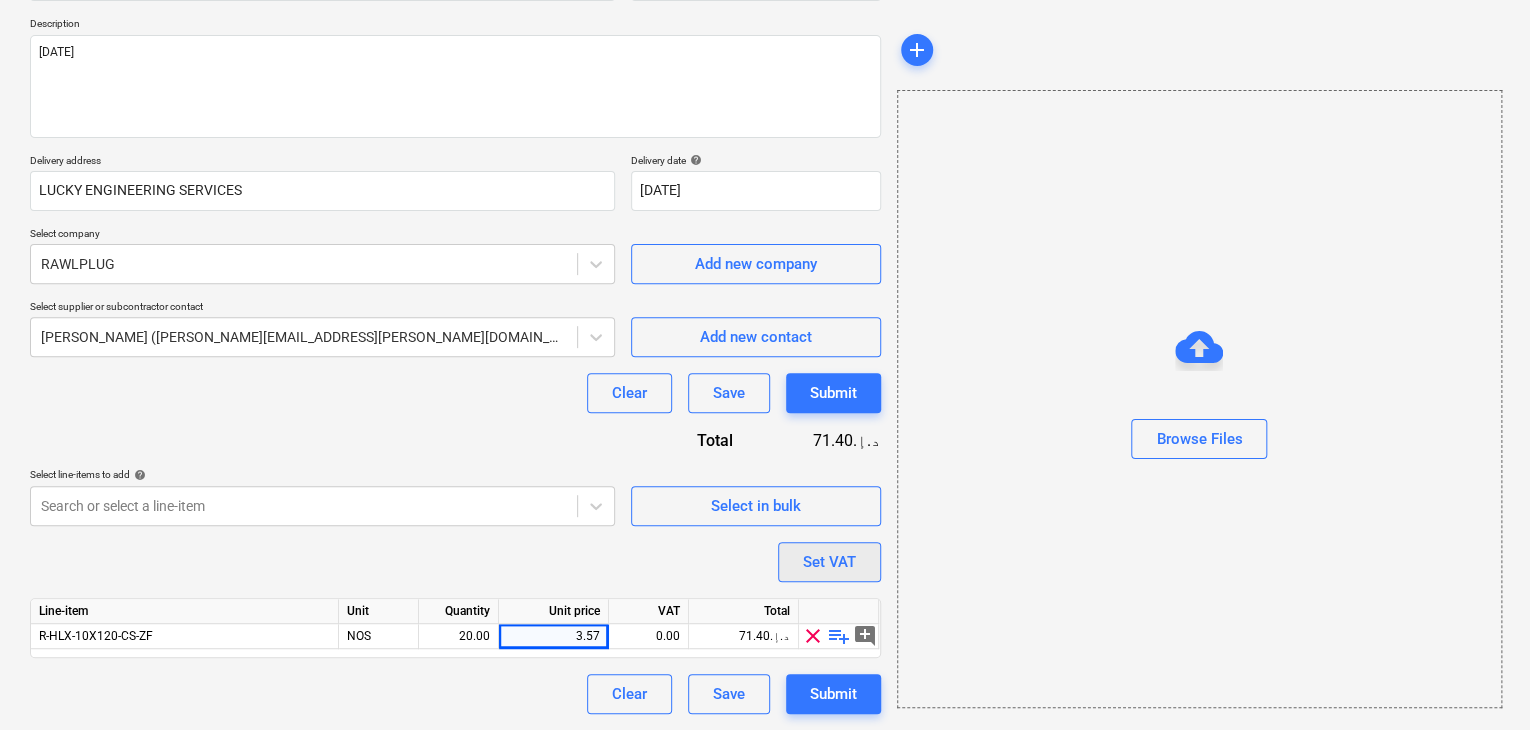 click on "Set VAT" at bounding box center [829, 562] 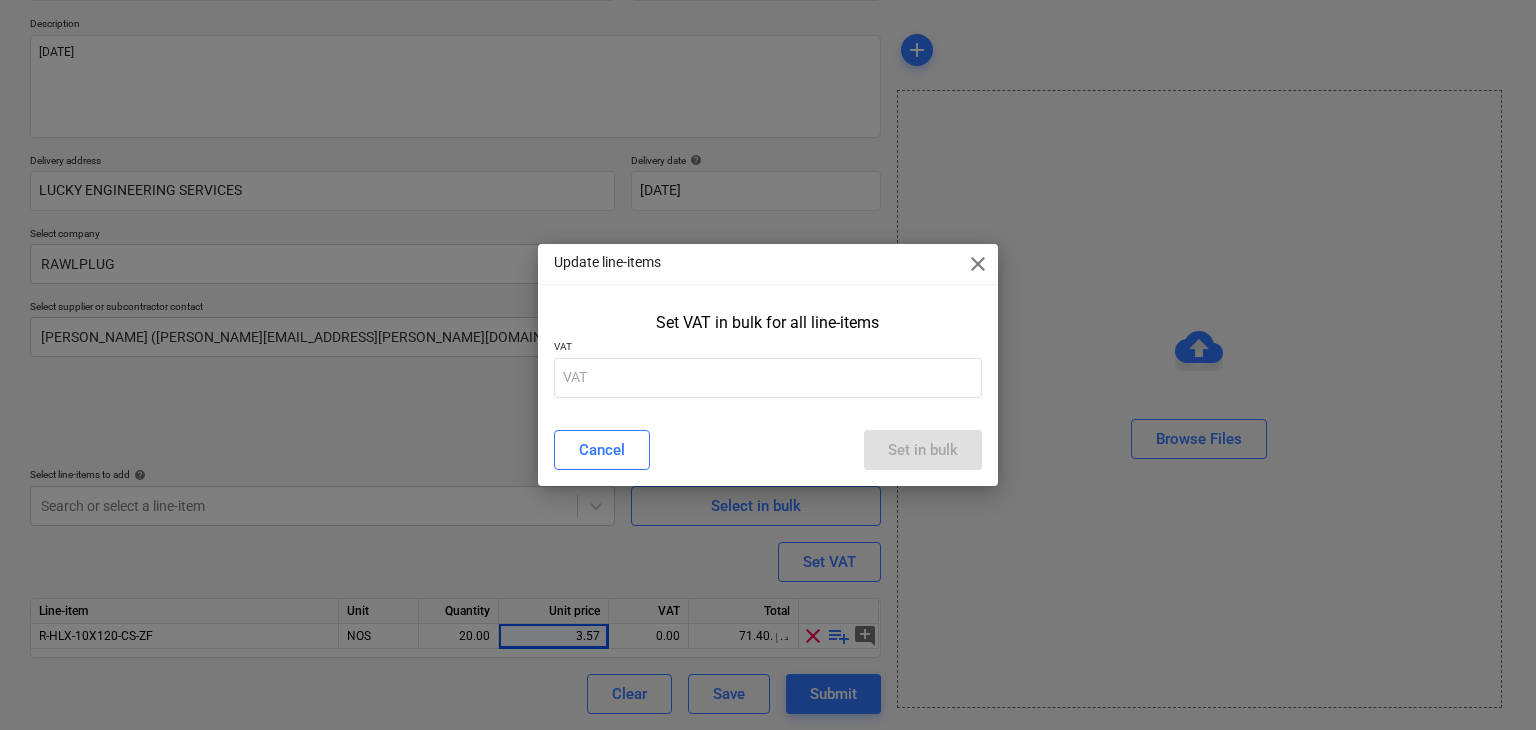 click on "VAT" at bounding box center (768, 348) 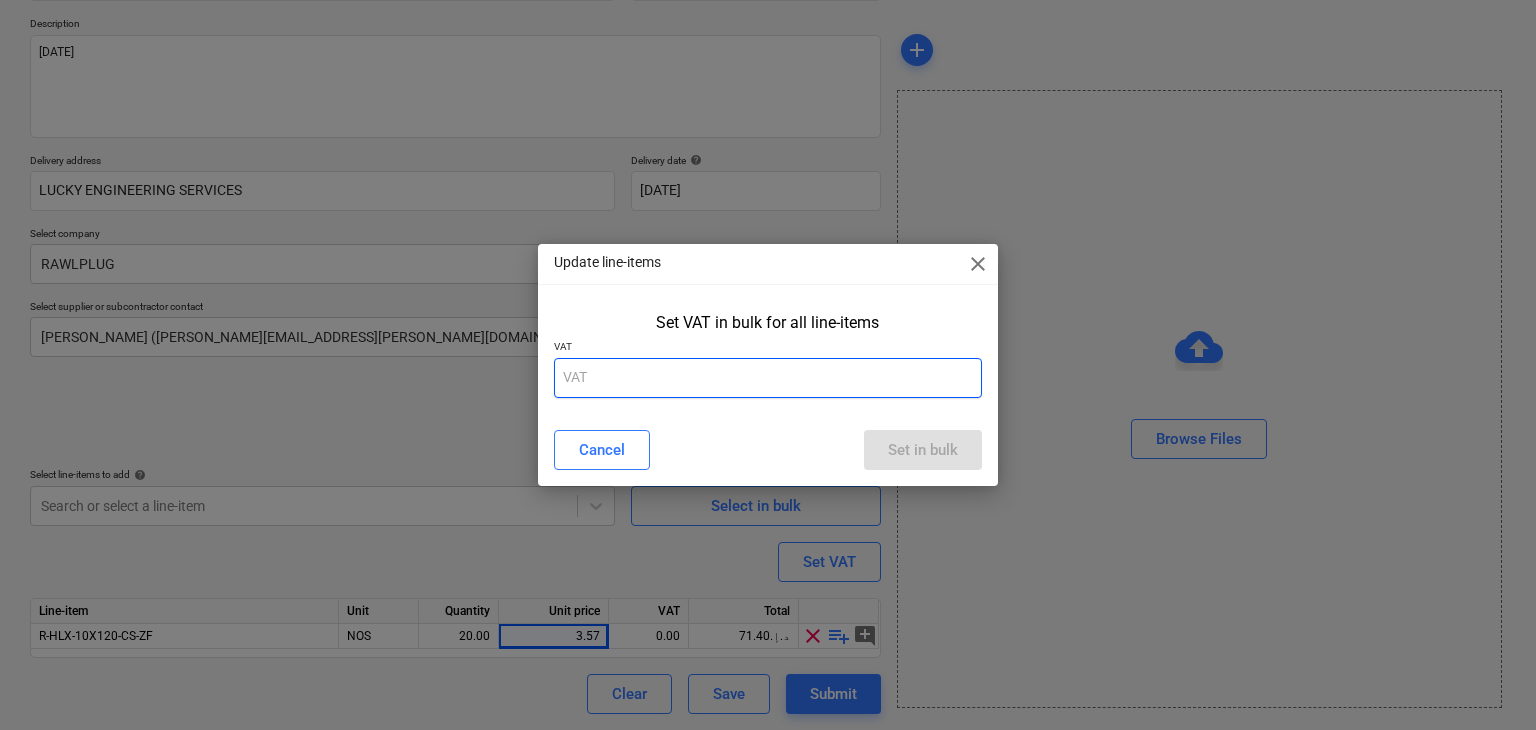 click at bounding box center [768, 378] 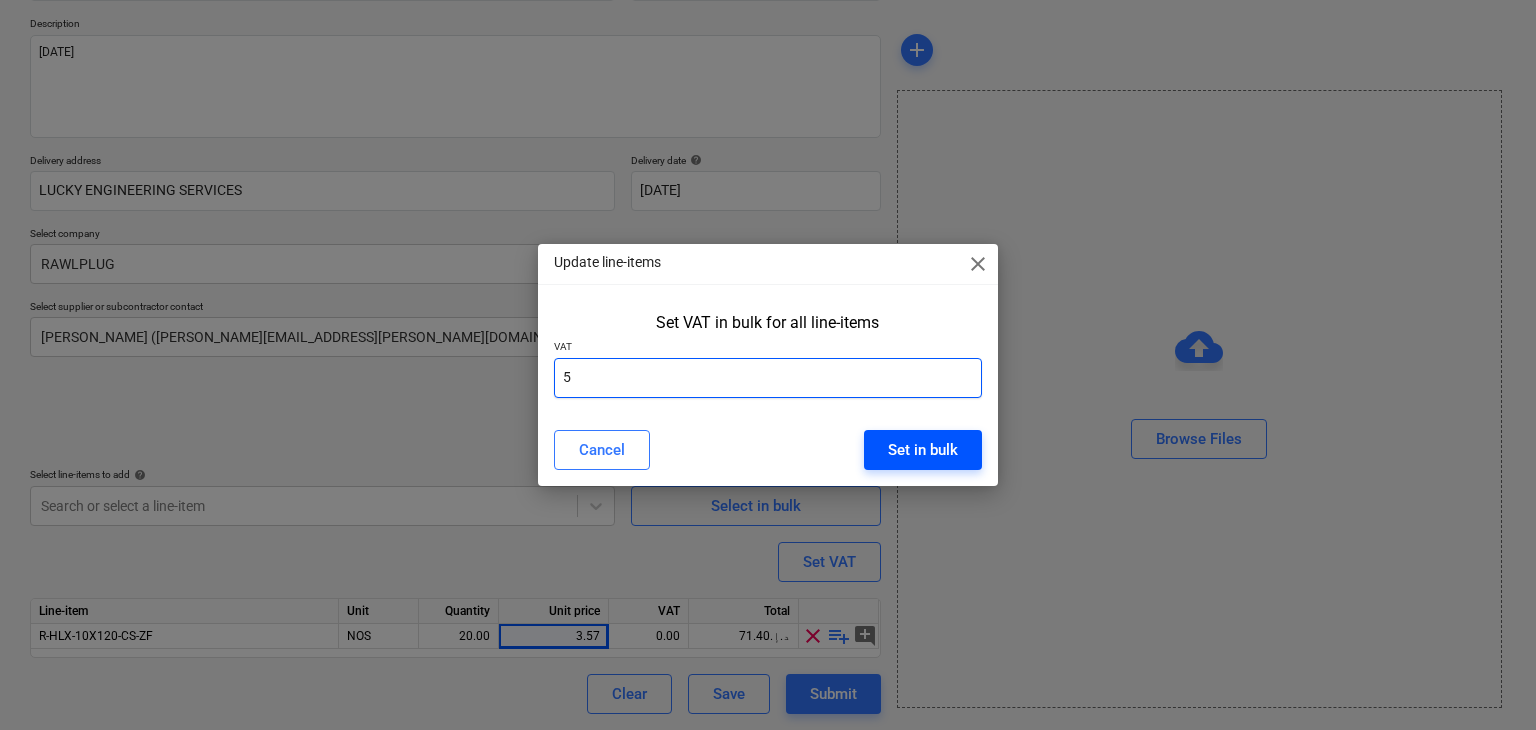 type on "5" 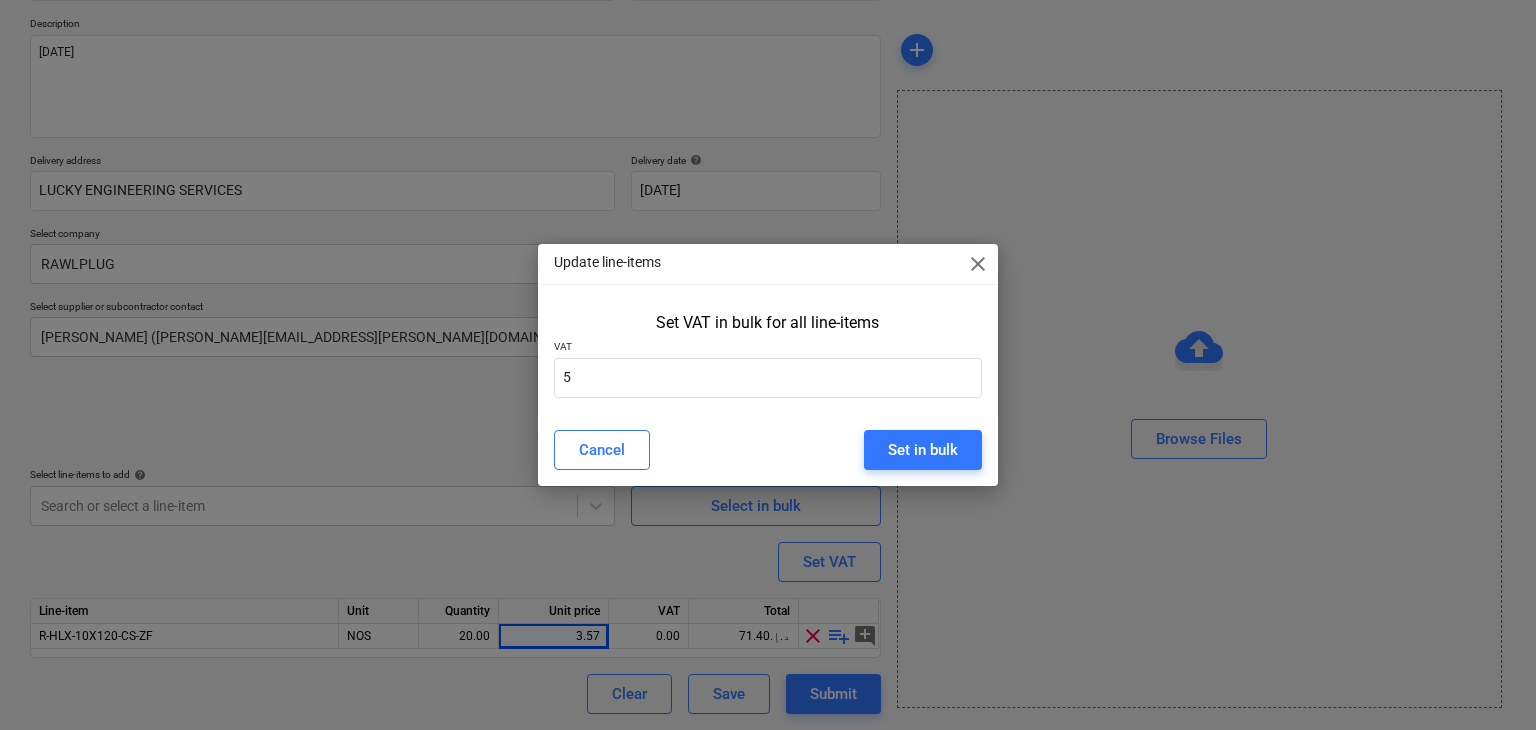 drag, startPoint x: 905, startPoint y: 449, endPoint x: 886, endPoint y: 481, distance: 37.215588 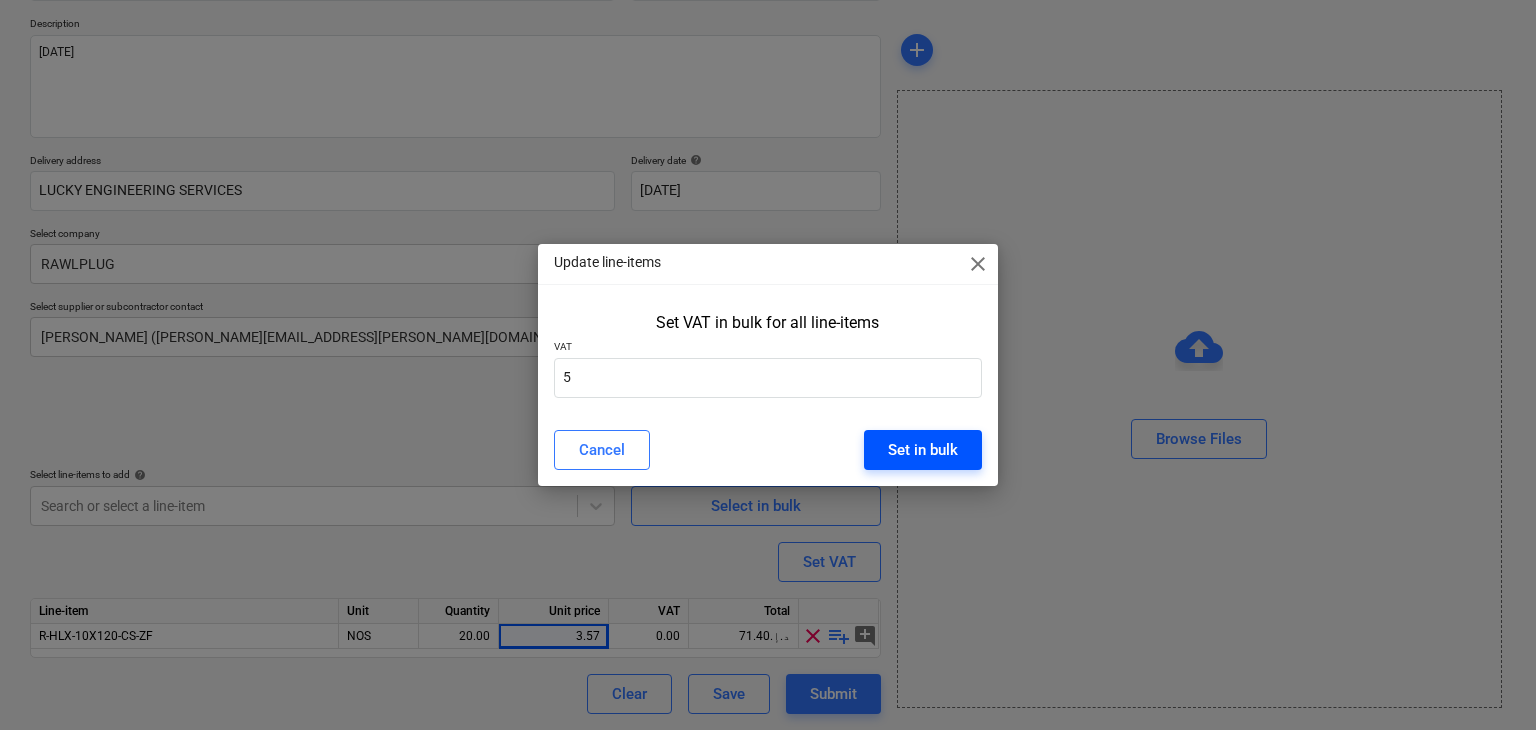 click on "Set in bulk" at bounding box center [923, 450] 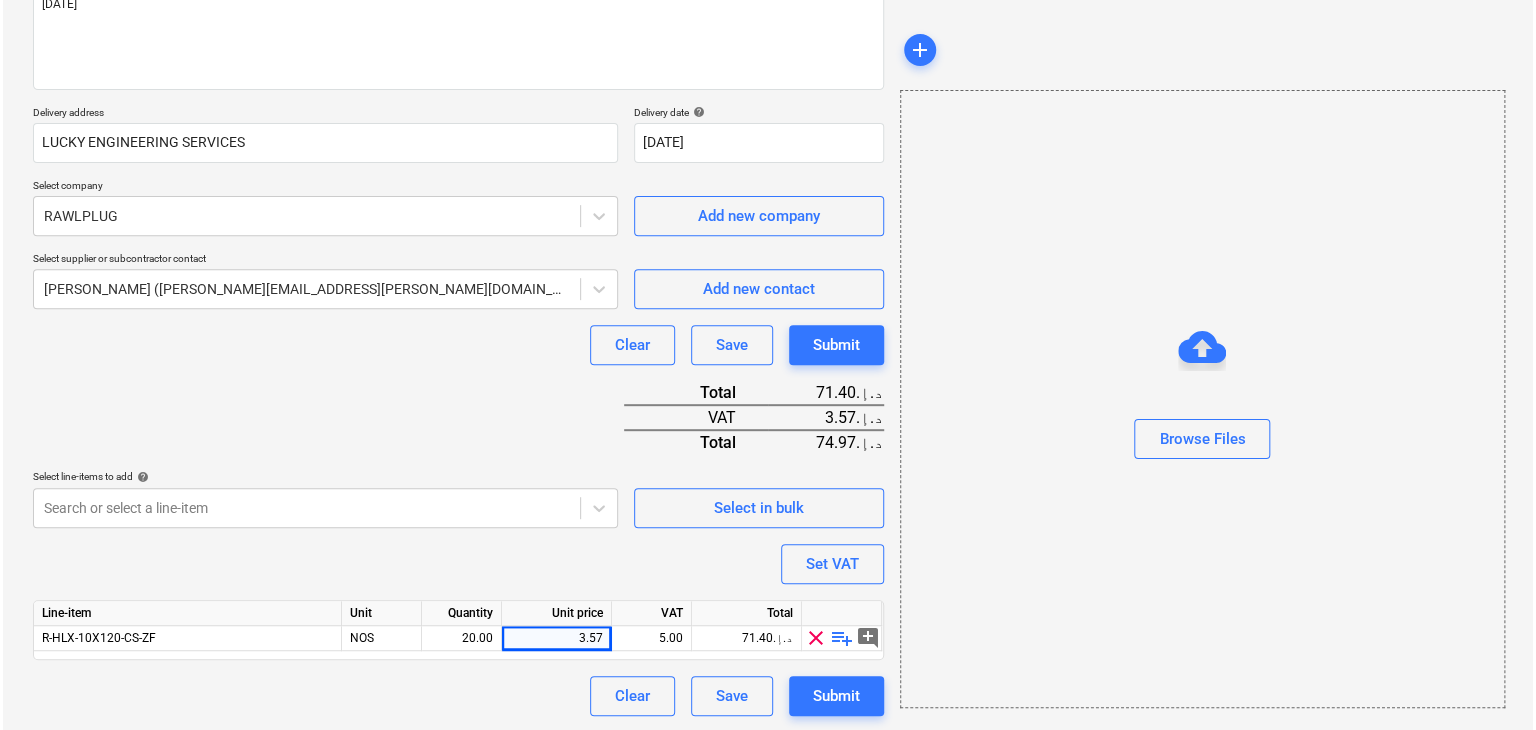 scroll, scrollTop: 269, scrollLeft: 0, axis: vertical 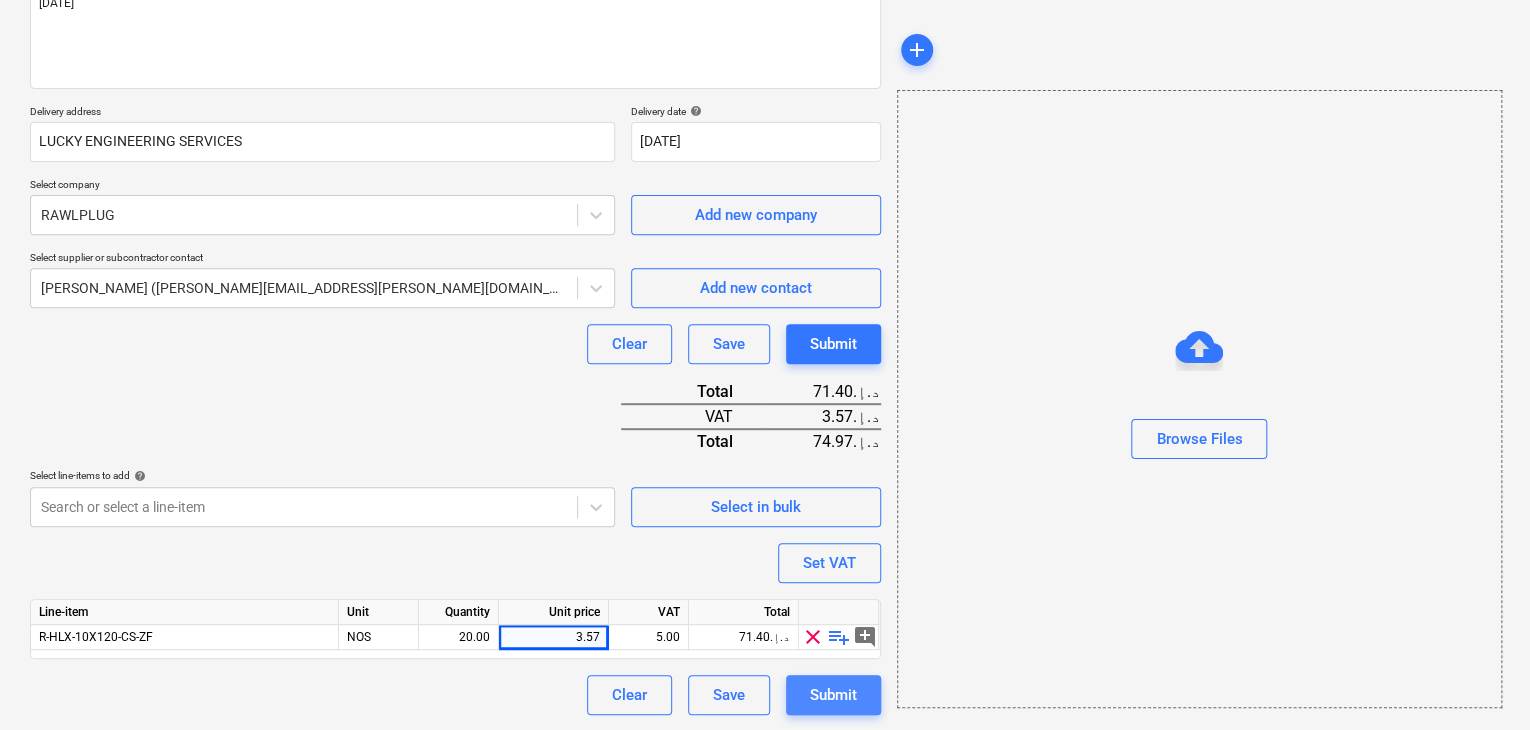click on "Submit" at bounding box center [833, 695] 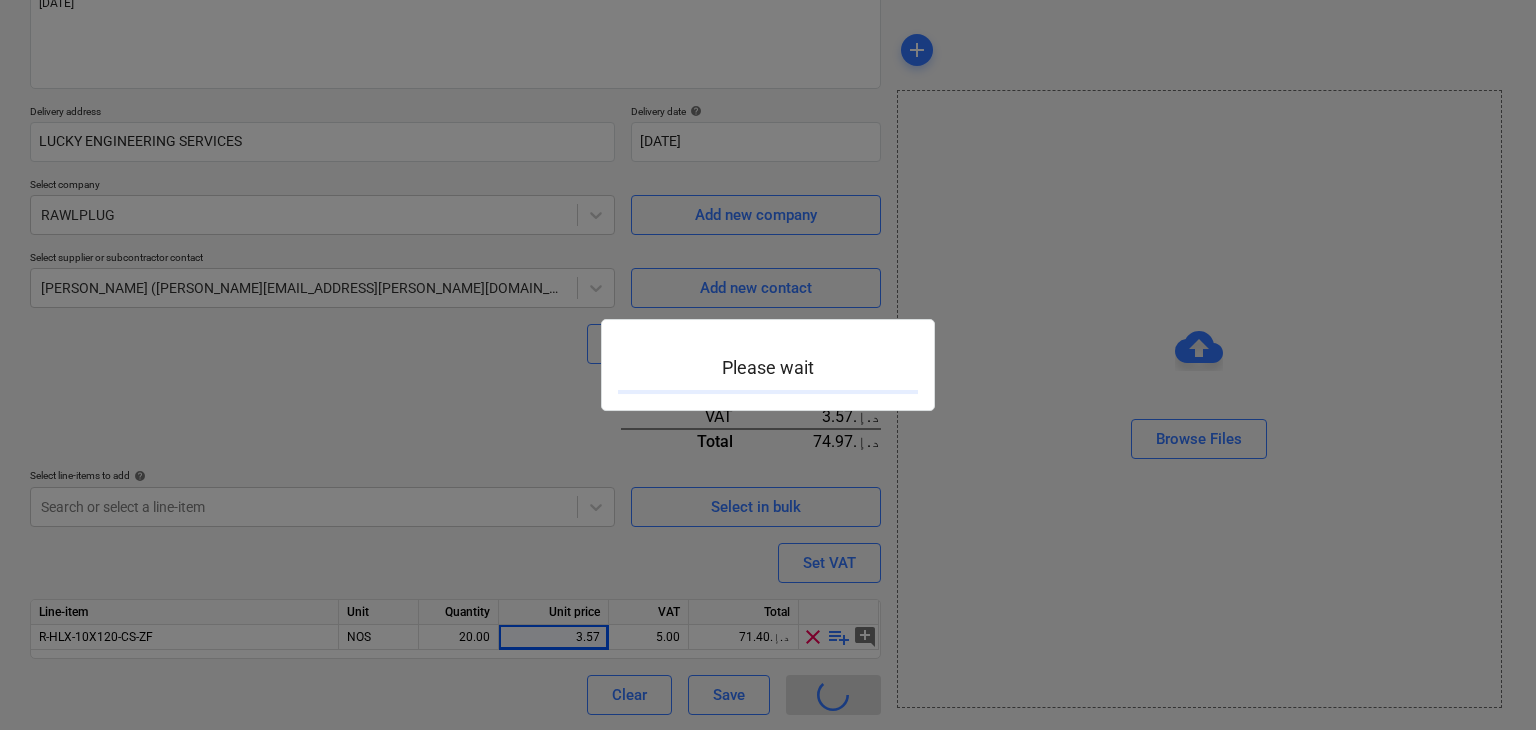 scroll, scrollTop: 0, scrollLeft: 0, axis: both 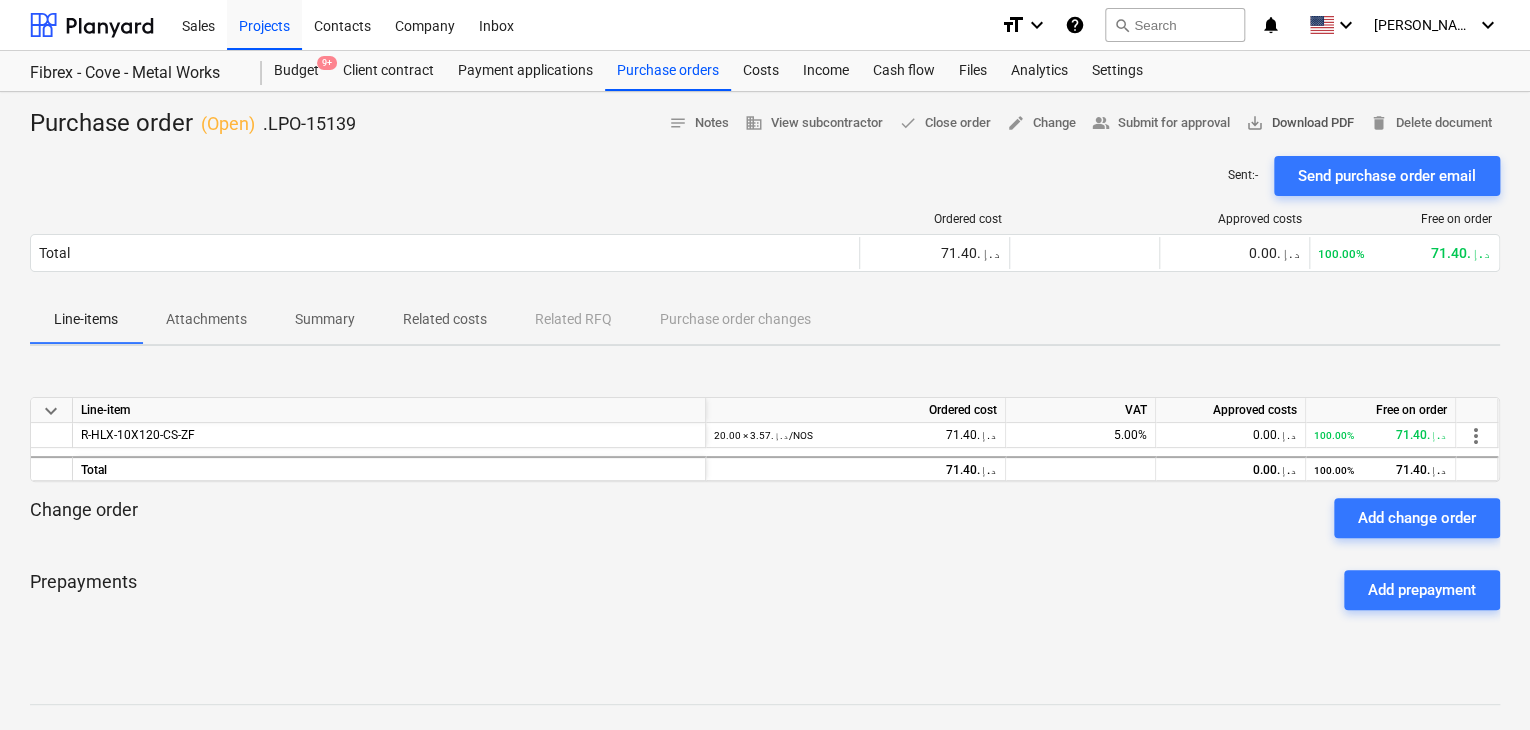 click on "save_alt Download PDF" at bounding box center [1300, 123] 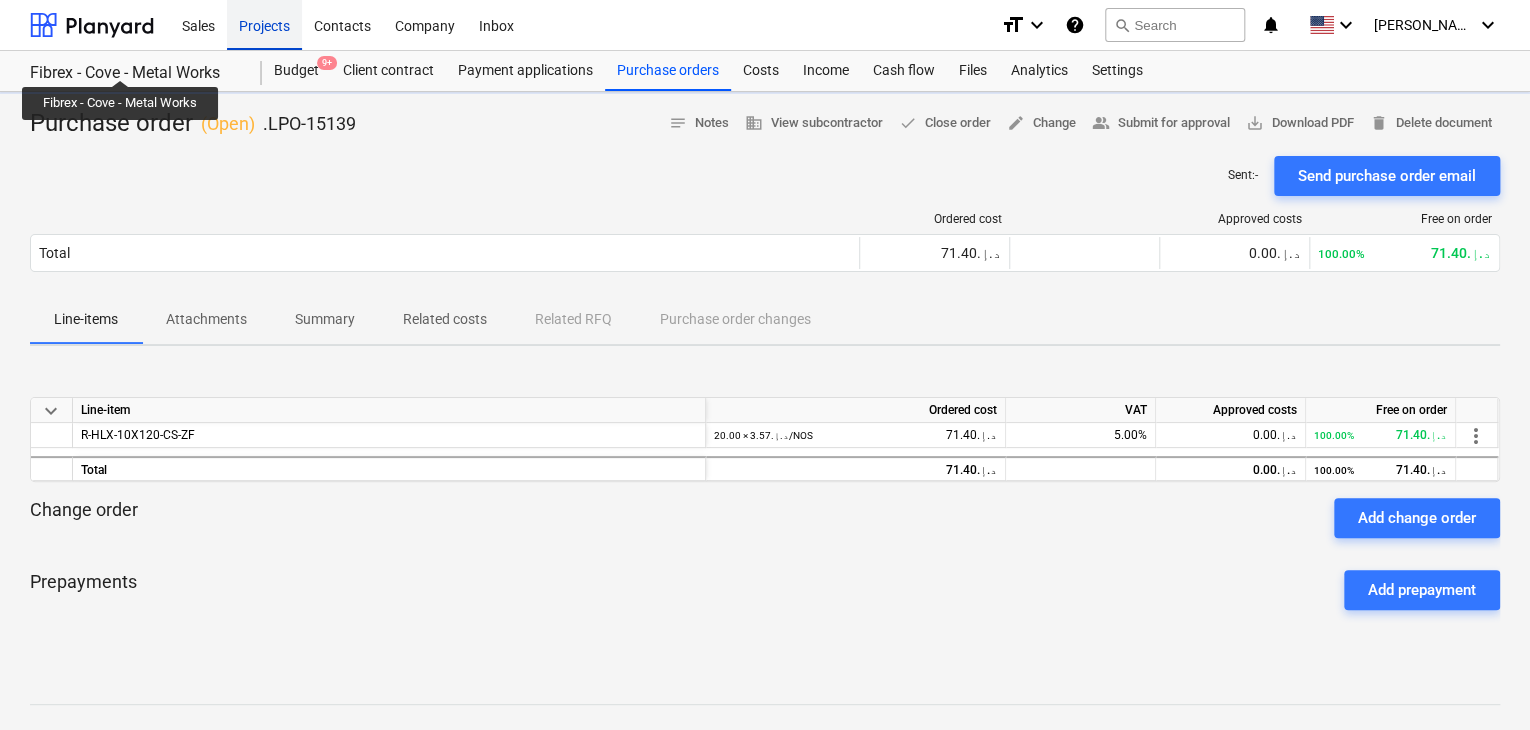click on "Projects" at bounding box center [264, 24] 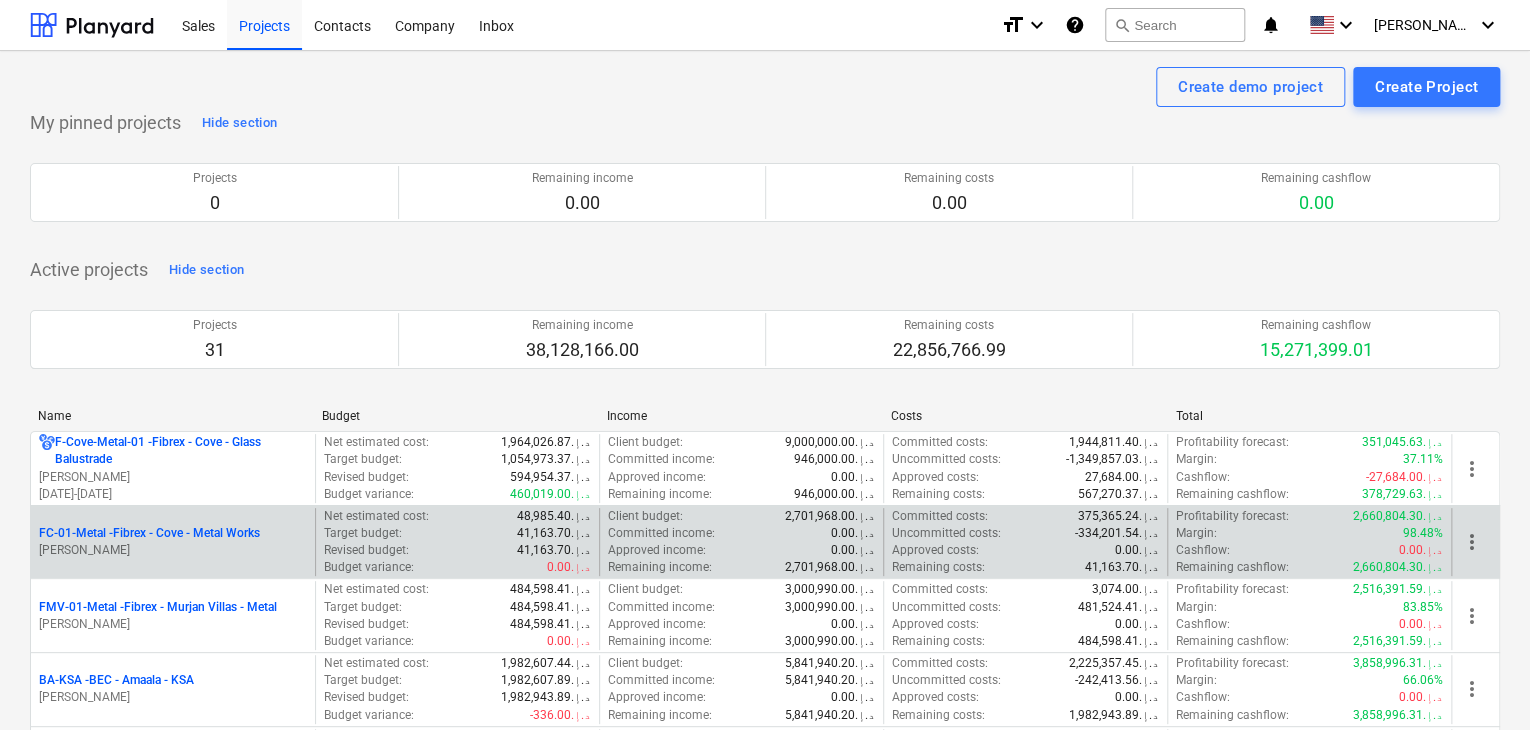 click on "[PERSON_NAME]" at bounding box center (173, 550) 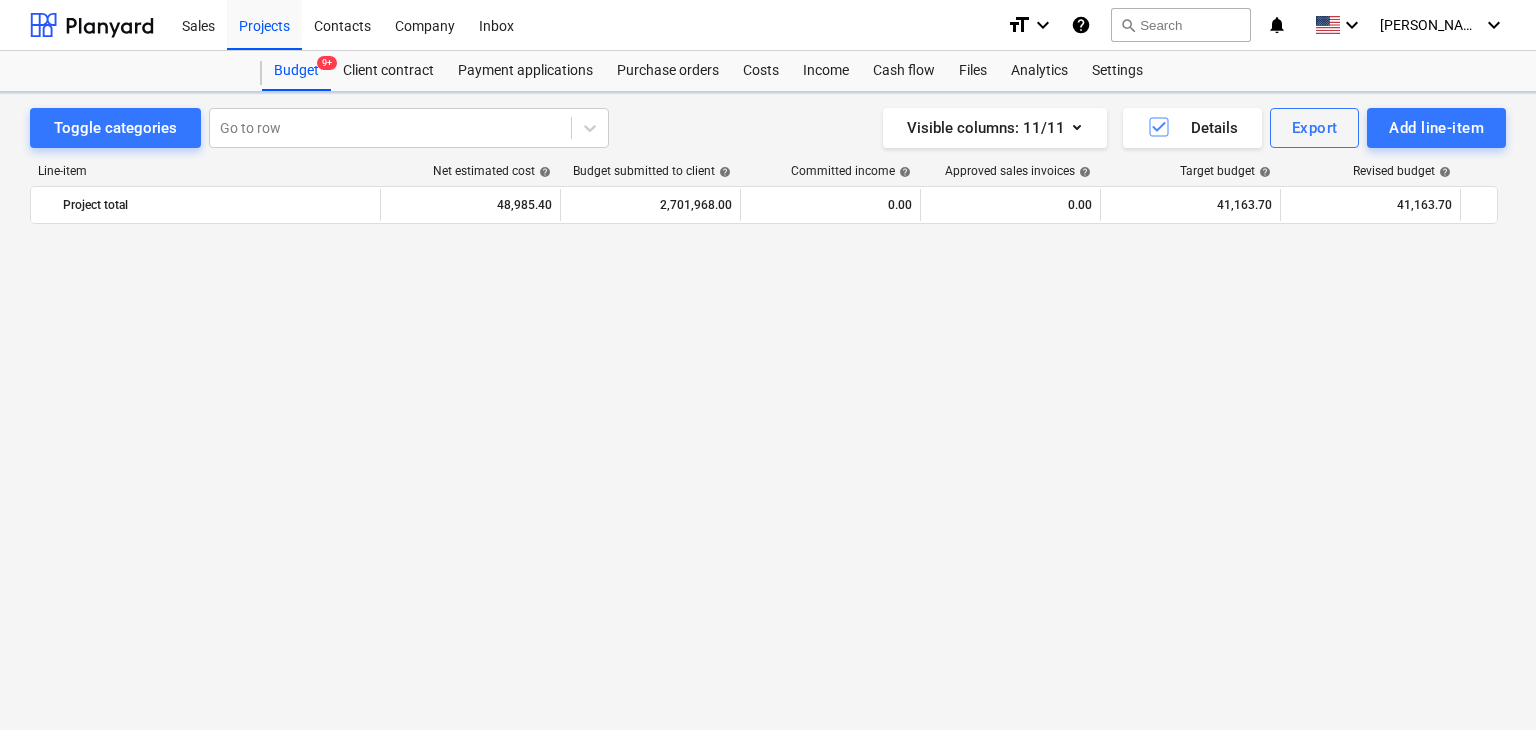 scroll, scrollTop: 23769, scrollLeft: 0, axis: vertical 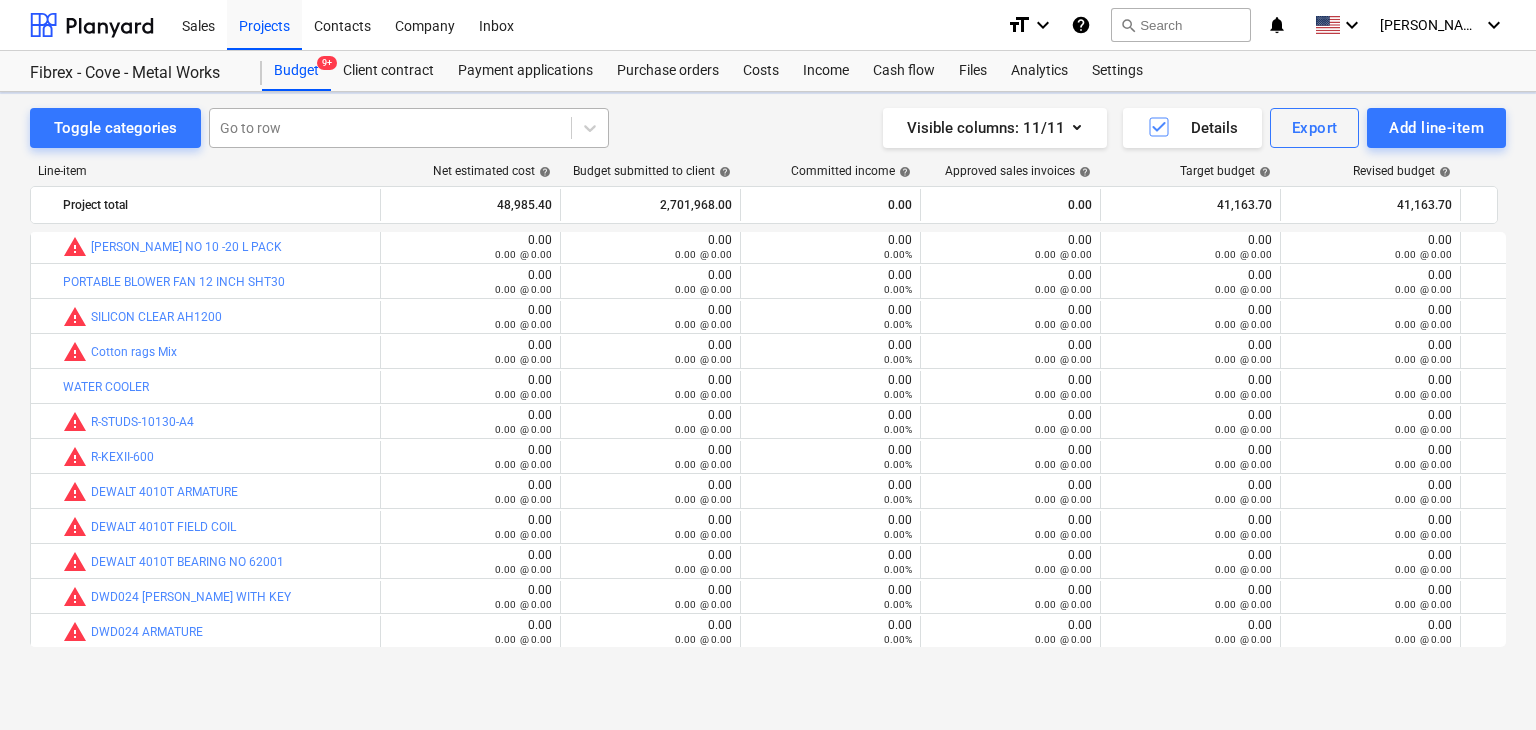 click on "Go to row" at bounding box center [390, 128] 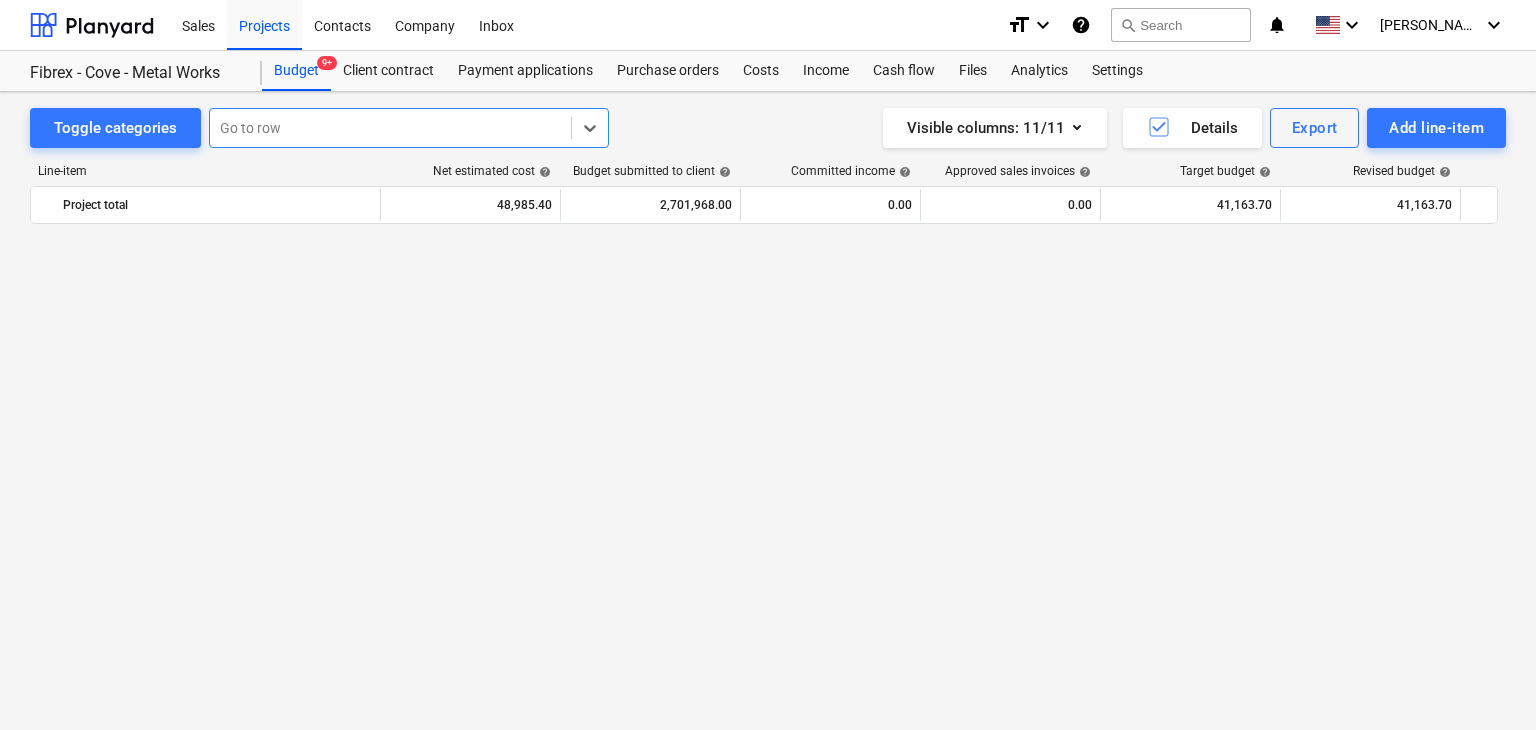 scroll, scrollTop: 23769, scrollLeft: 0, axis: vertical 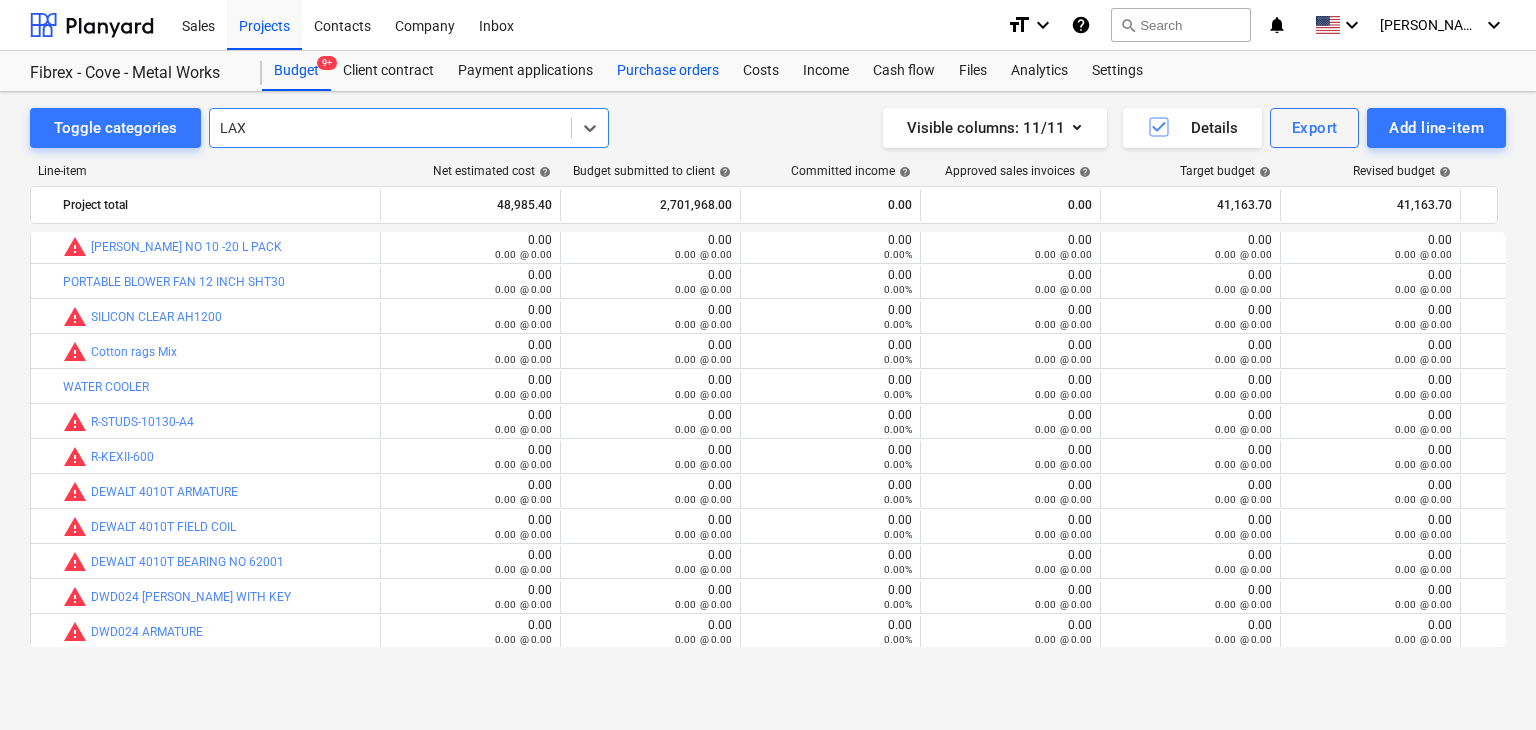 type on "LAX" 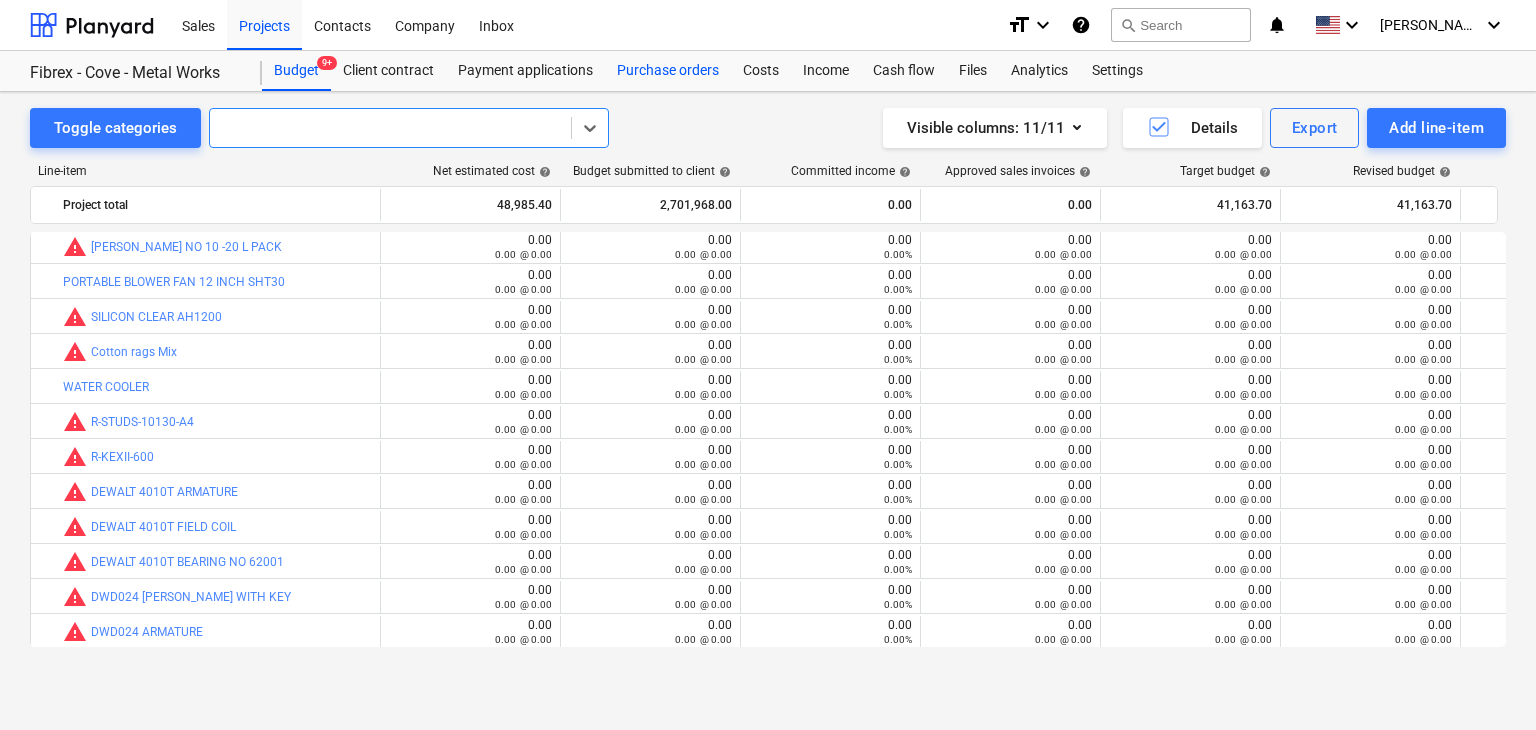 click on "Purchase orders" at bounding box center [668, 71] 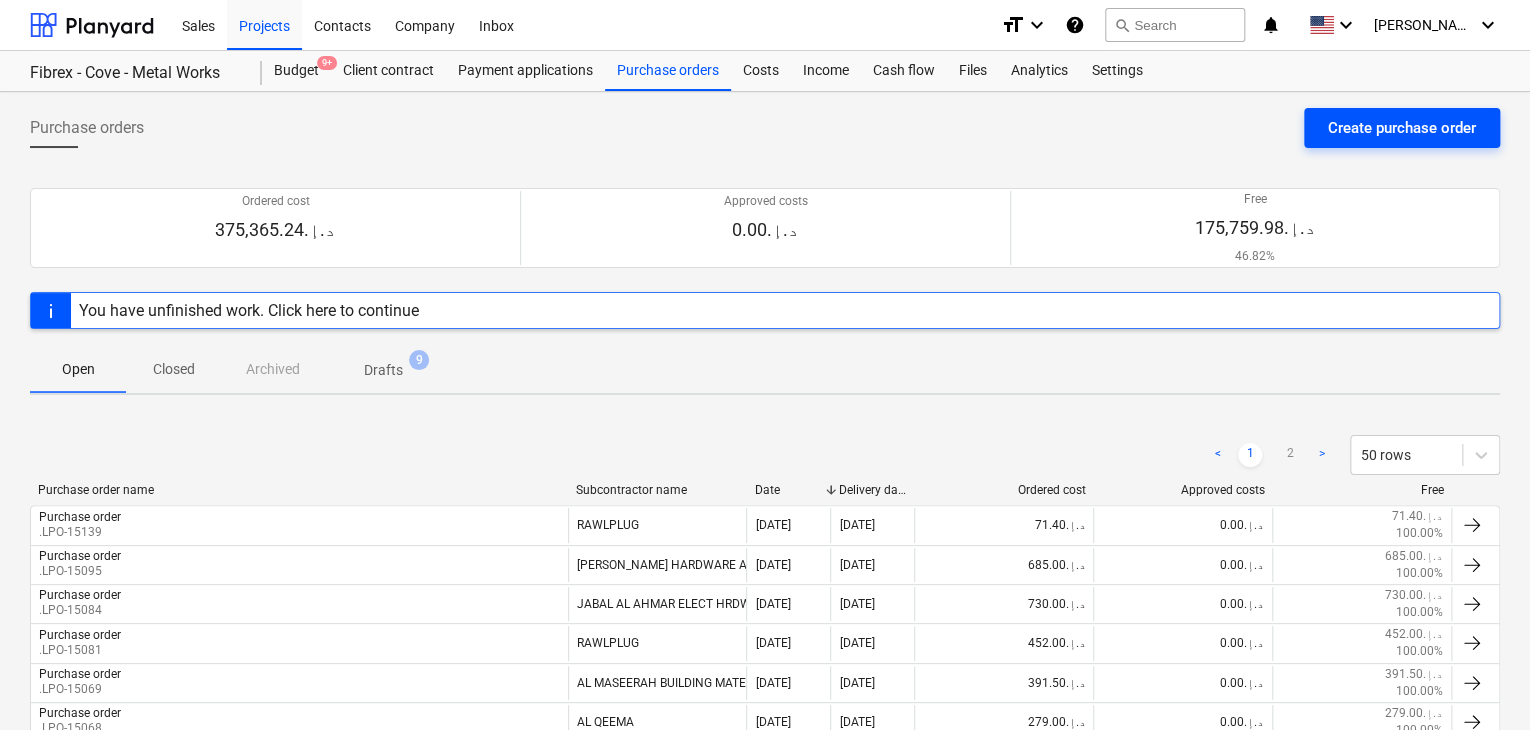 click on "Create purchase order" at bounding box center [1402, 128] 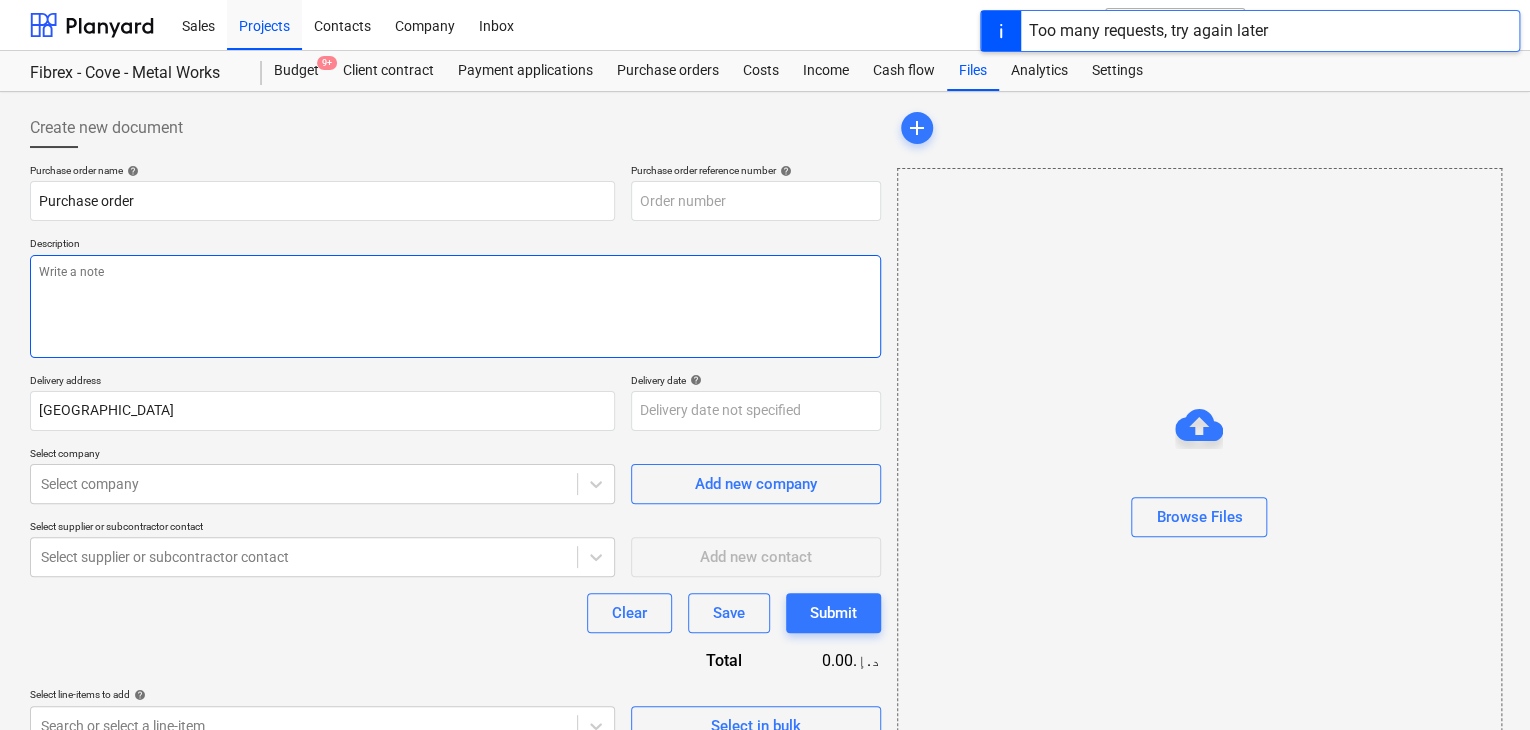 click at bounding box center [455, 306] 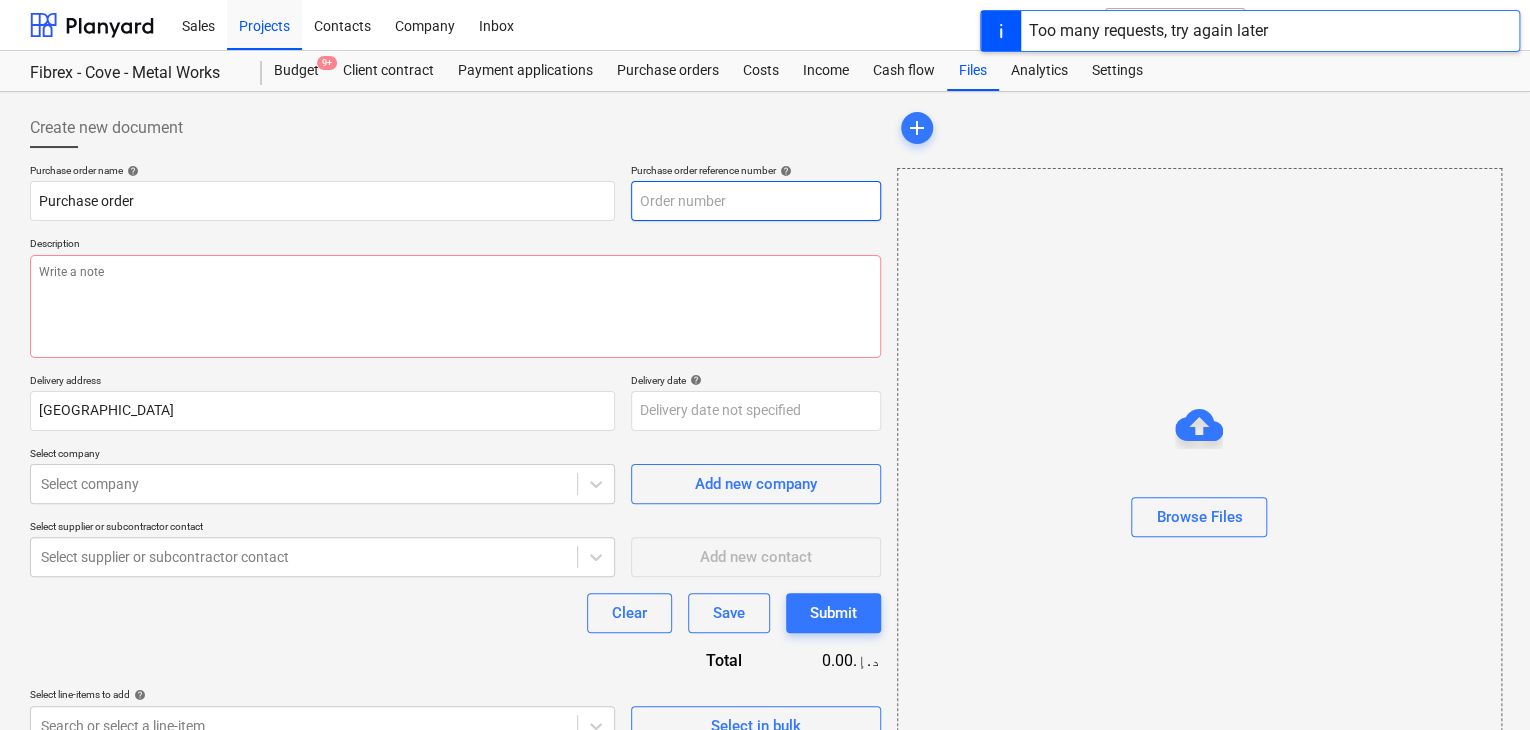 click at bounding box center [756, 201] 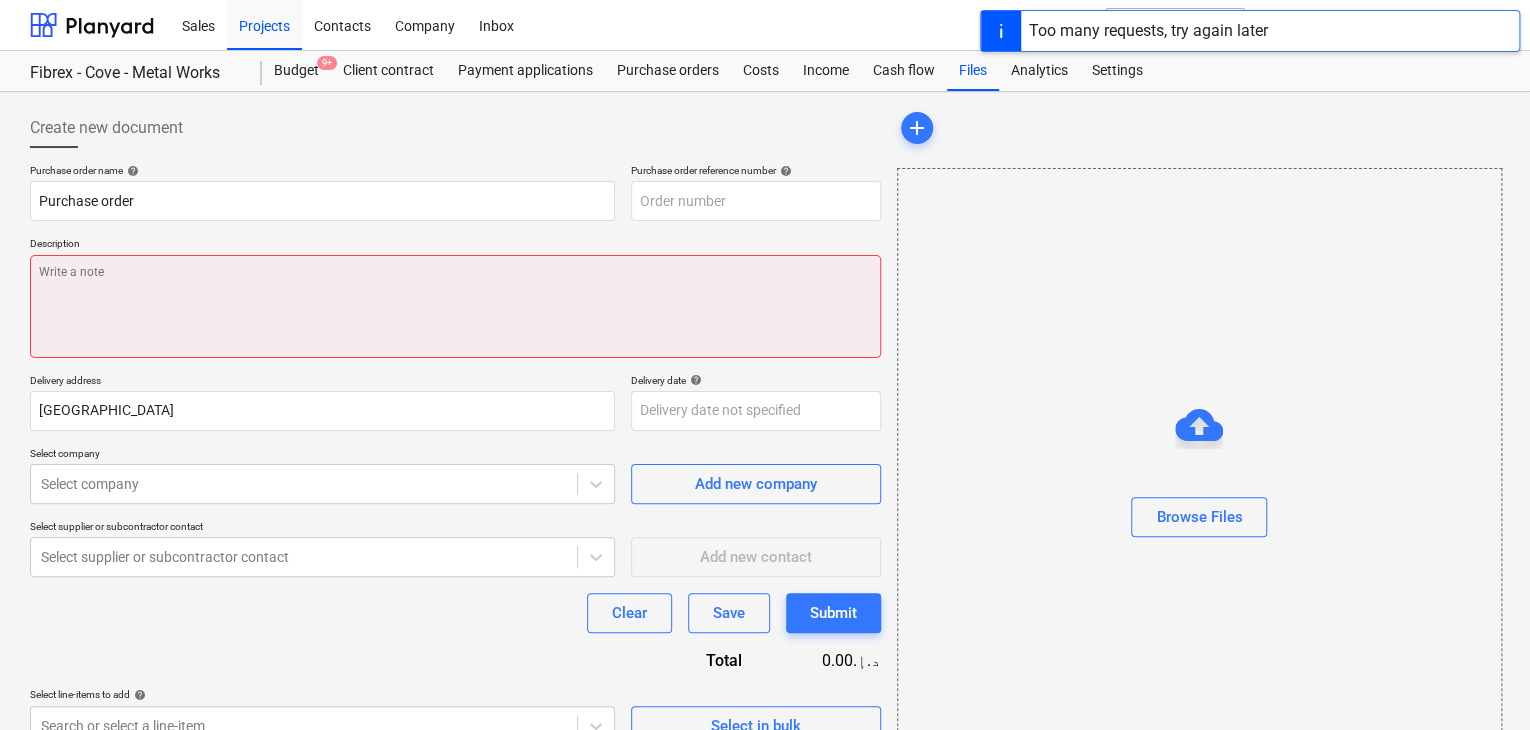 type on "x" 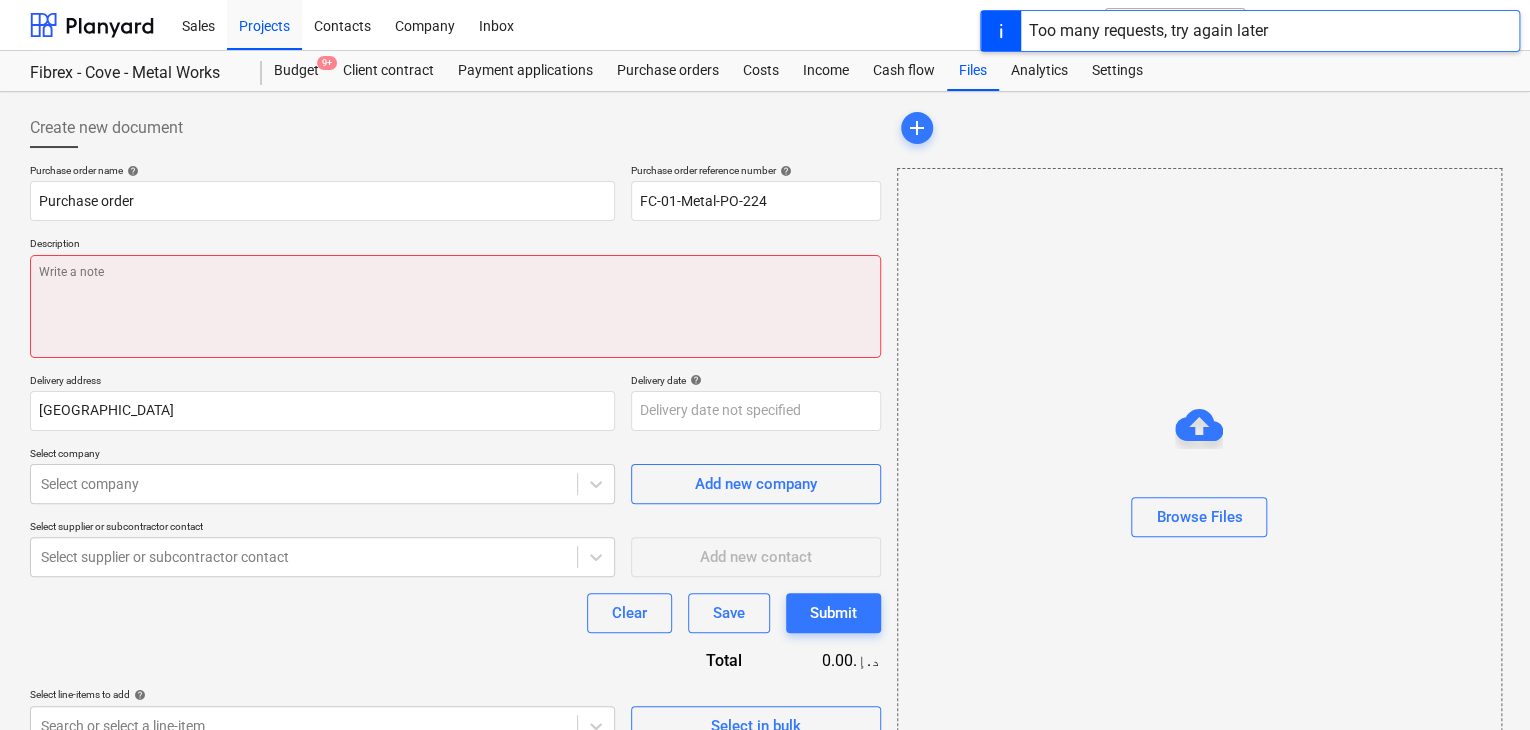 click at bounding box center [455, 306] 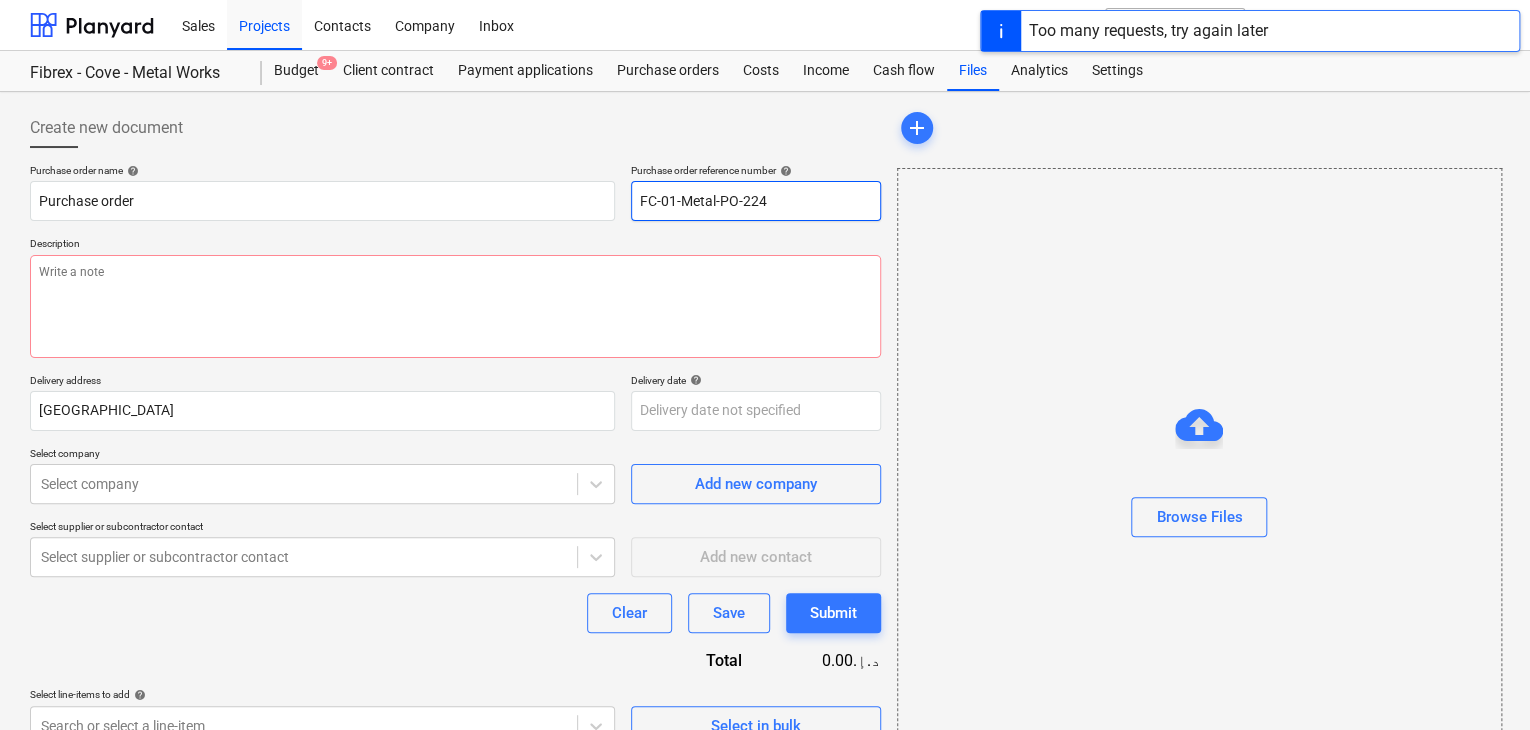 drag, startPoint x: 795, startPoint y: 196, endPoint x: 636, endPoint y: 195, distance: 159.00314 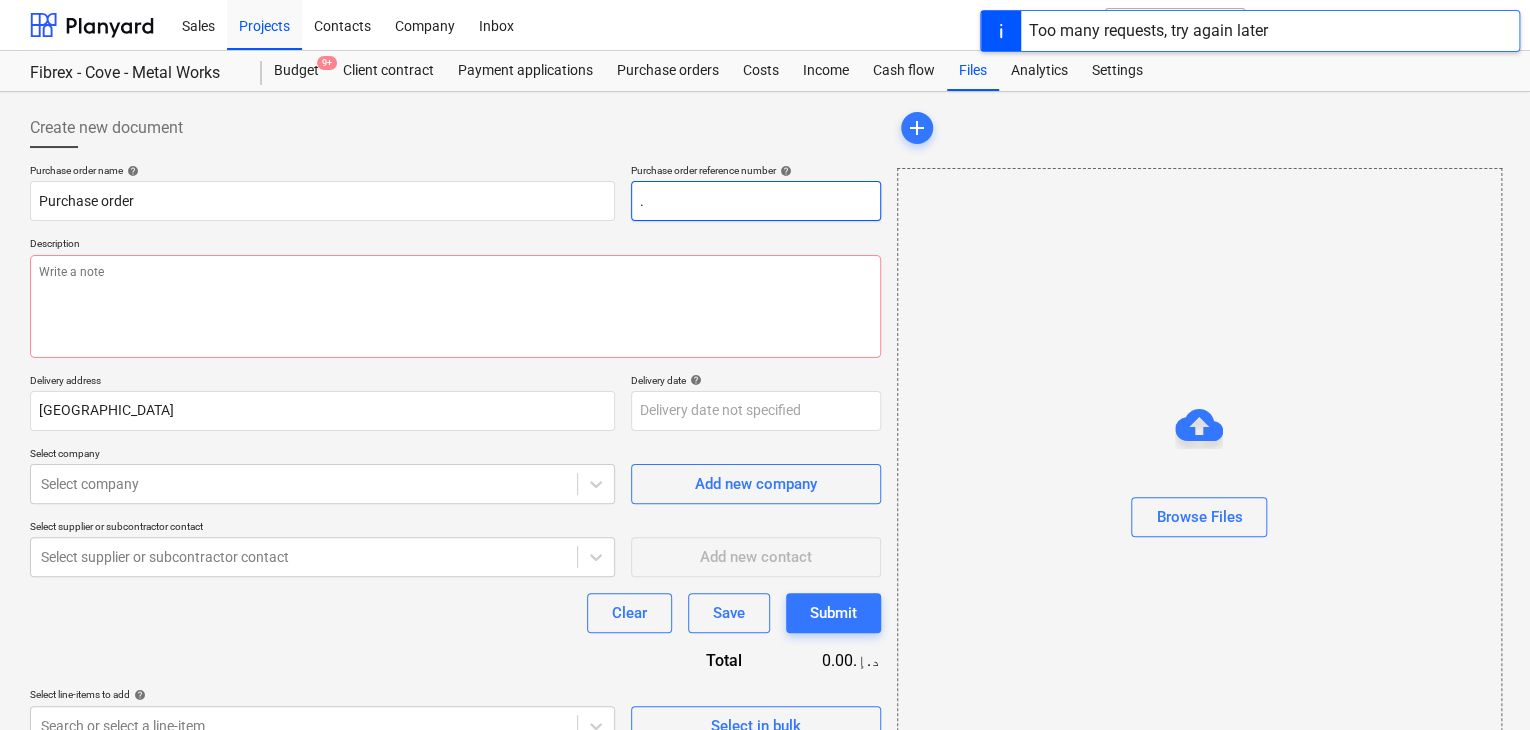 type on "x" 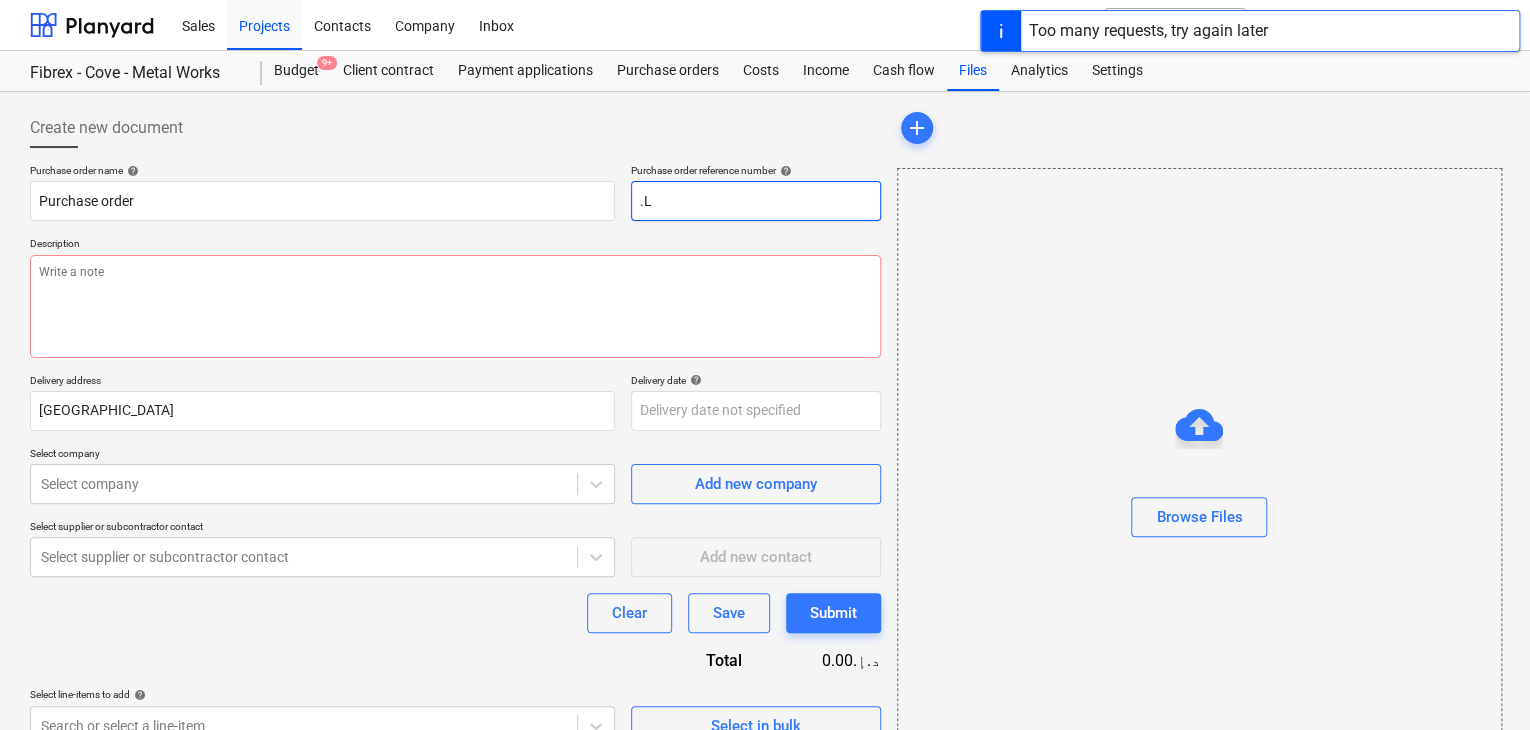 type on "x" 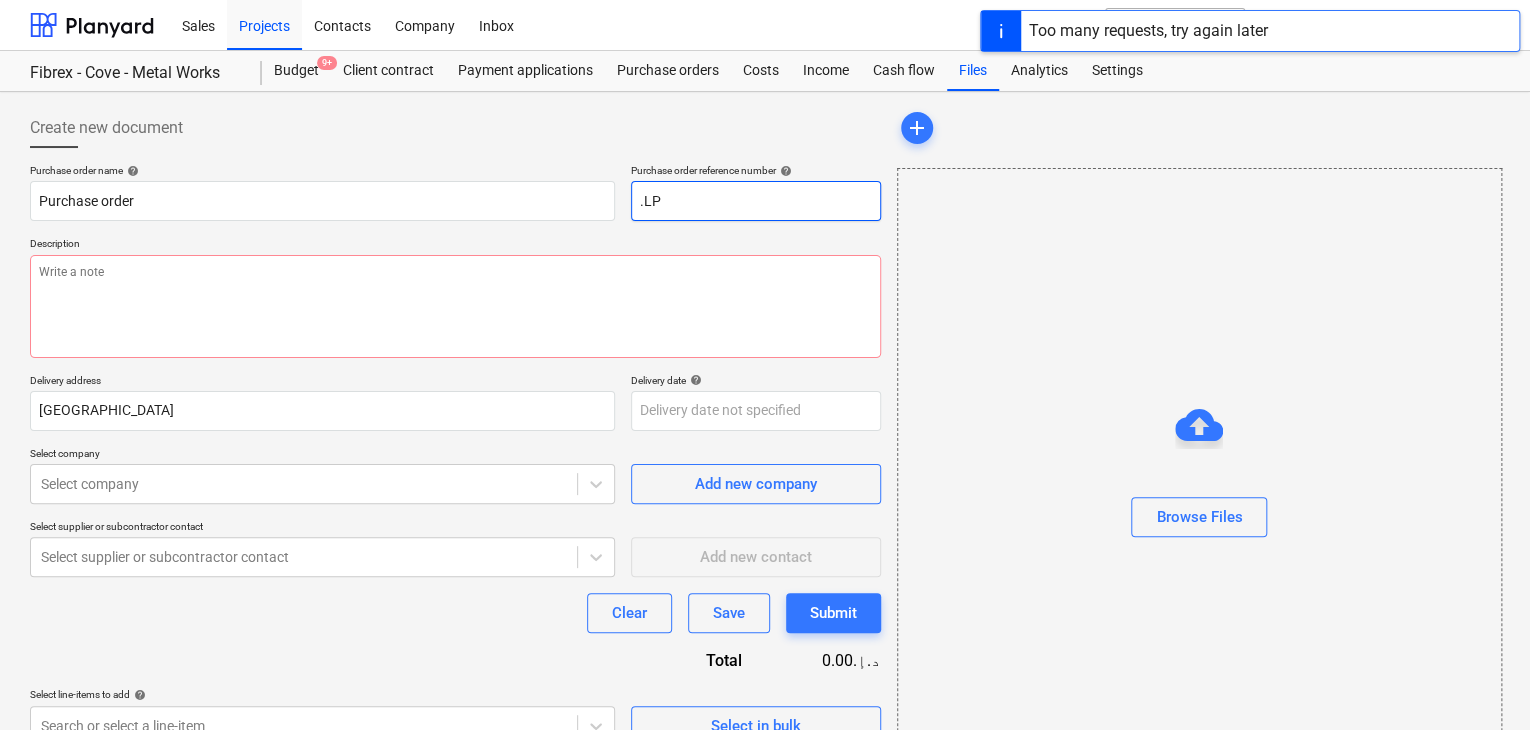 type on "x" 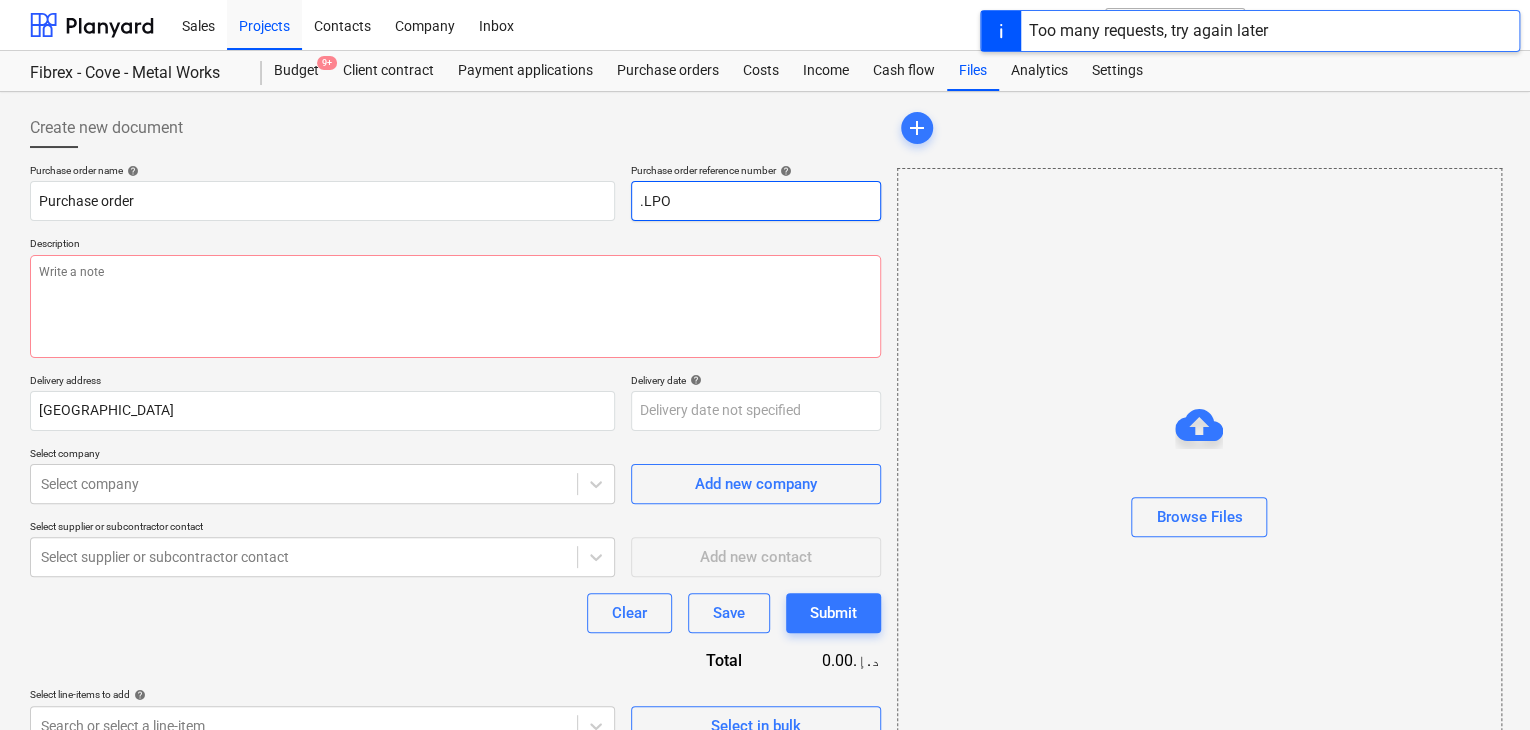 type on "x" 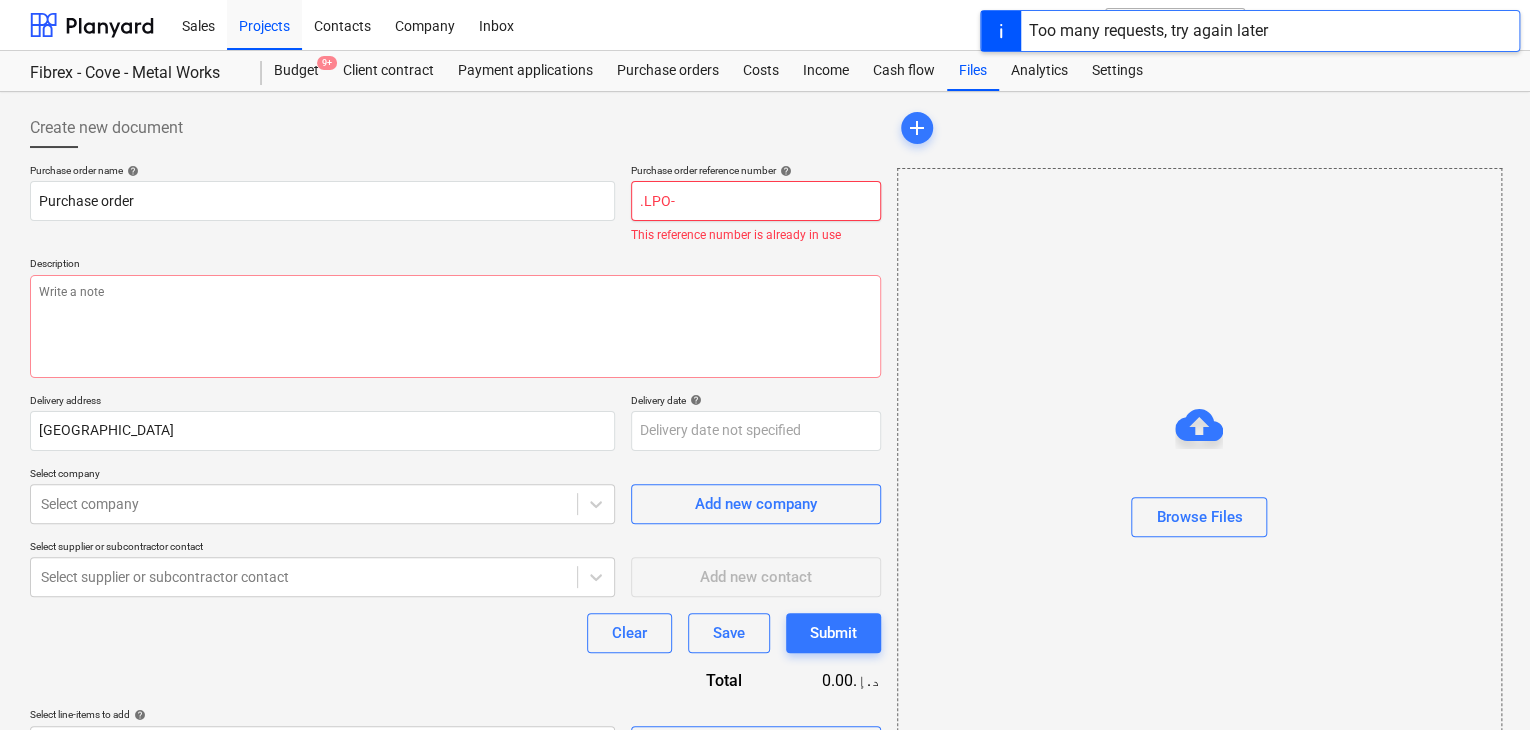type on "x" 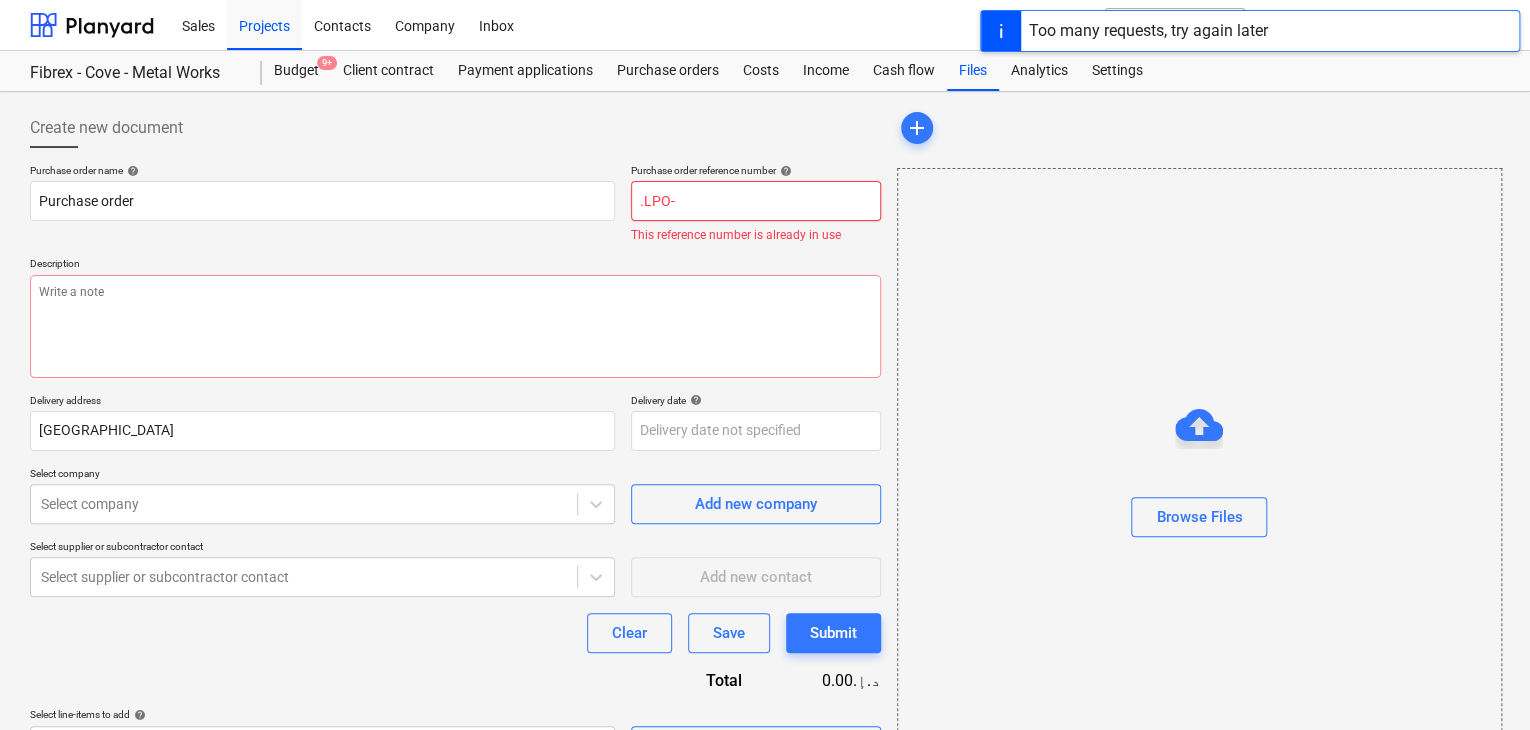 type on ".LPO-1" 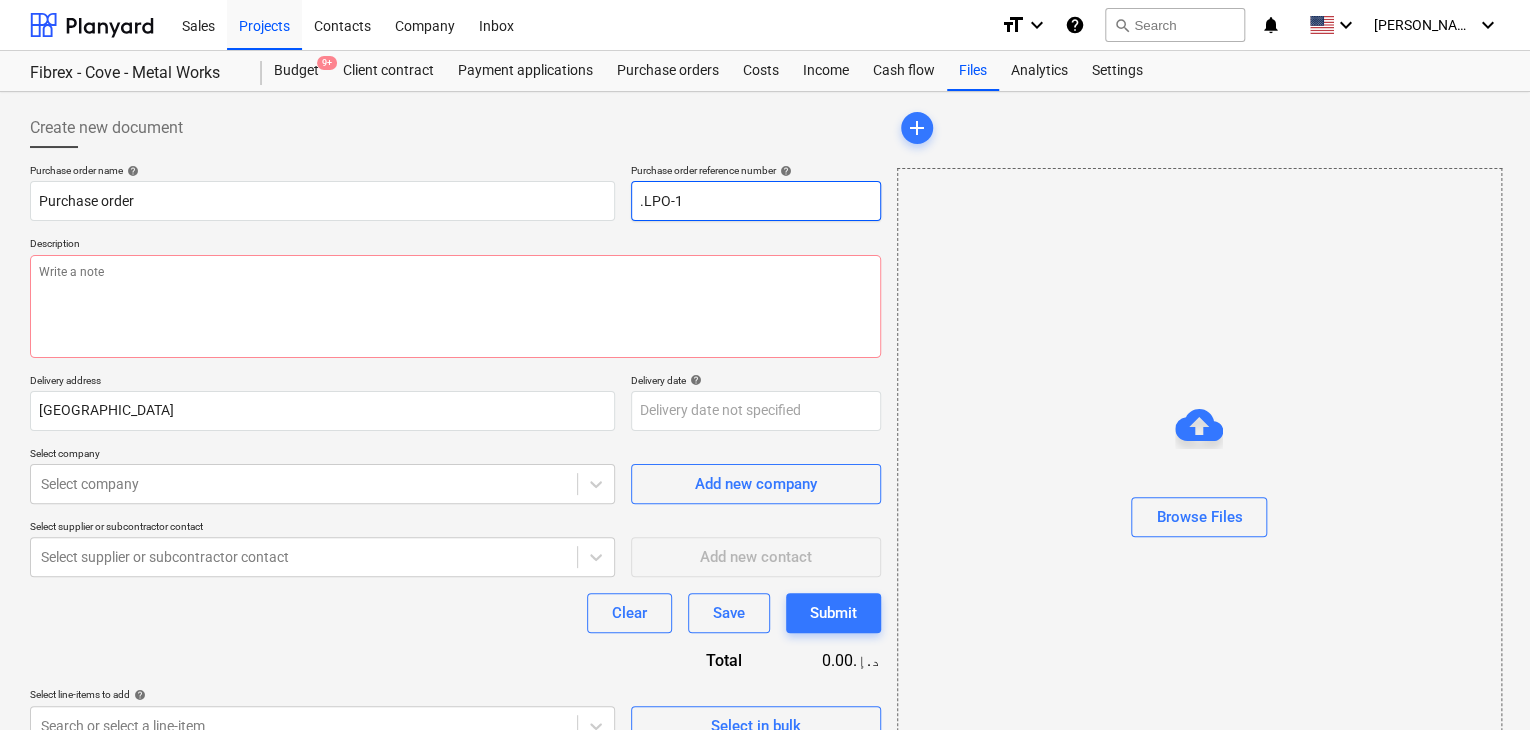 type on "x" 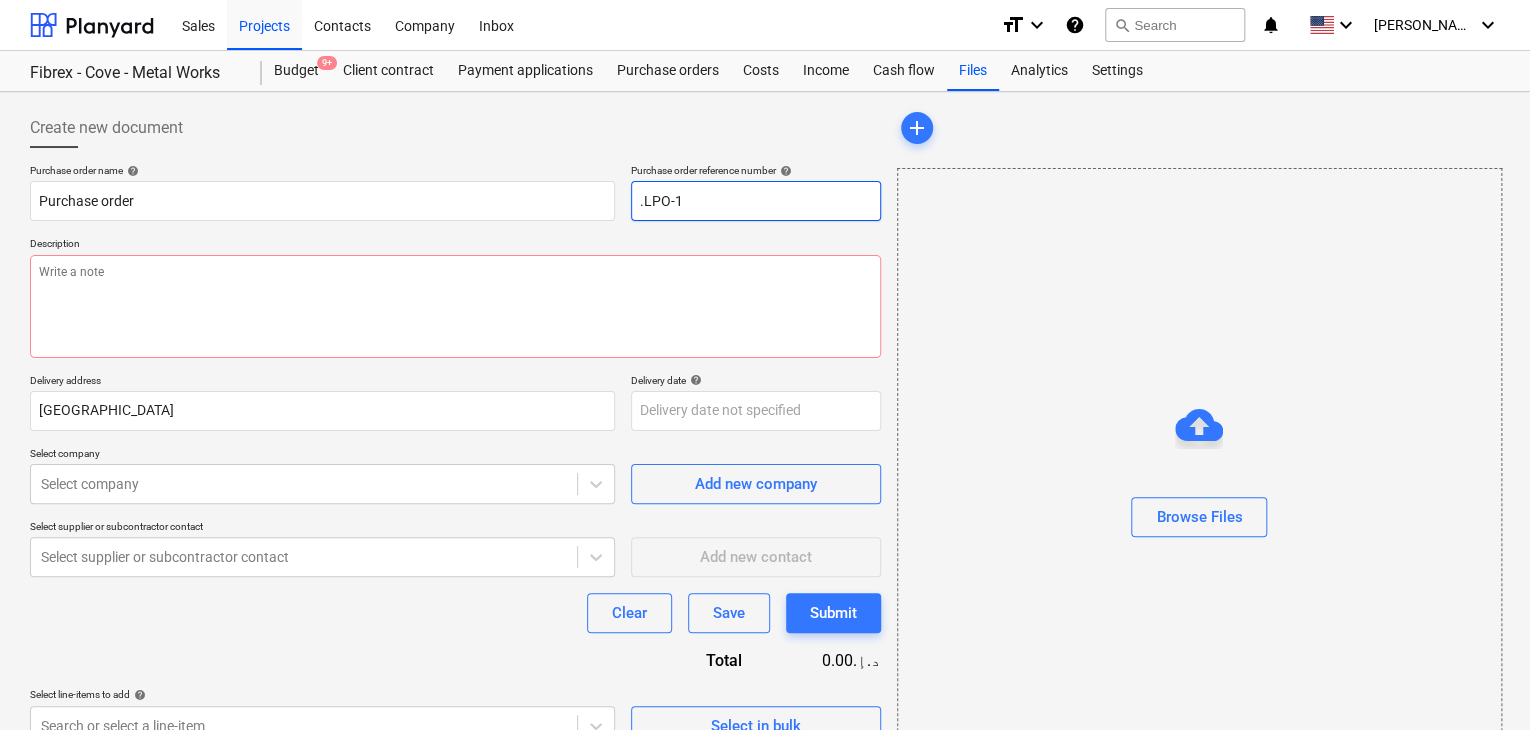 type on ".LPO-15" 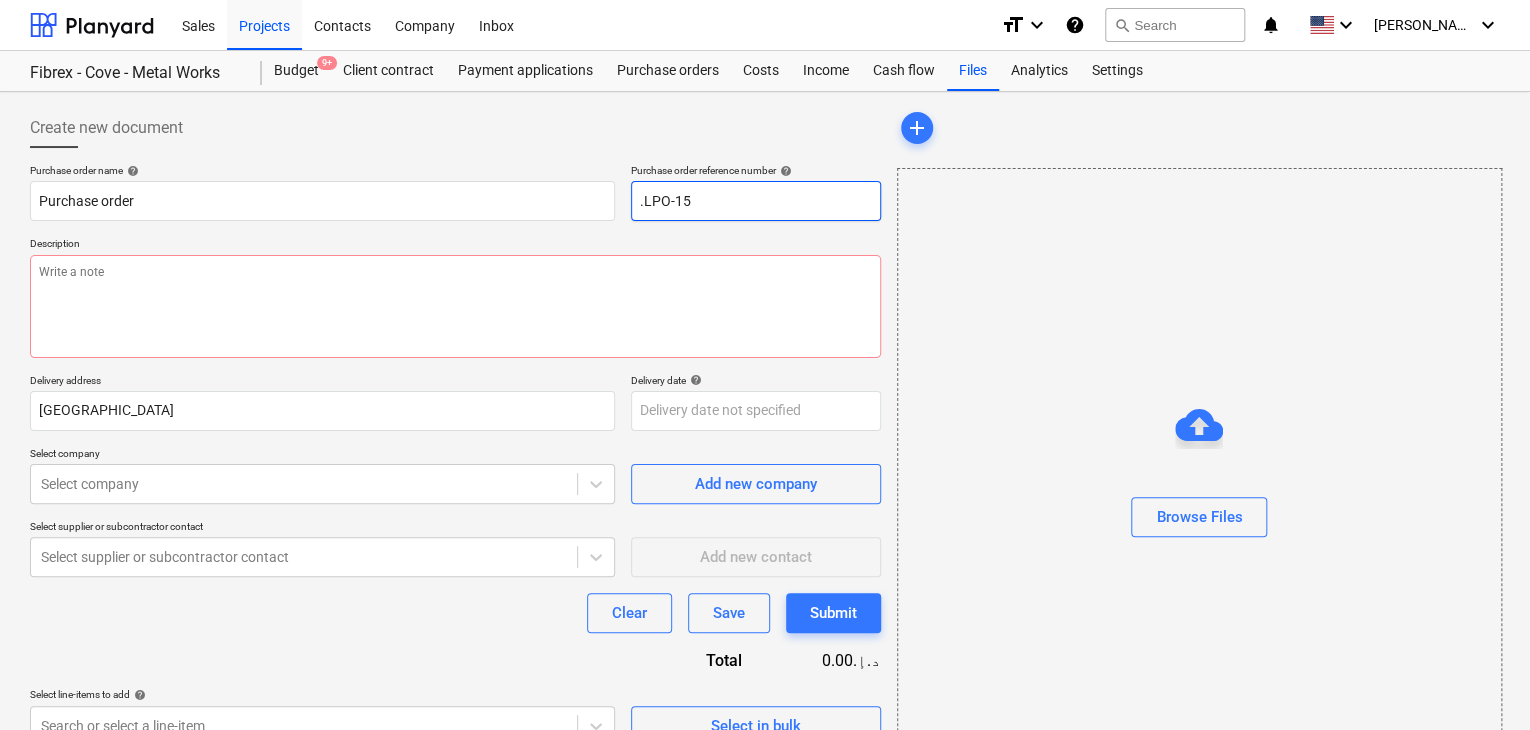 type on "x" 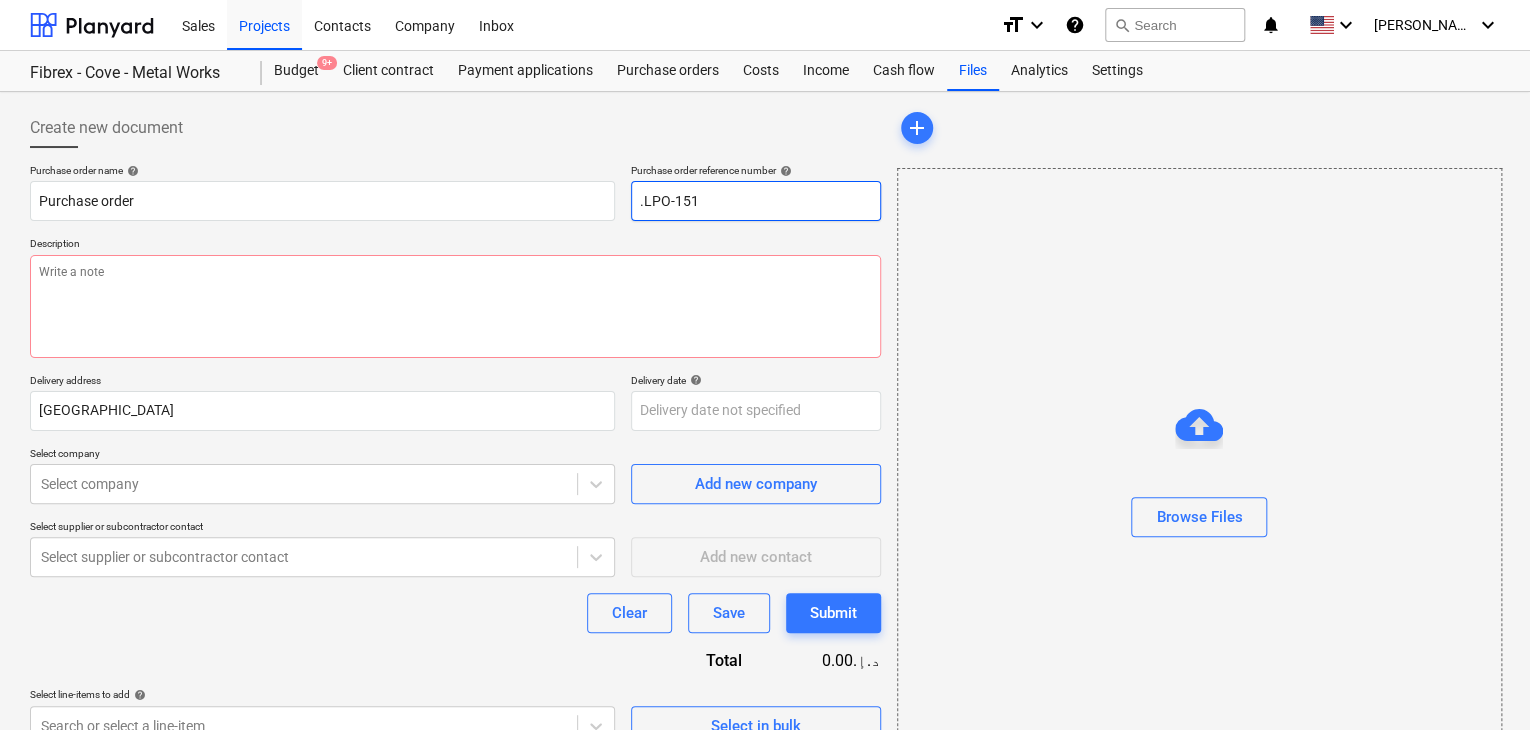 type on "x" 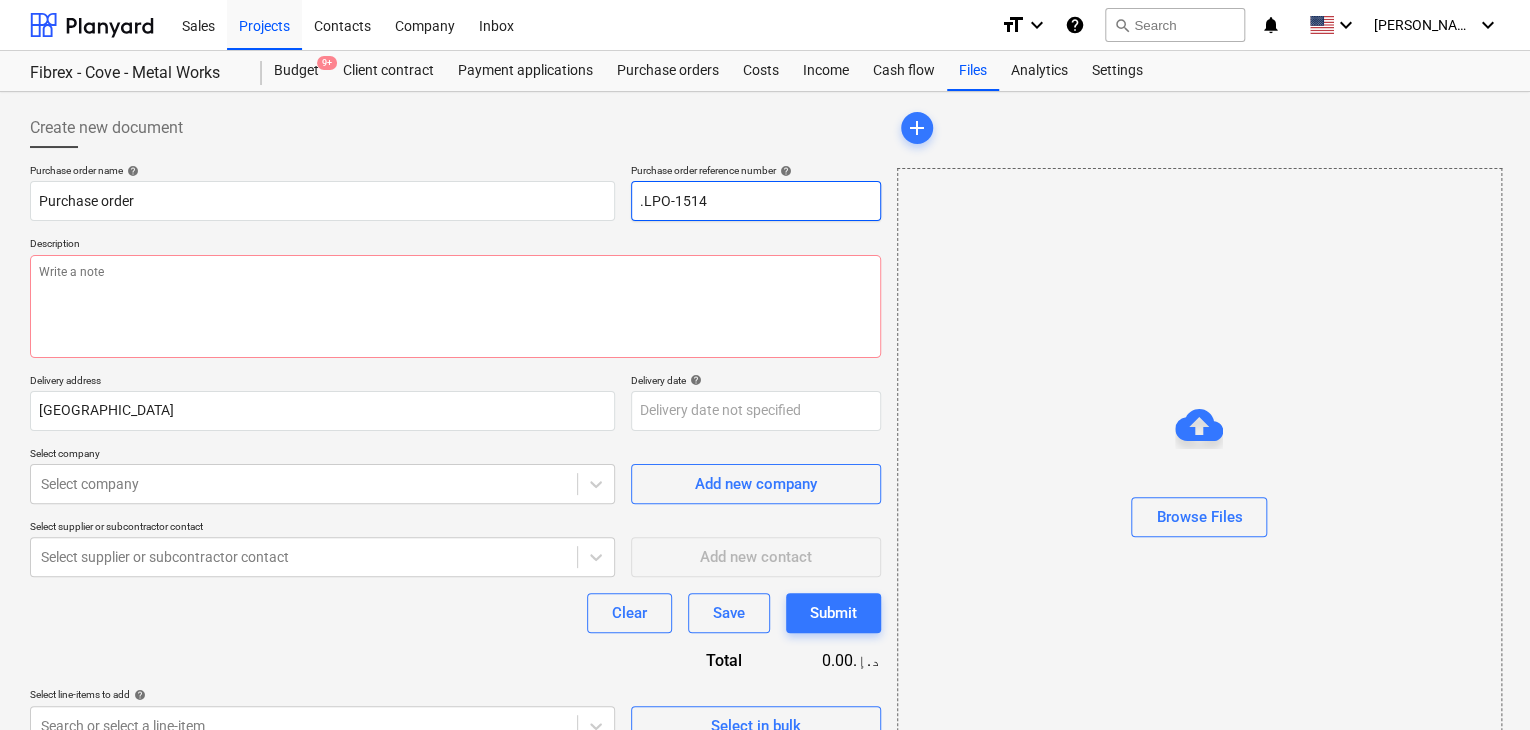 type on "x" 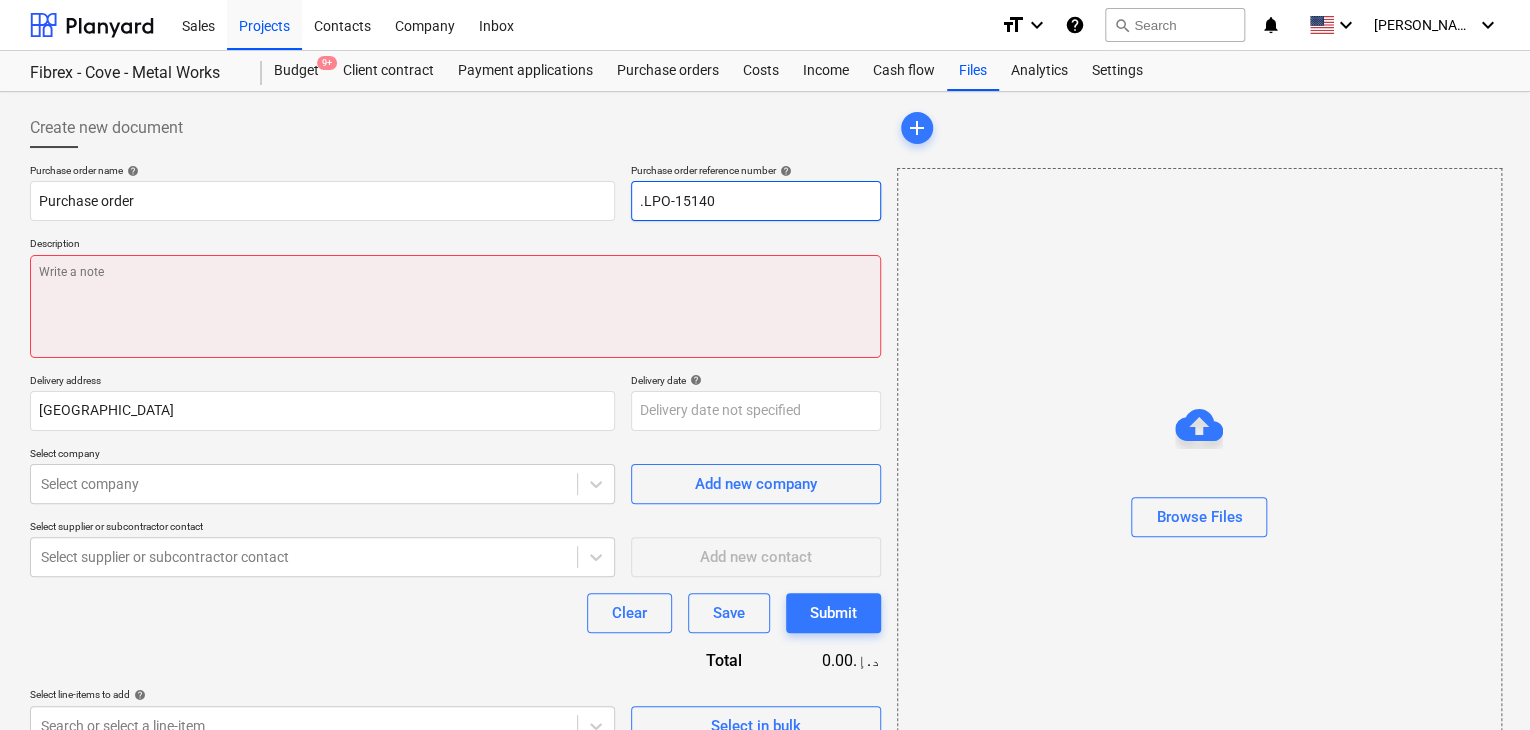 type on ".LPO-15140" 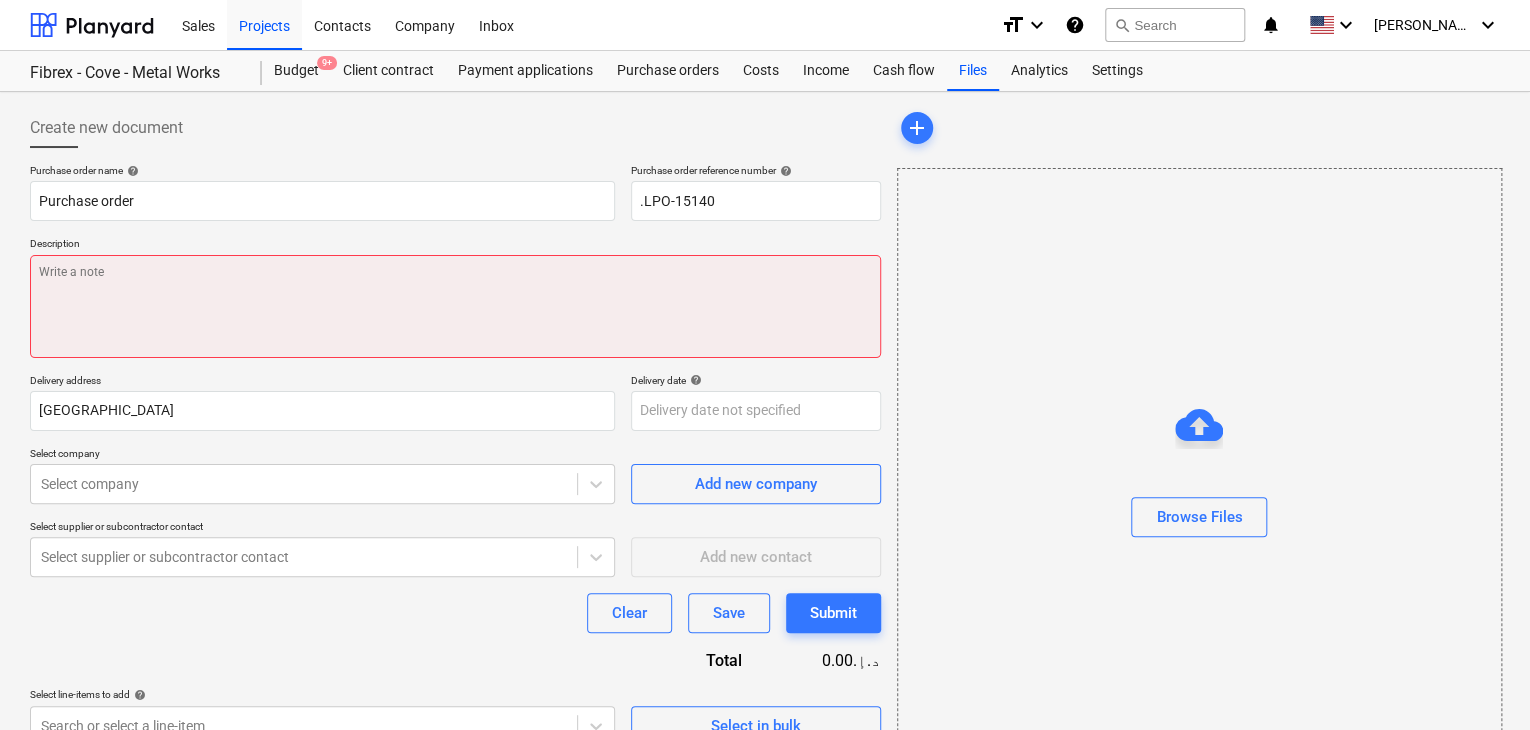 click at bounding box center (455, 306) 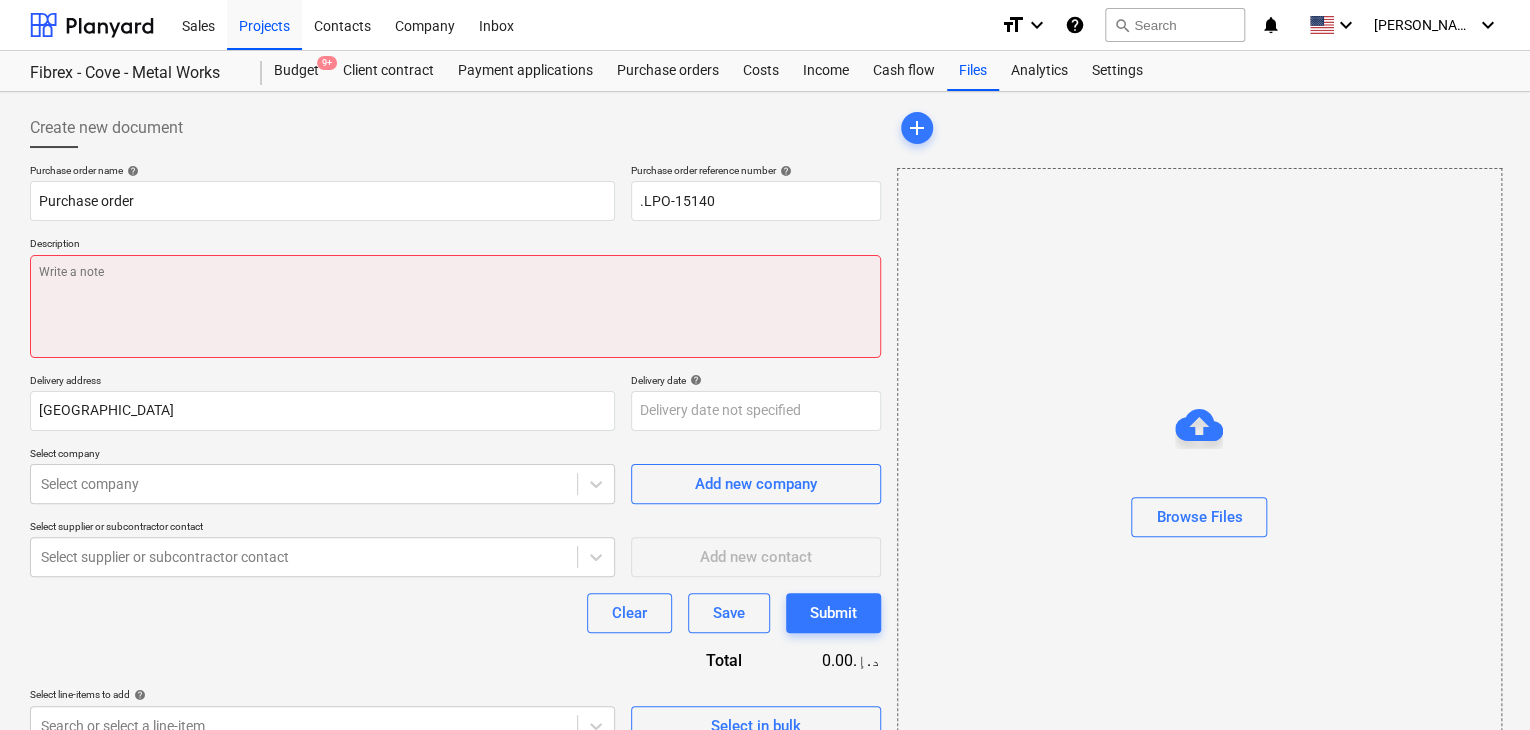 type on "x" 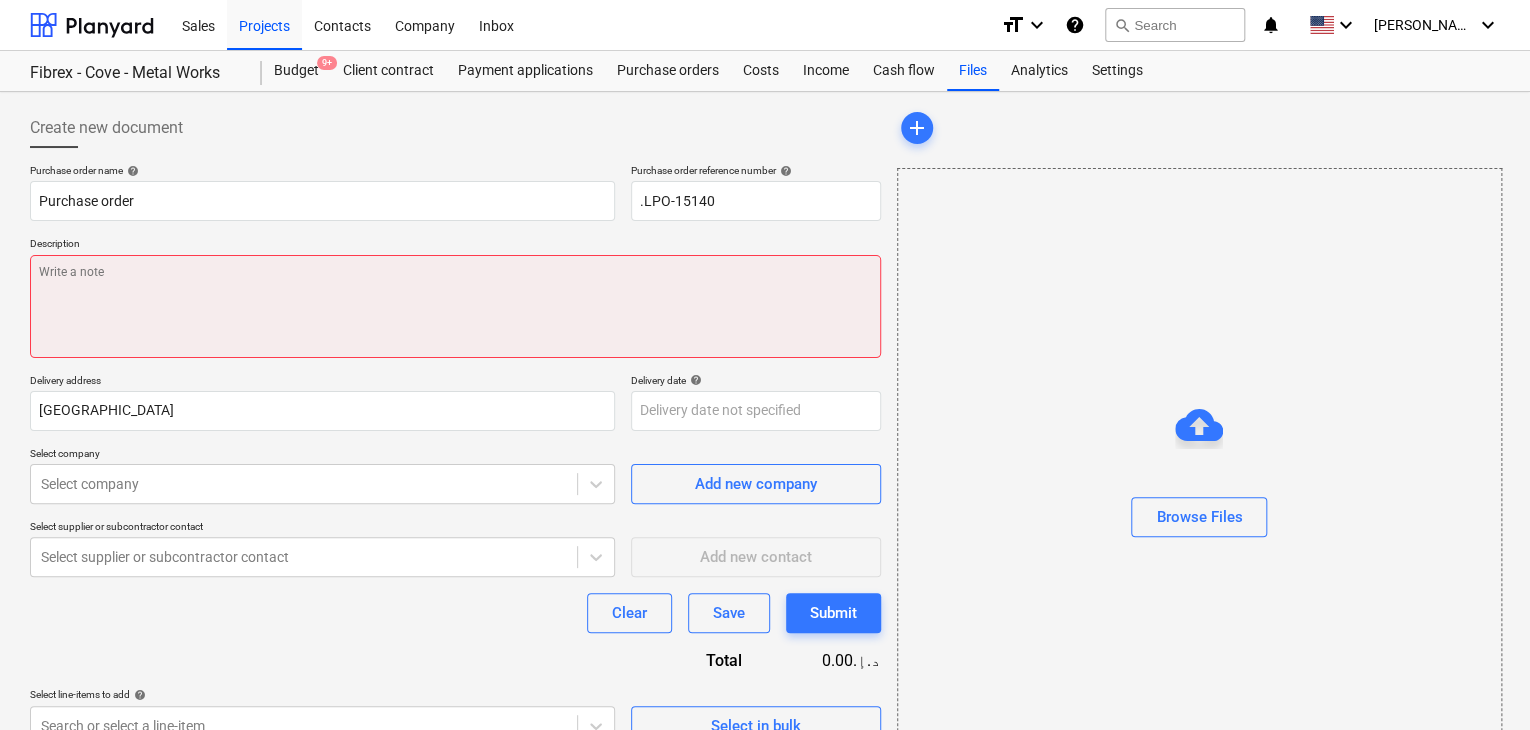type on "2" 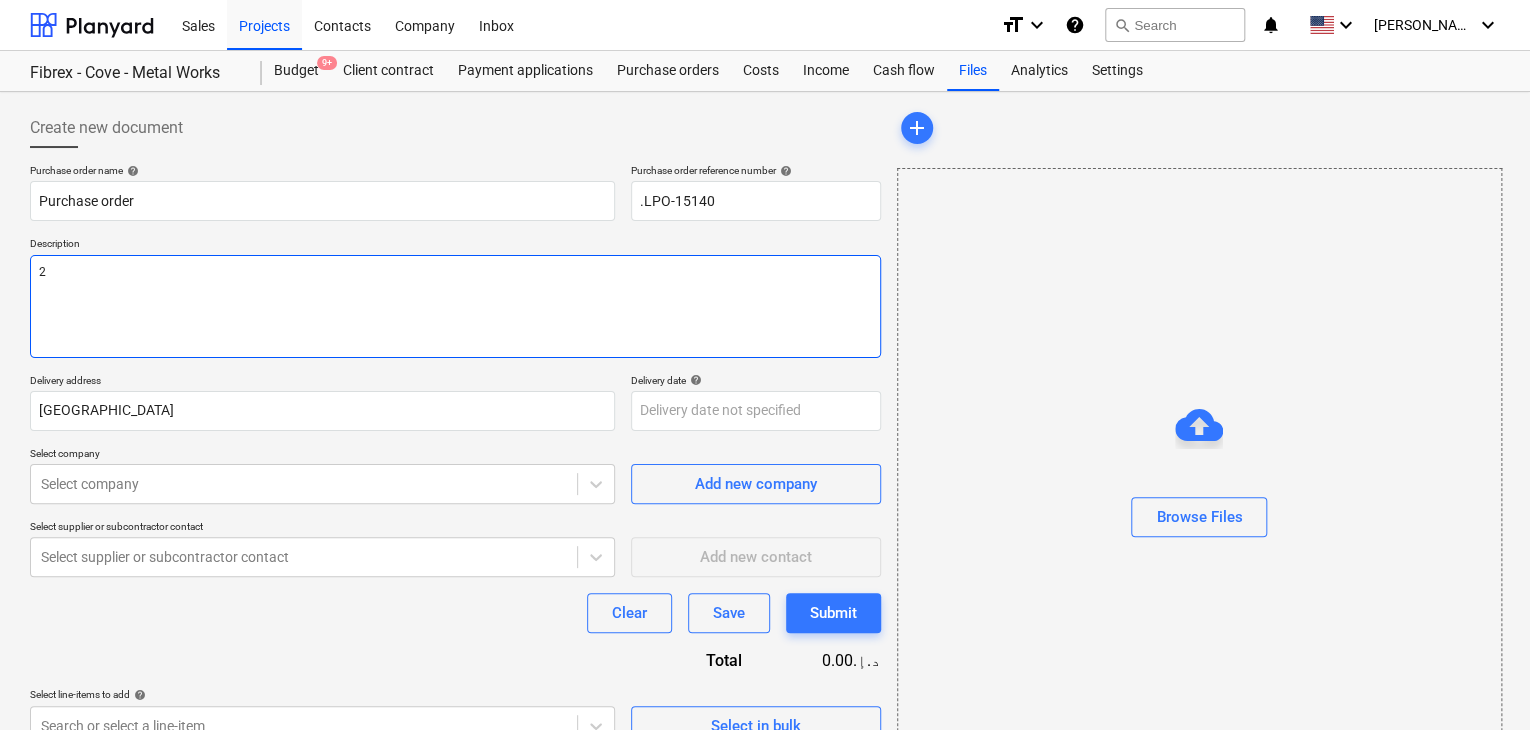 type on "x" 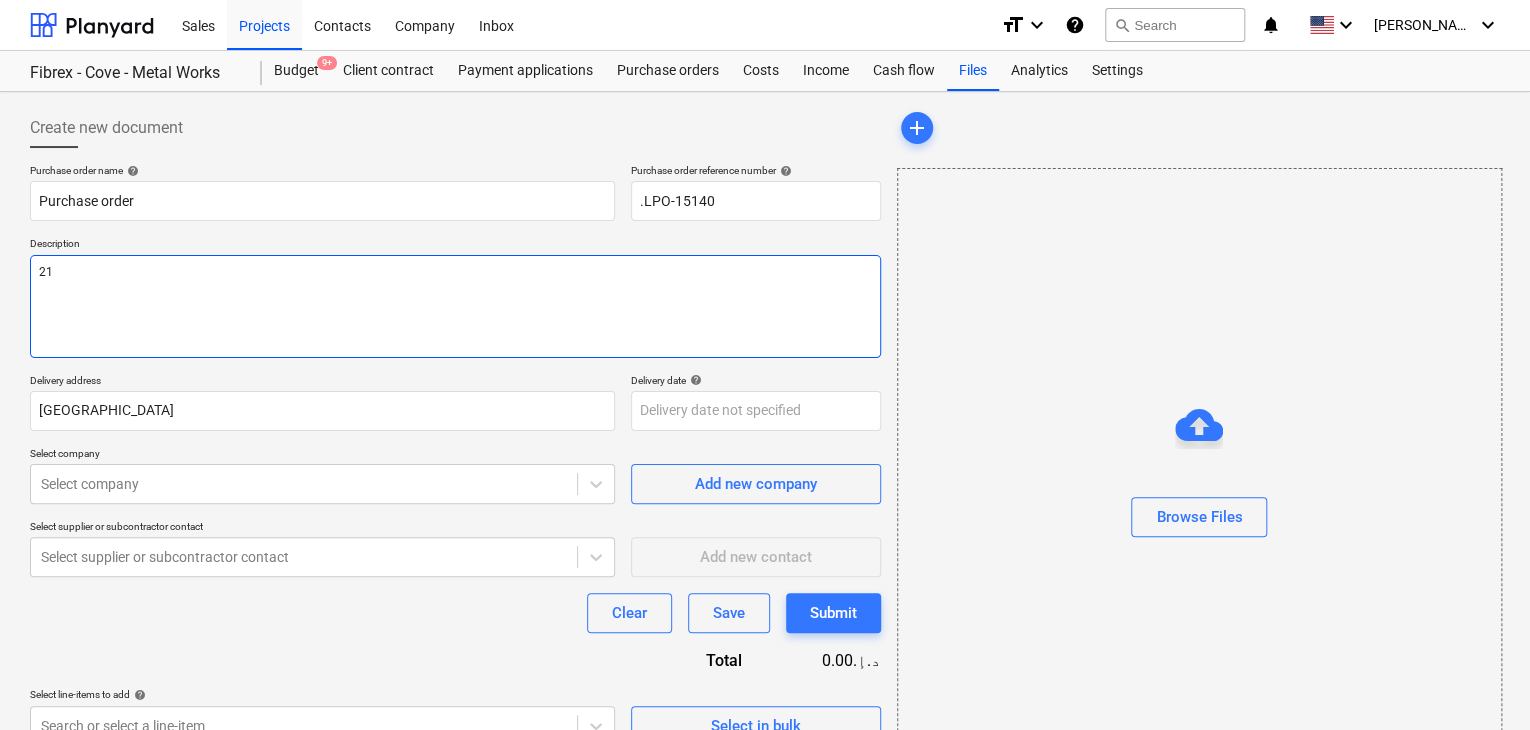 type on "x" 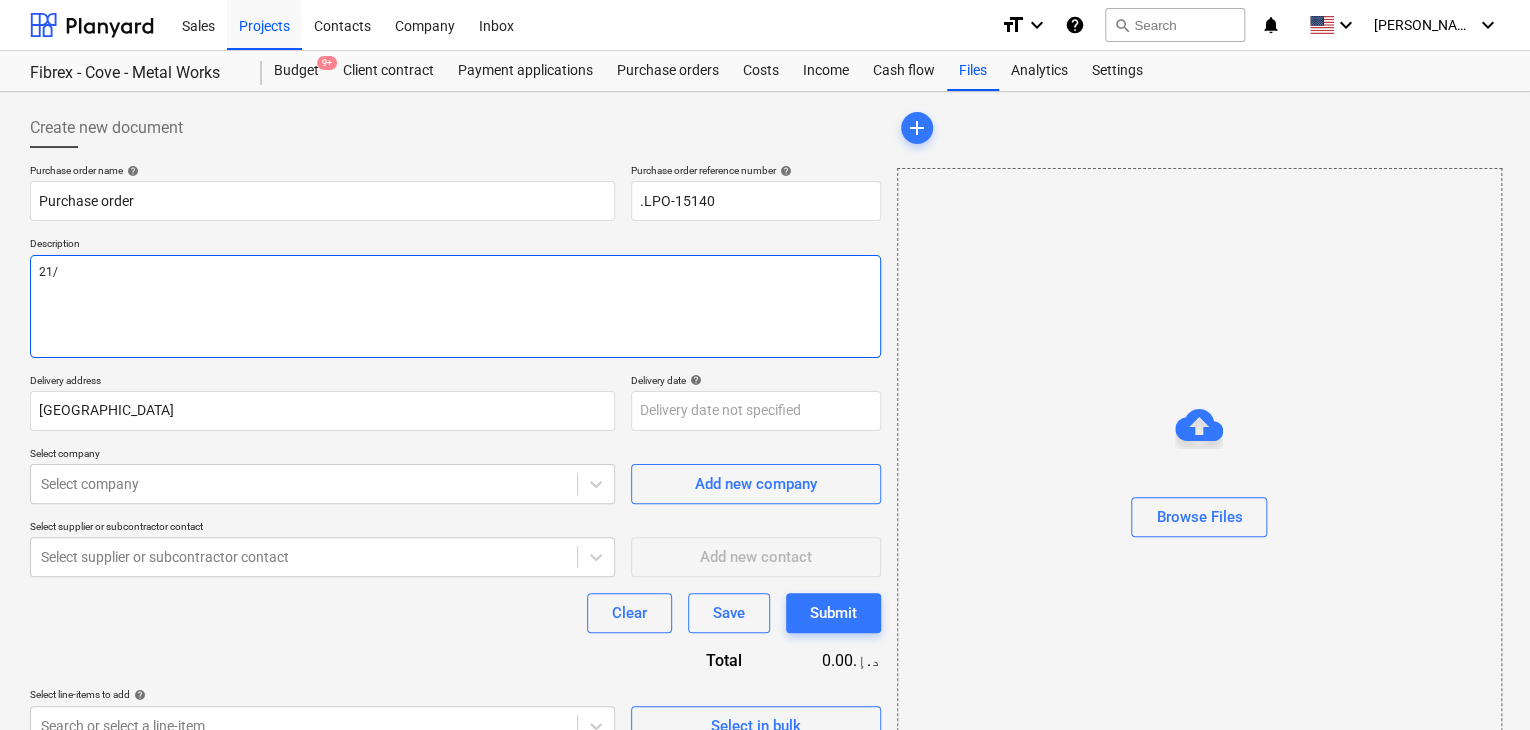 type on "x" 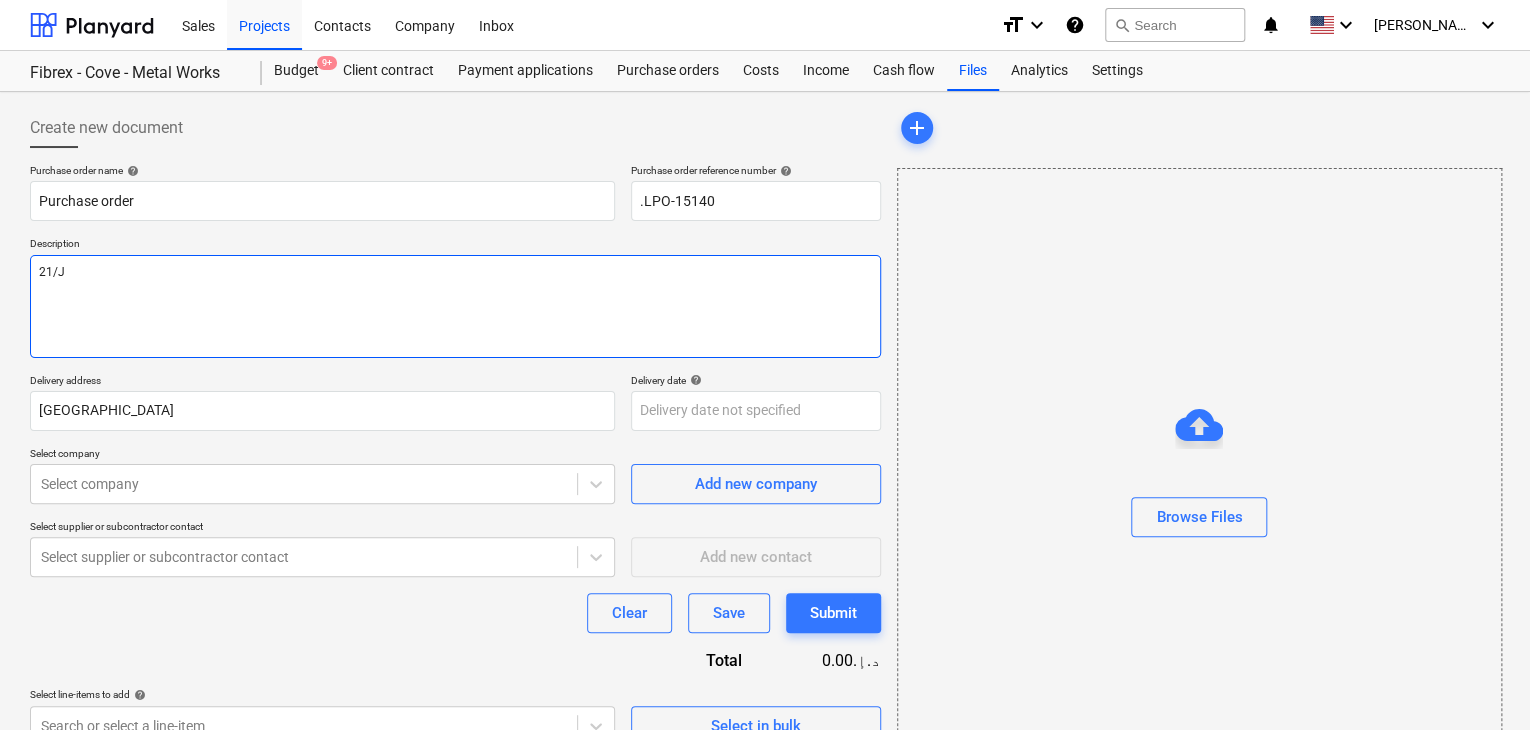 type on "x" 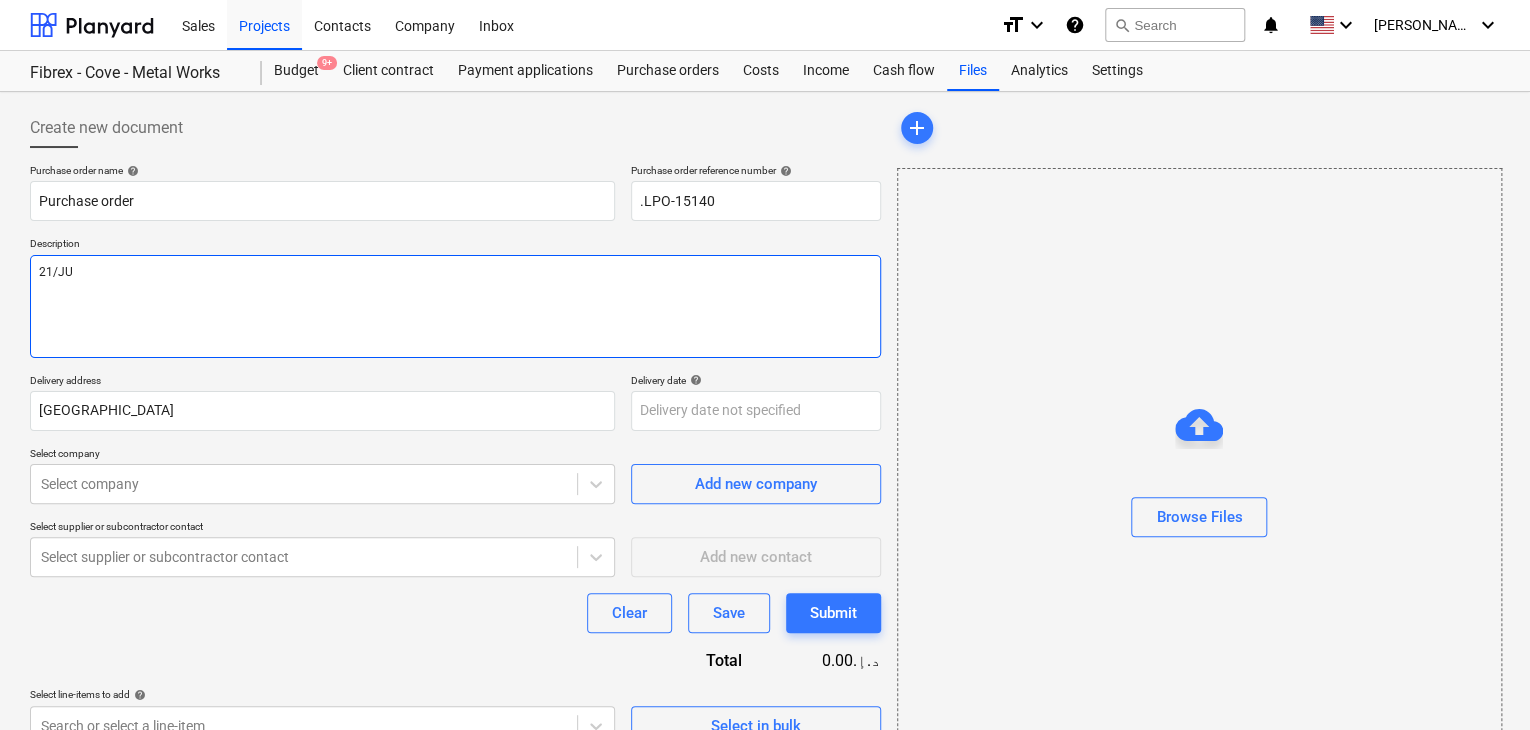 type on "x" 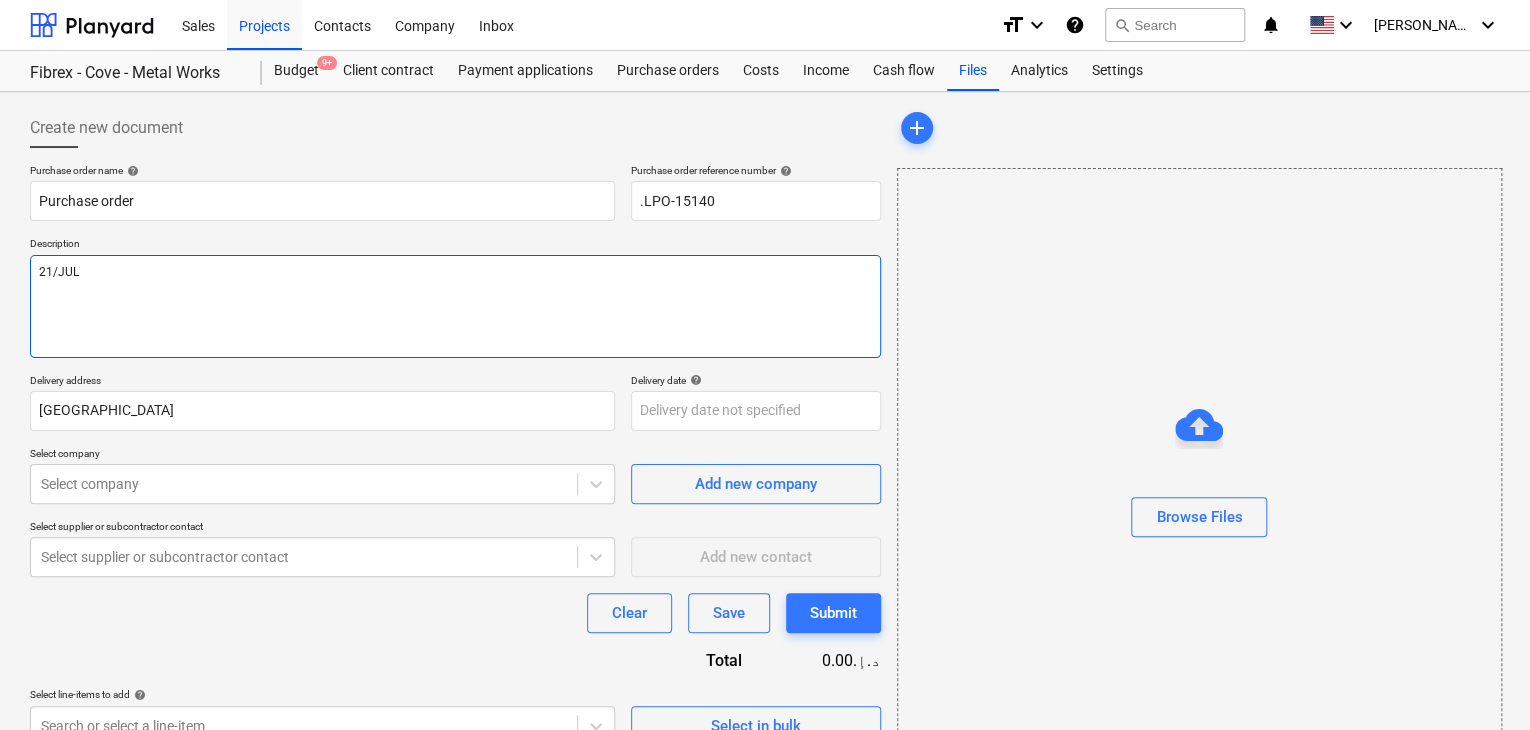 type on "x" 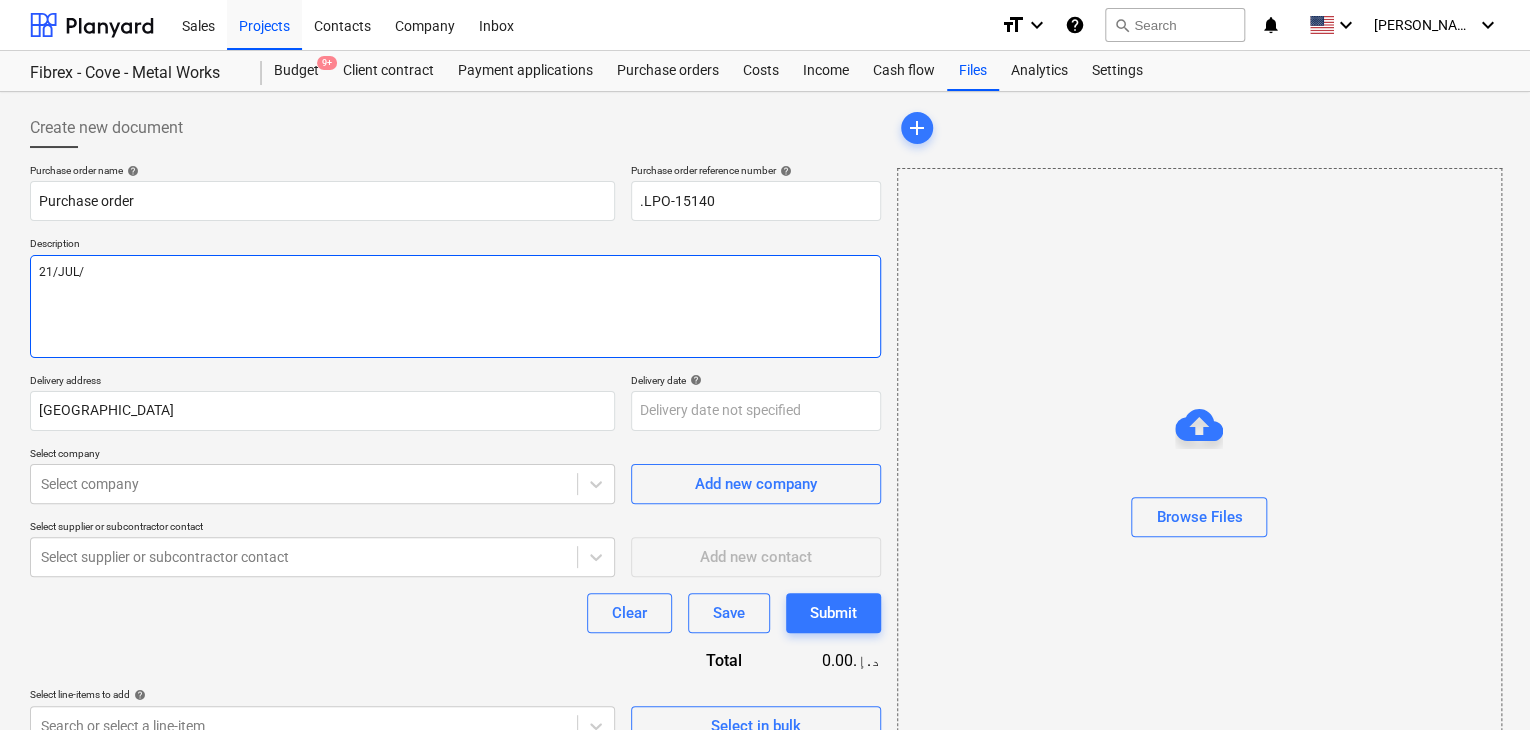 type on "x" 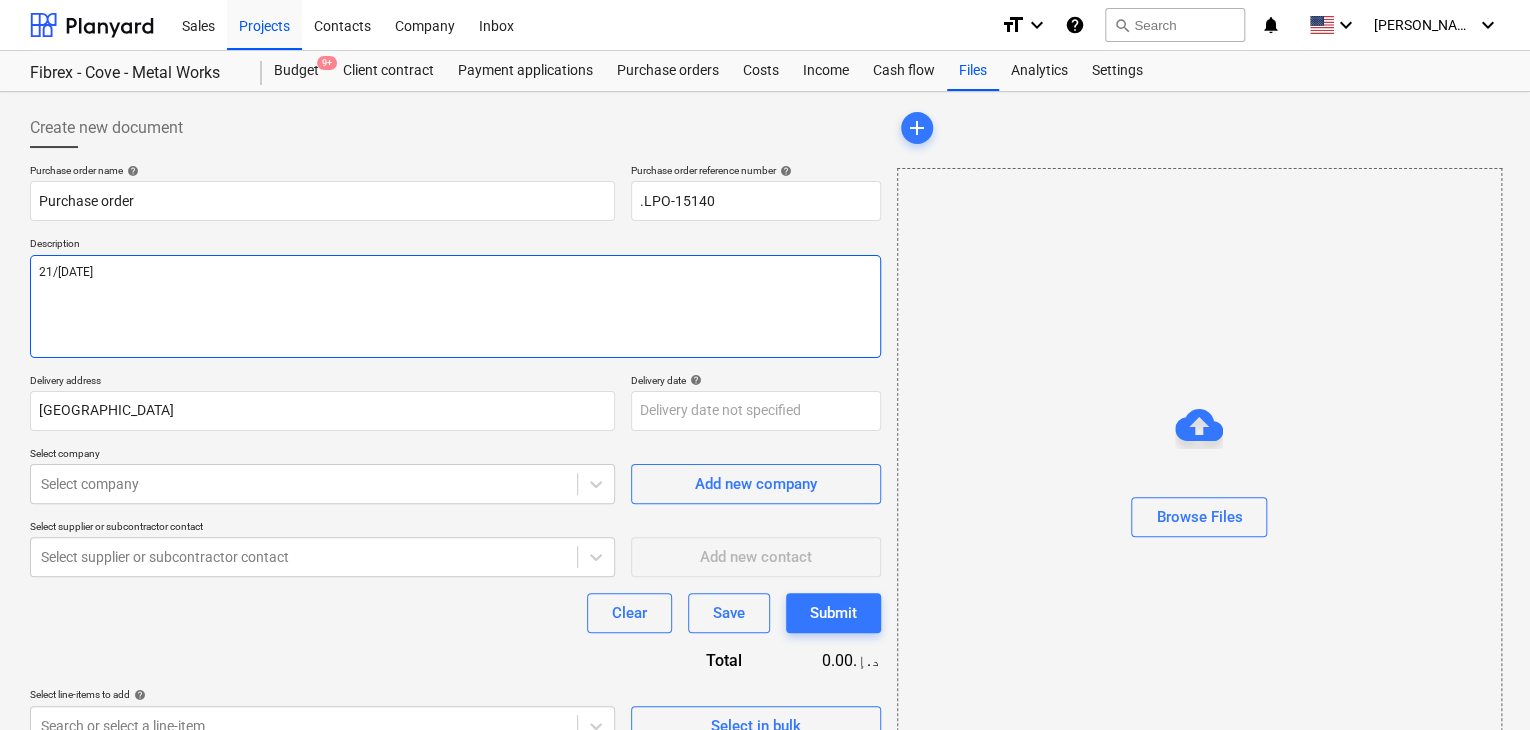 type on "x" 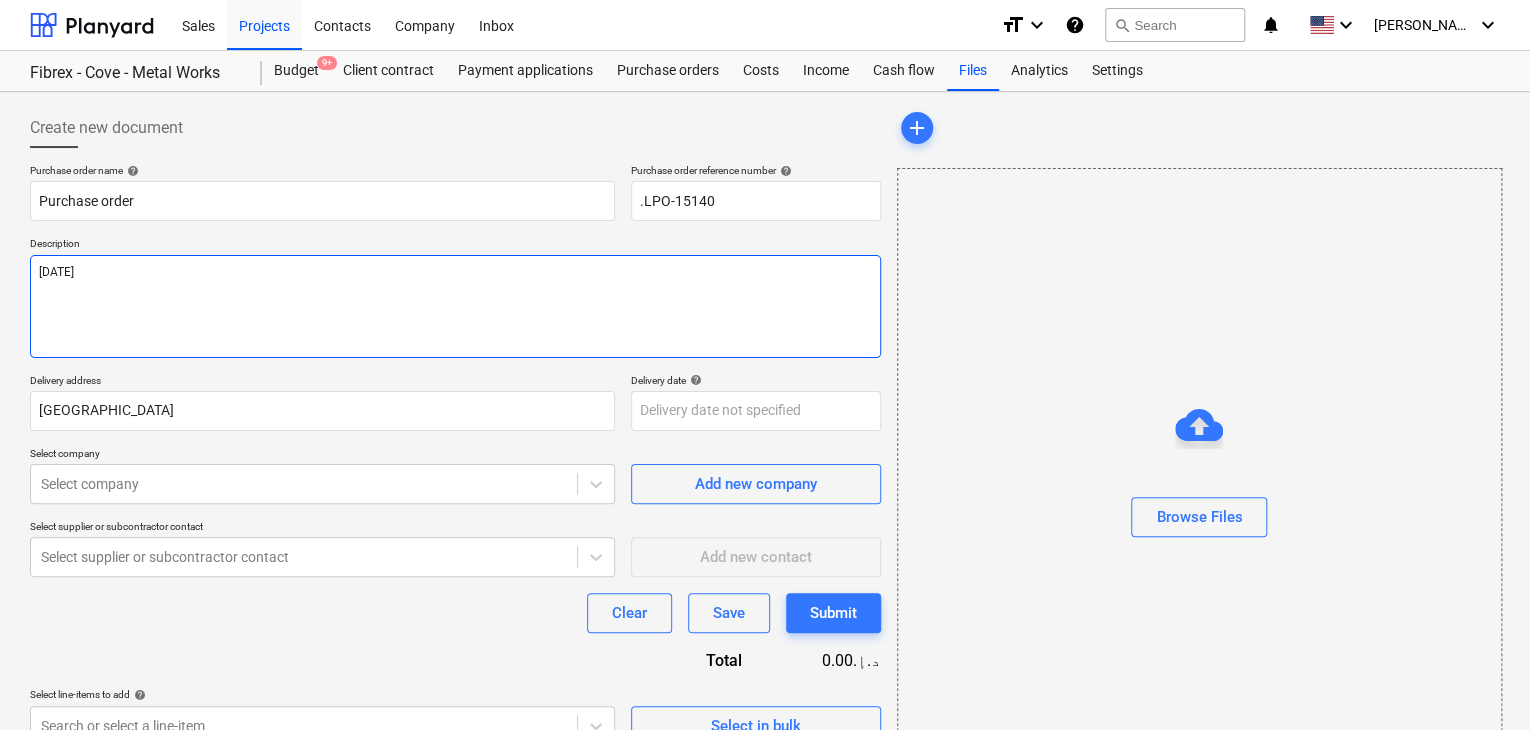 type on "x" 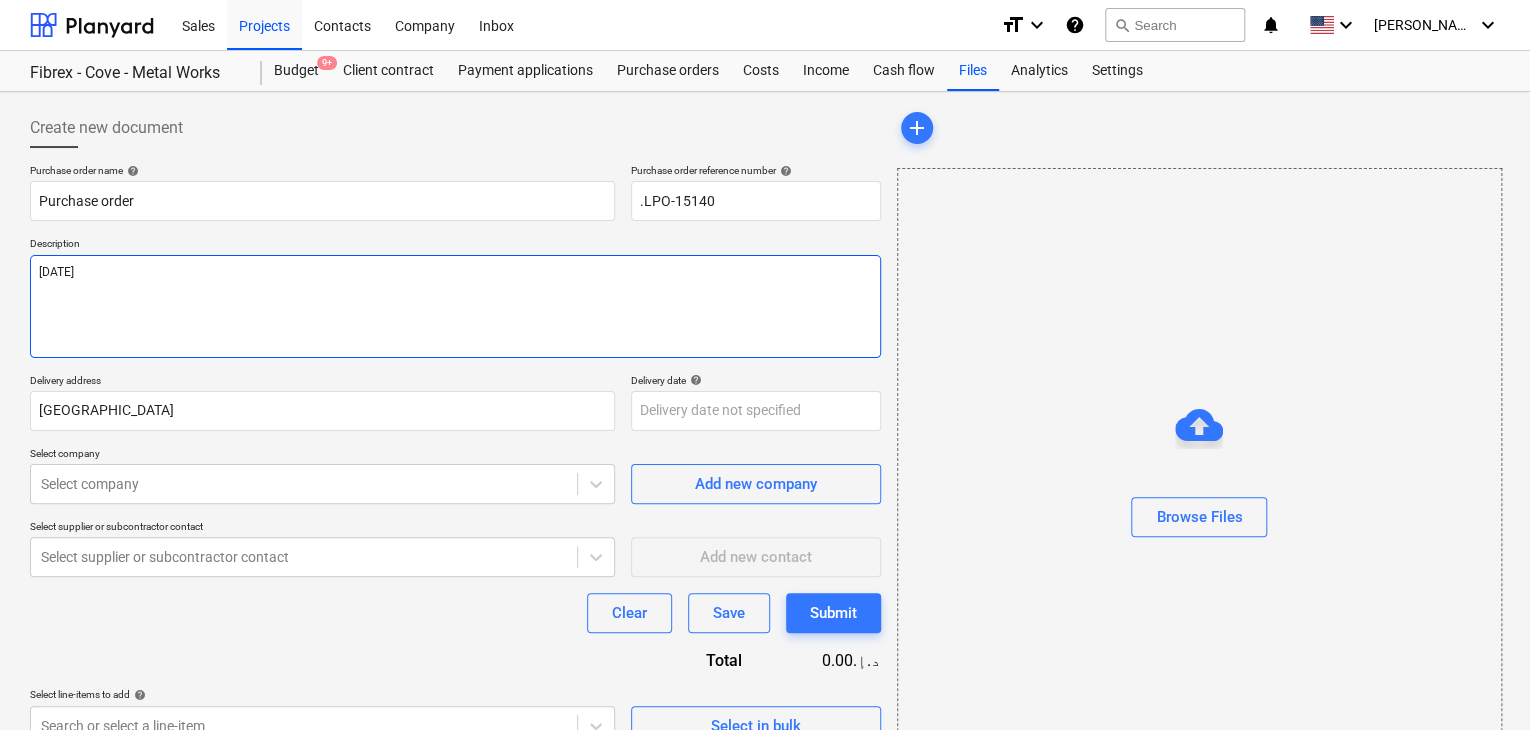 type on "x" 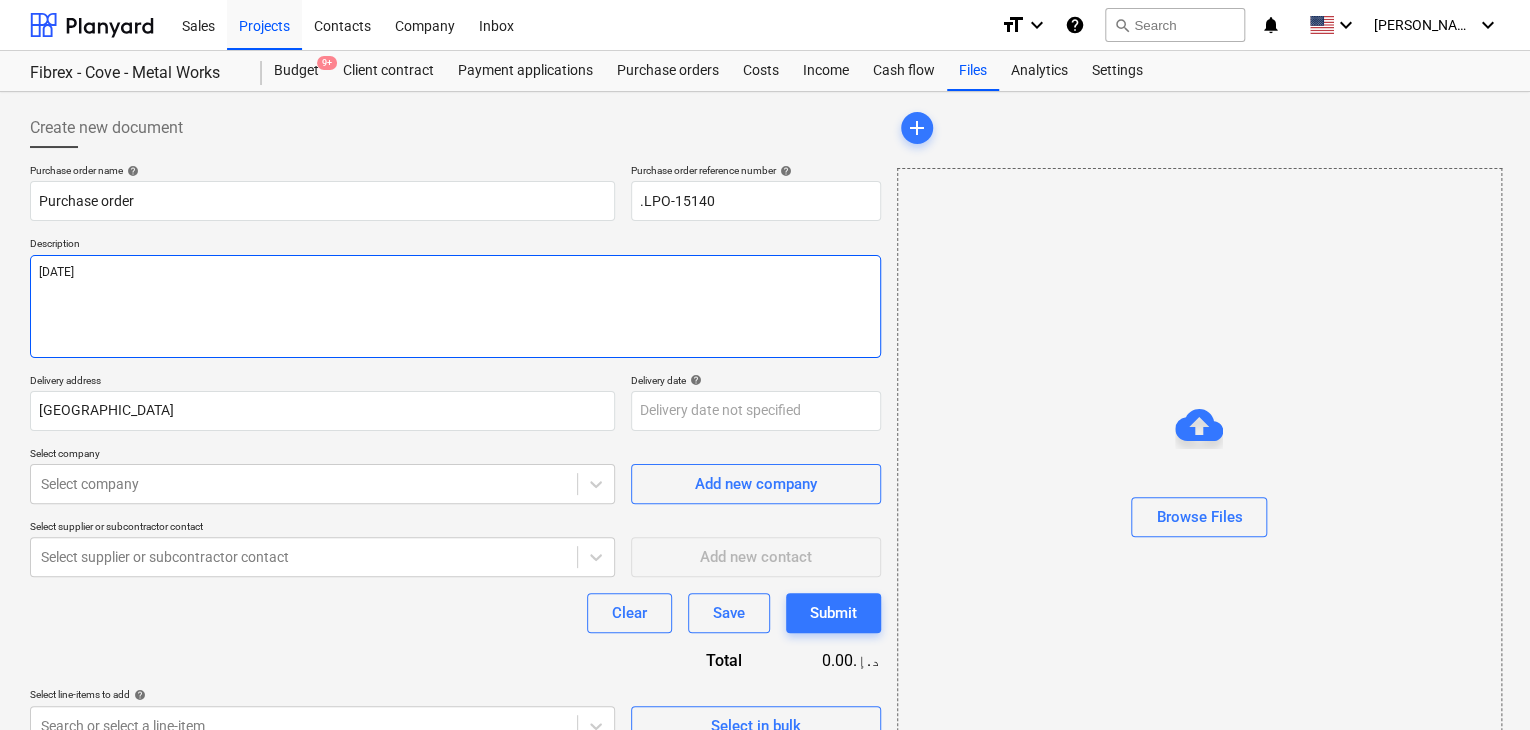 type on "[DATE]
B" 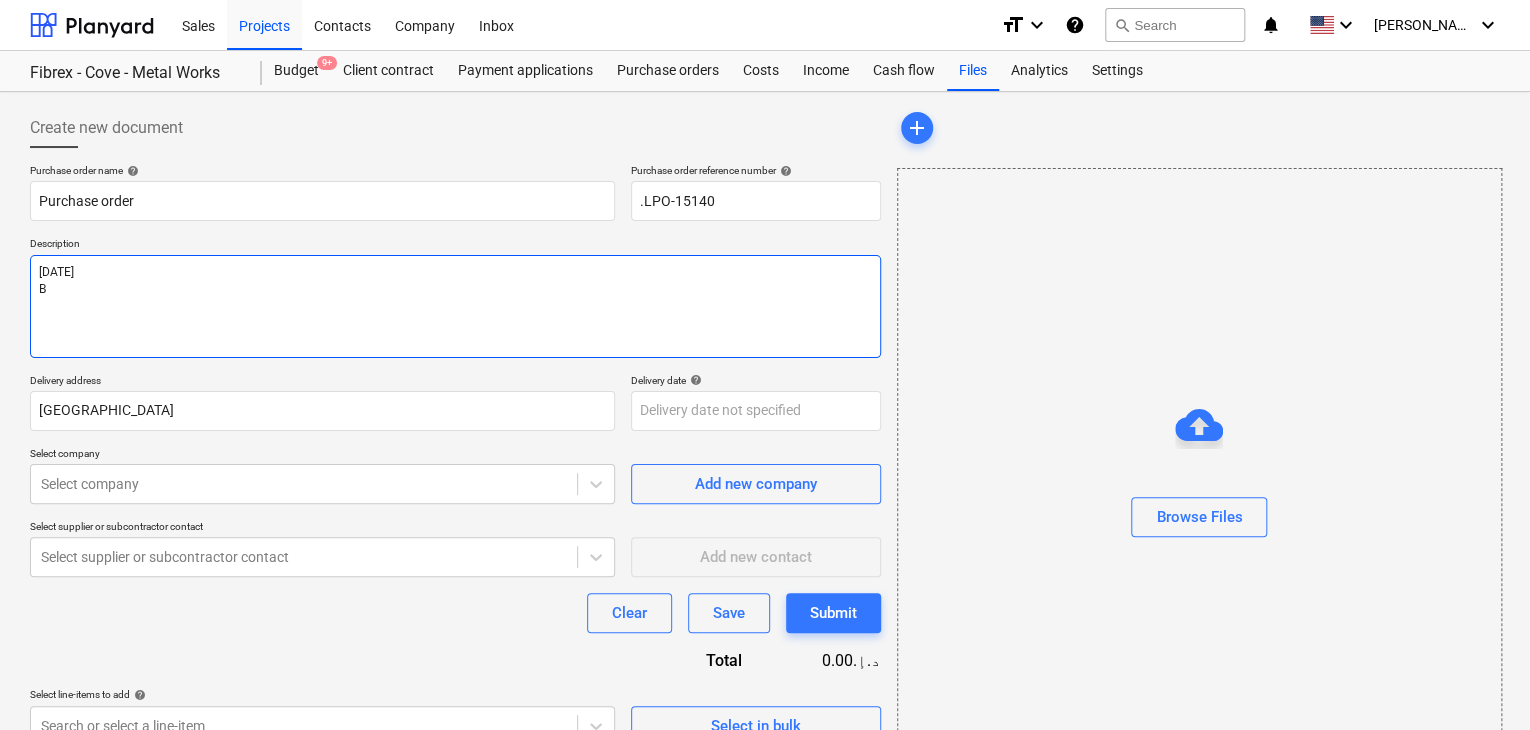 type on "x" 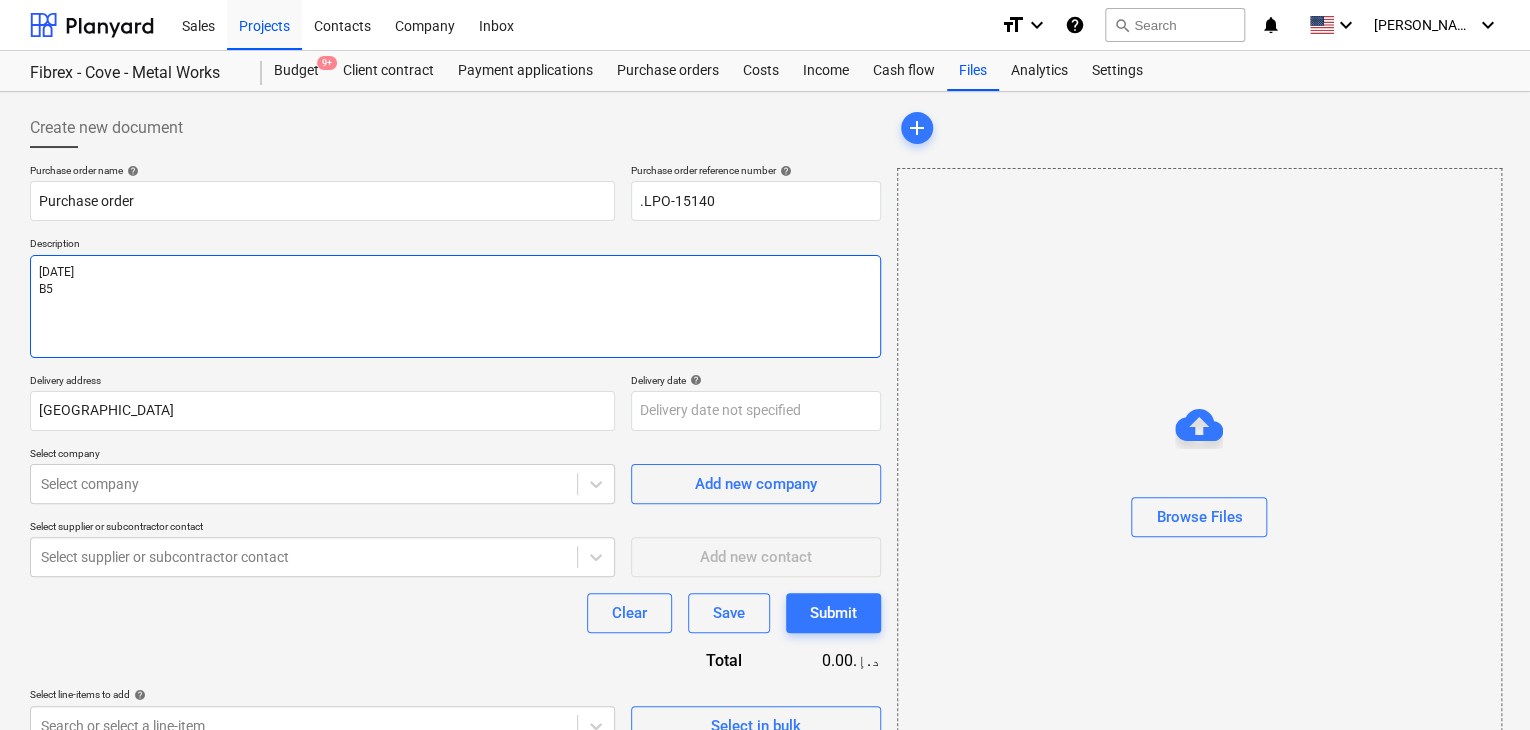 type on "x" 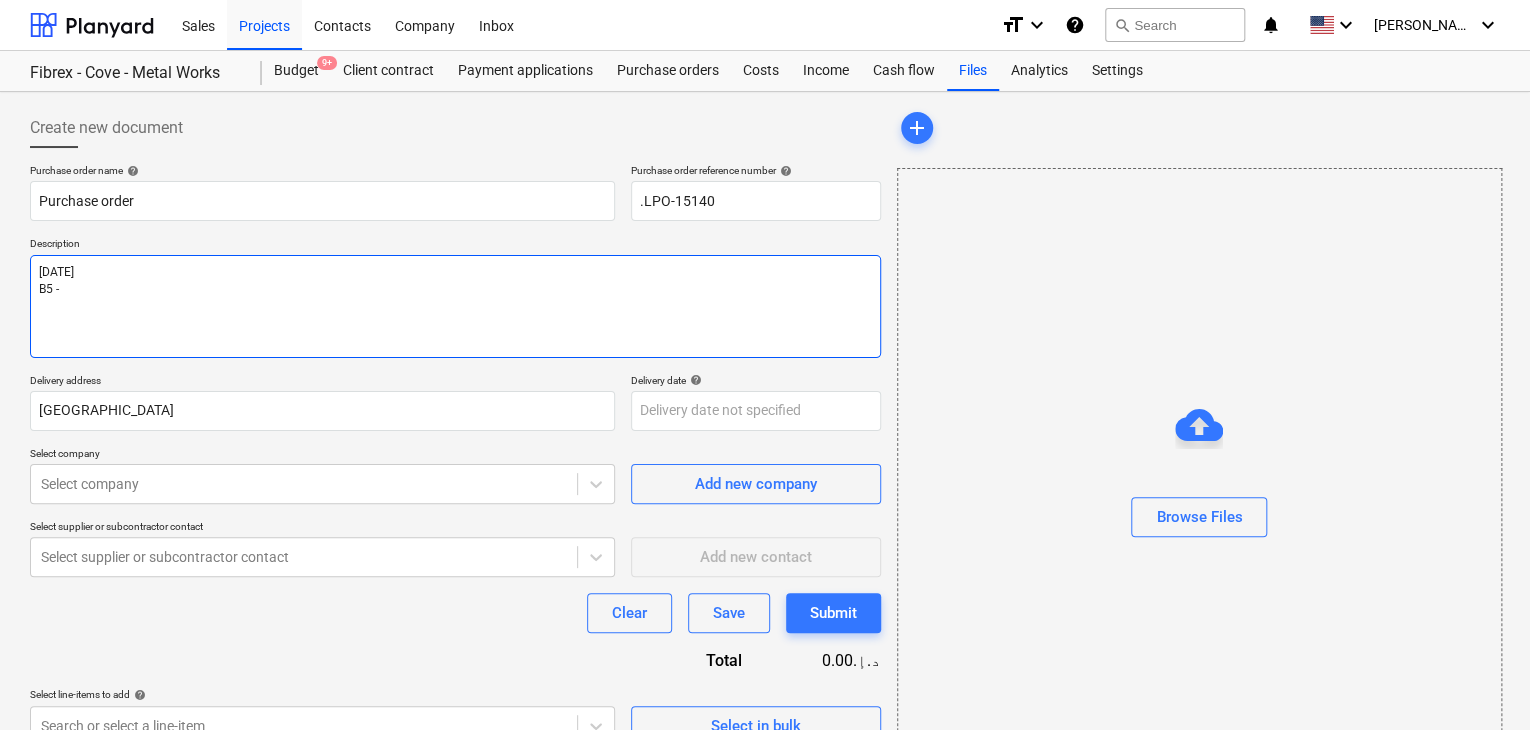 type on "x" 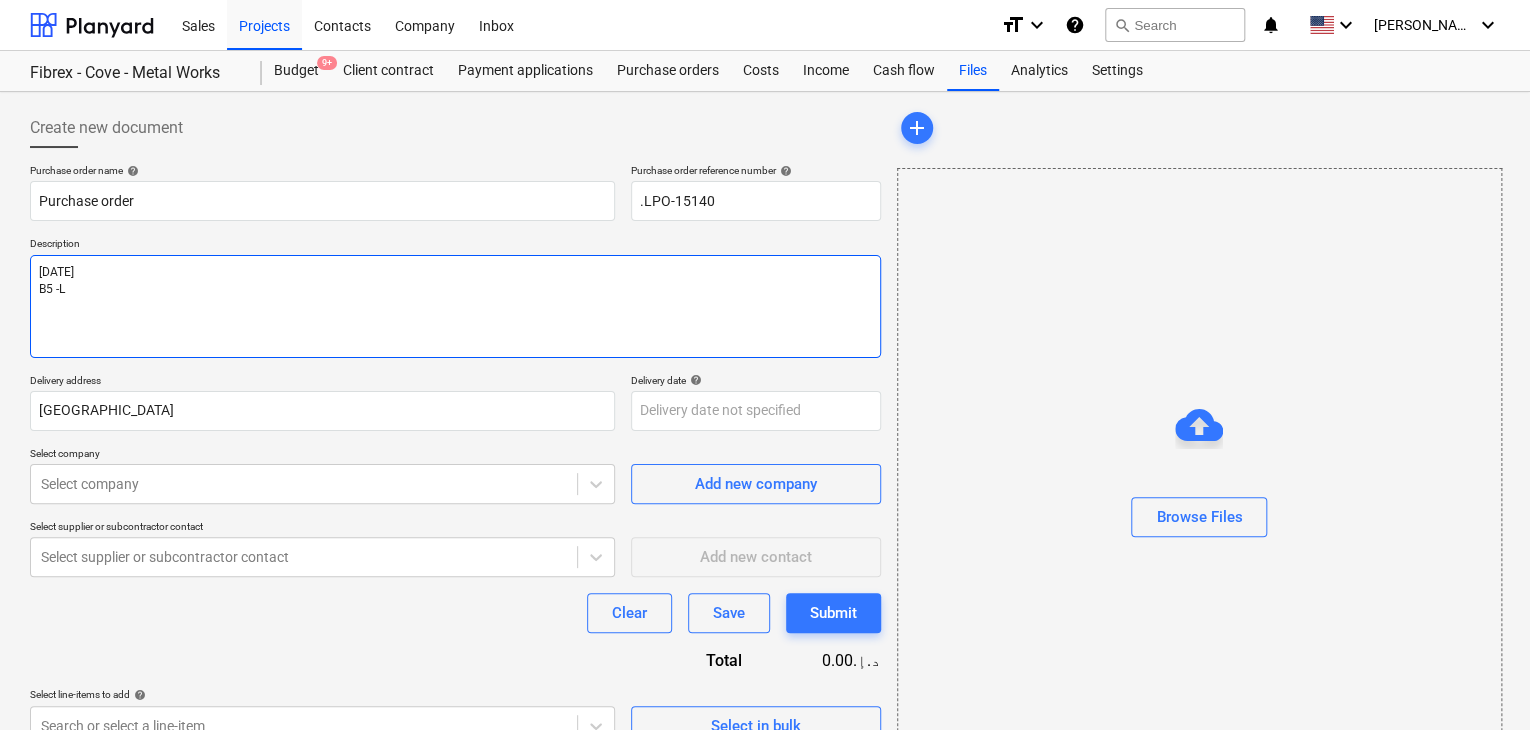 type on "x" 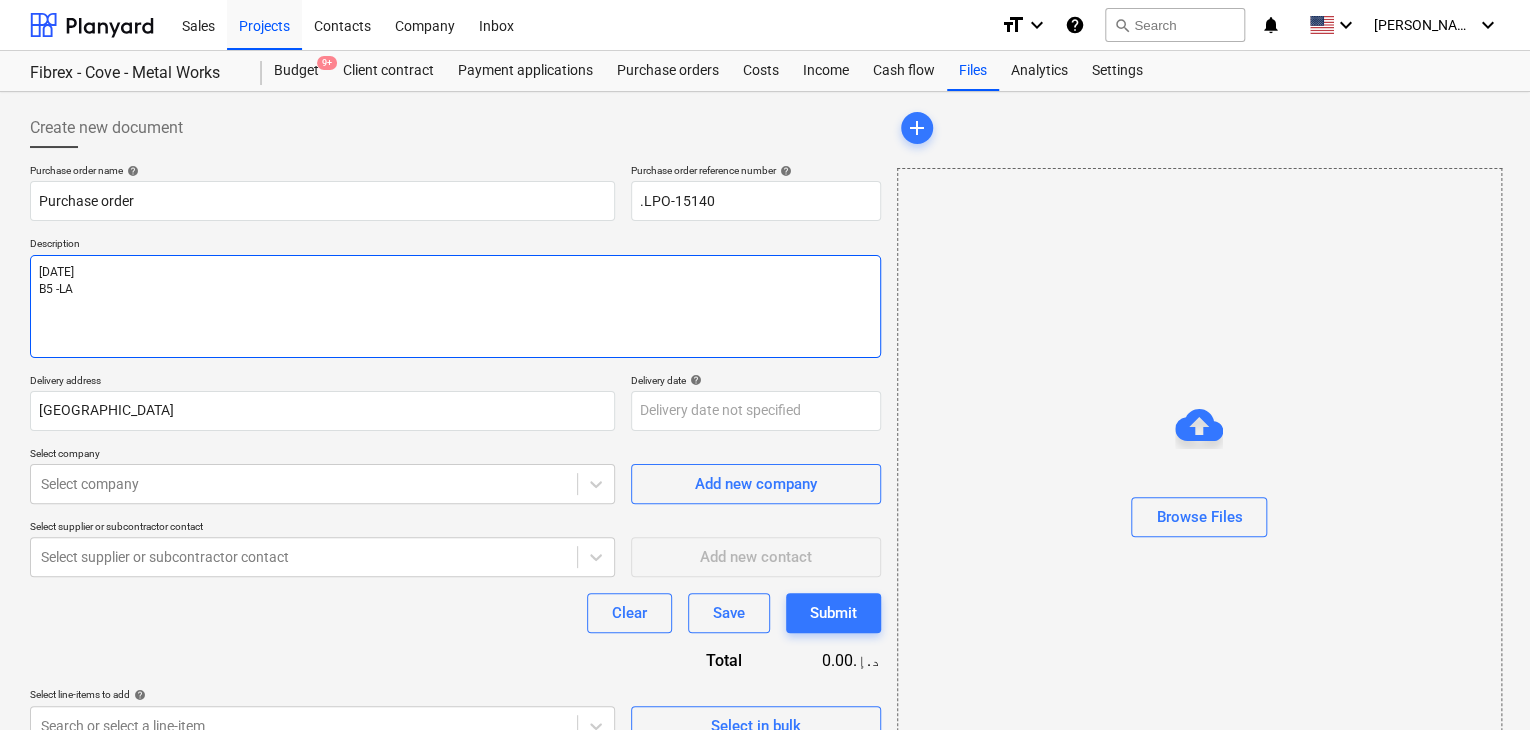 type on "x" 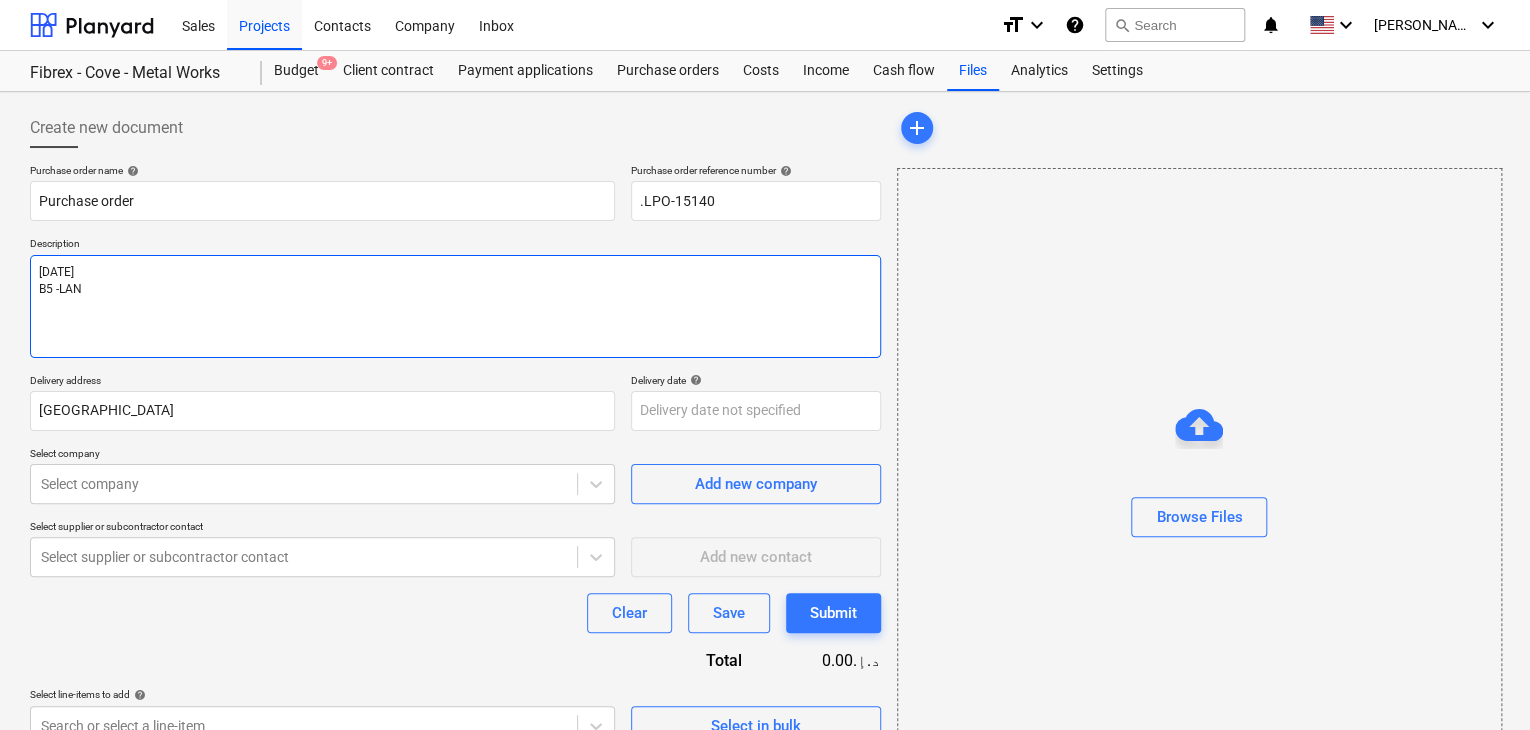 type on "x" 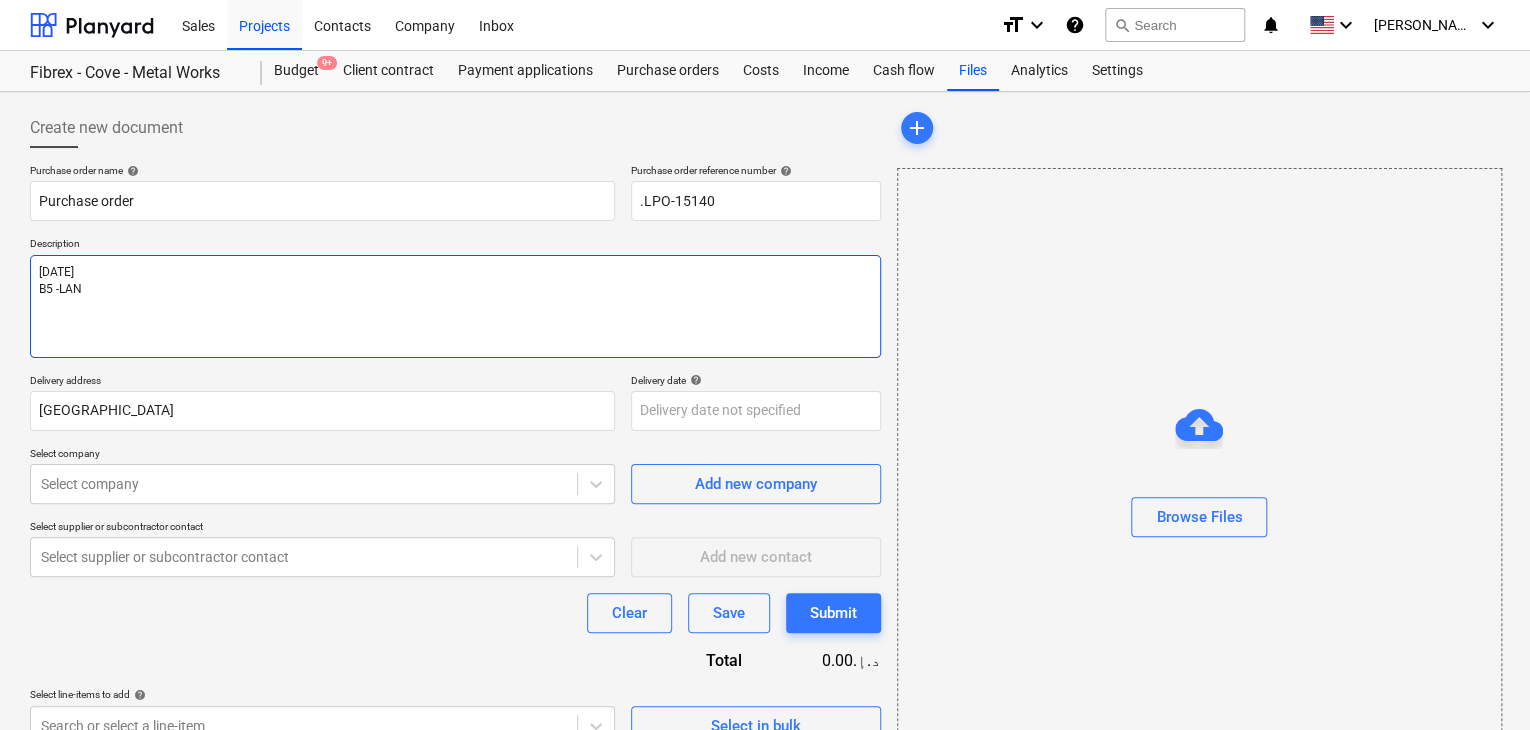 type on "[DATE]
B5 -LAND" 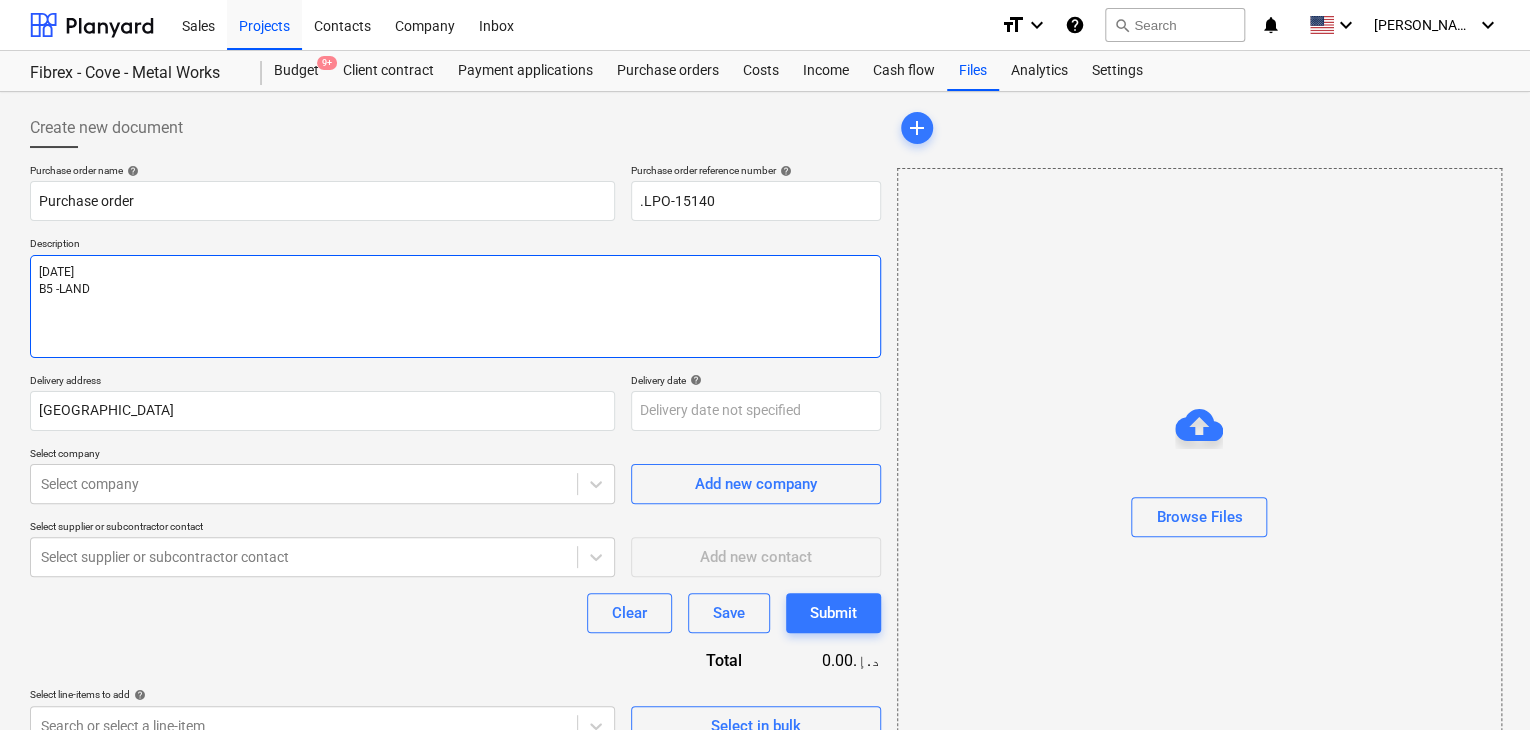 type on "x" 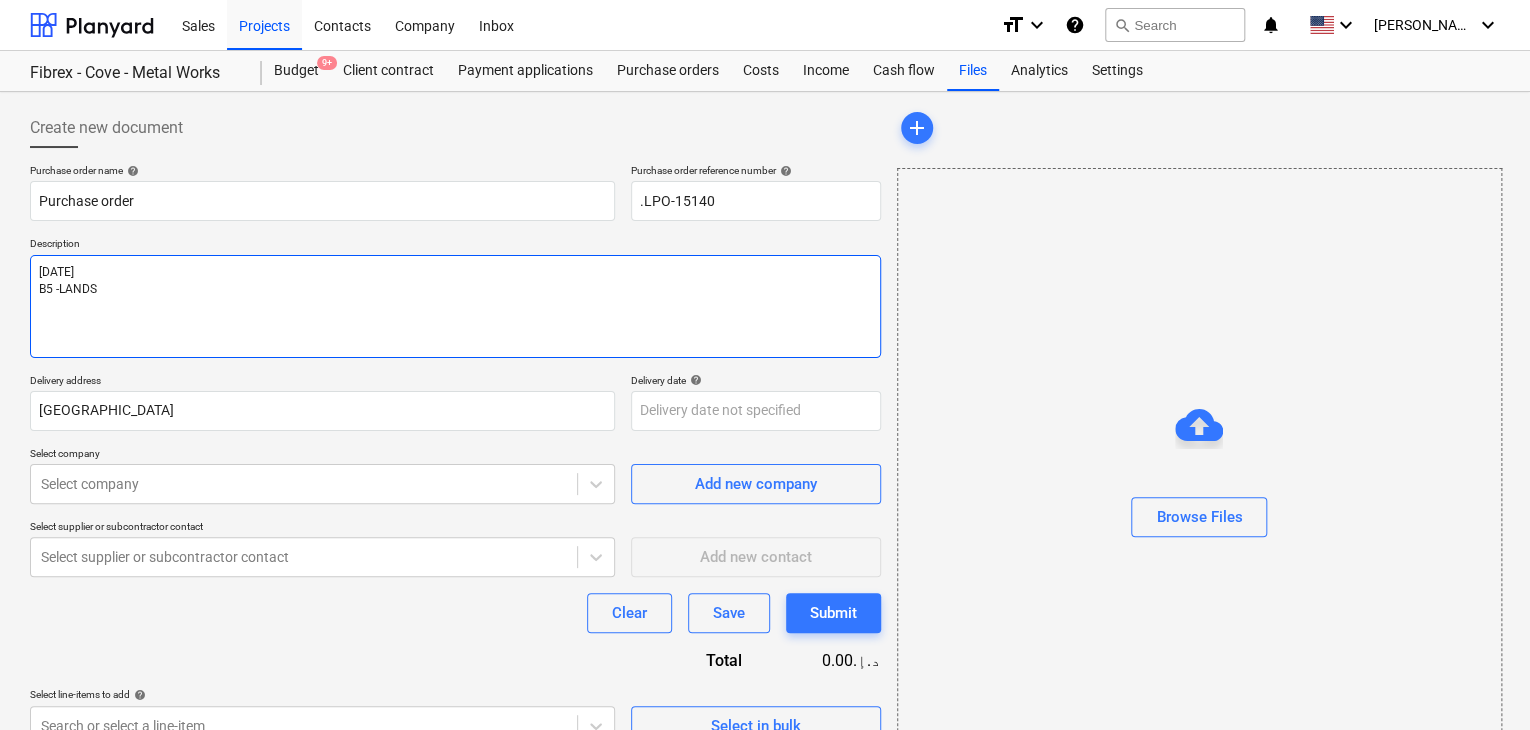 type on "x" 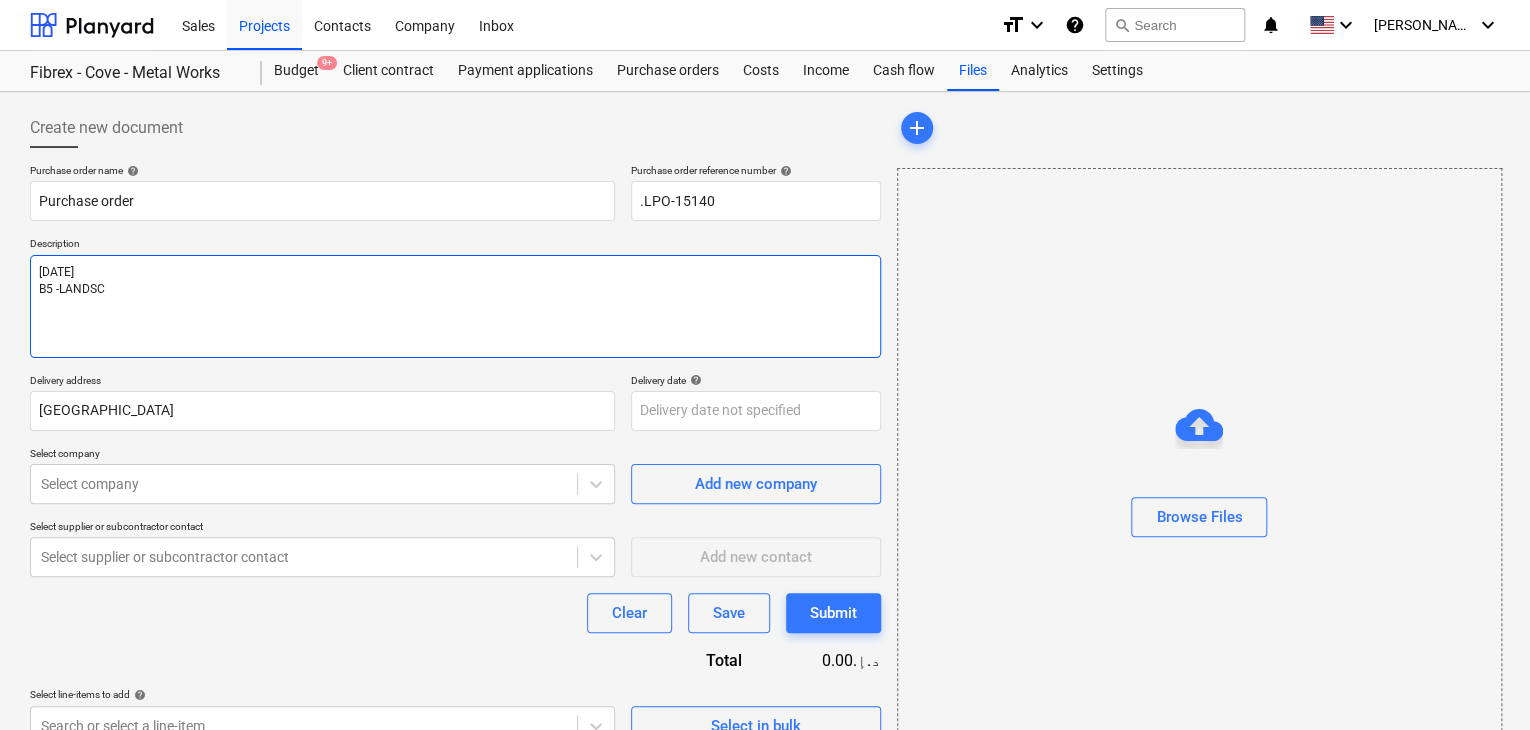 type on "x" 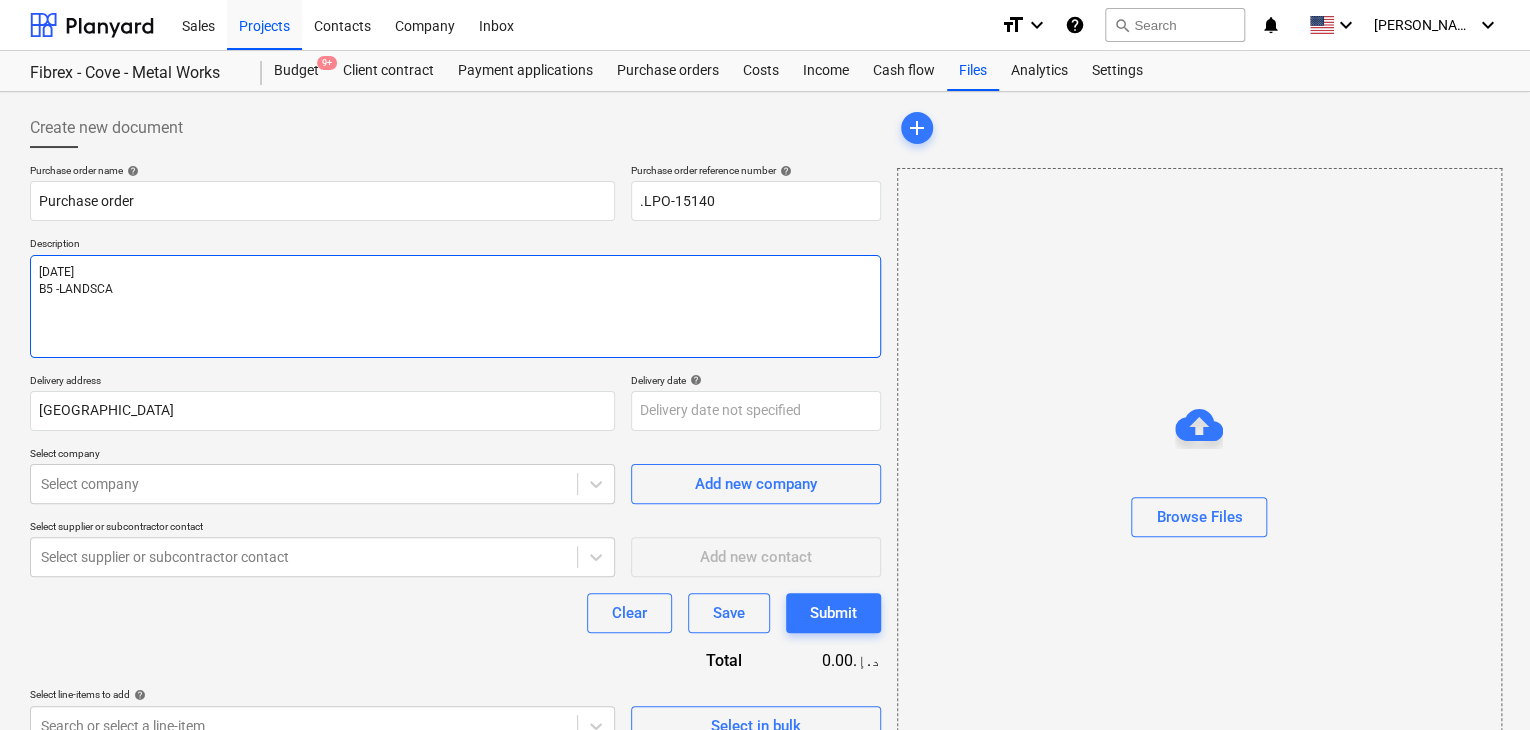 type on "x" 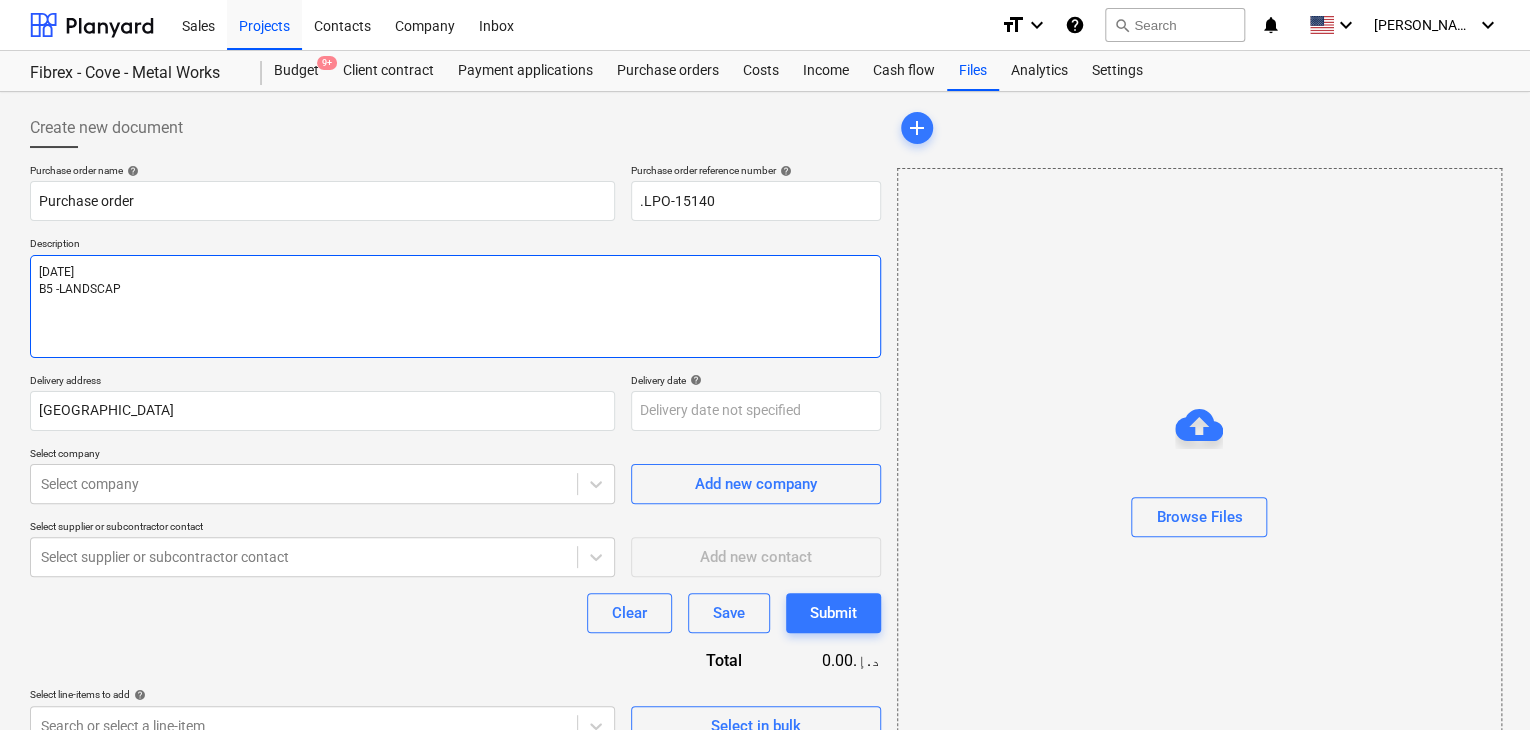 type on "x" 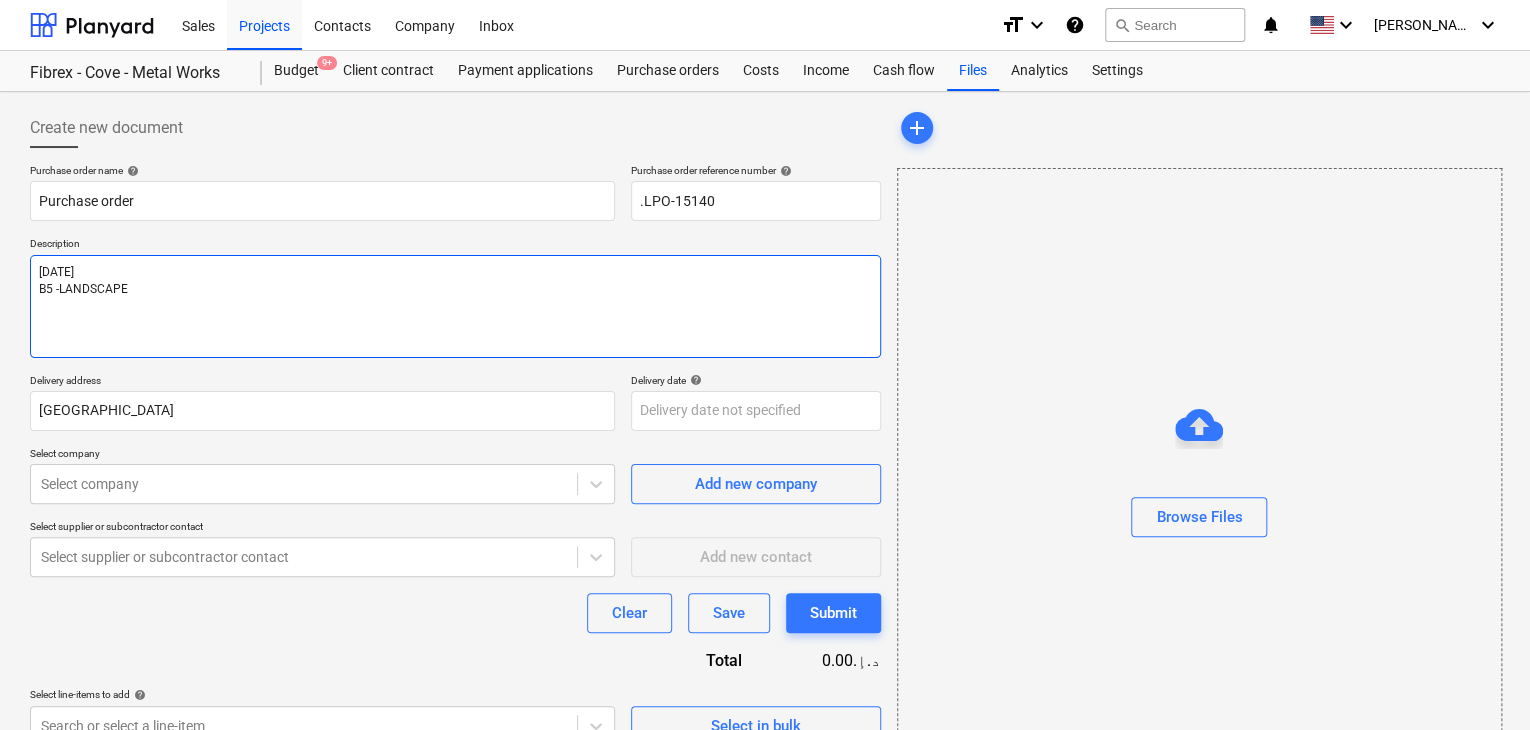 type on "x" 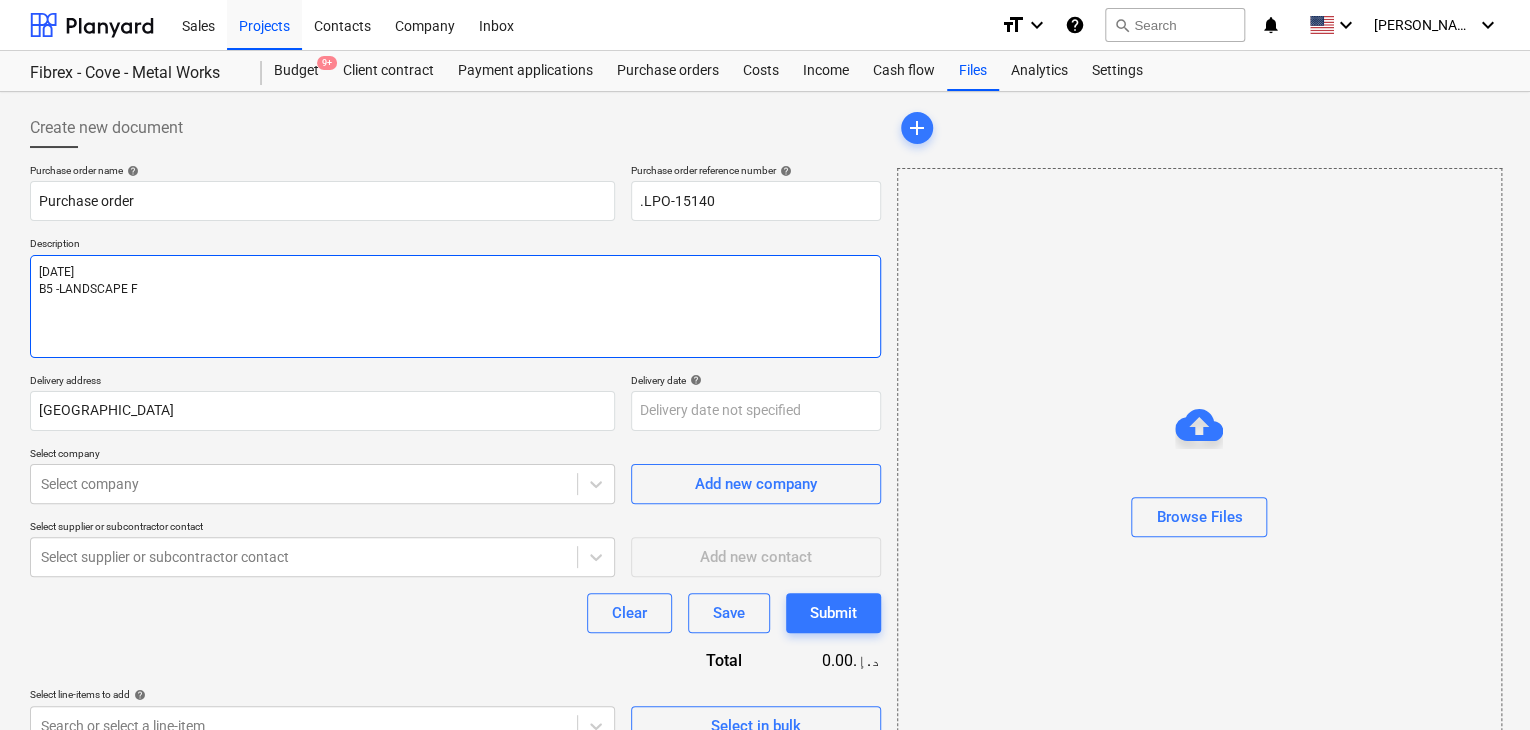 type on "x" 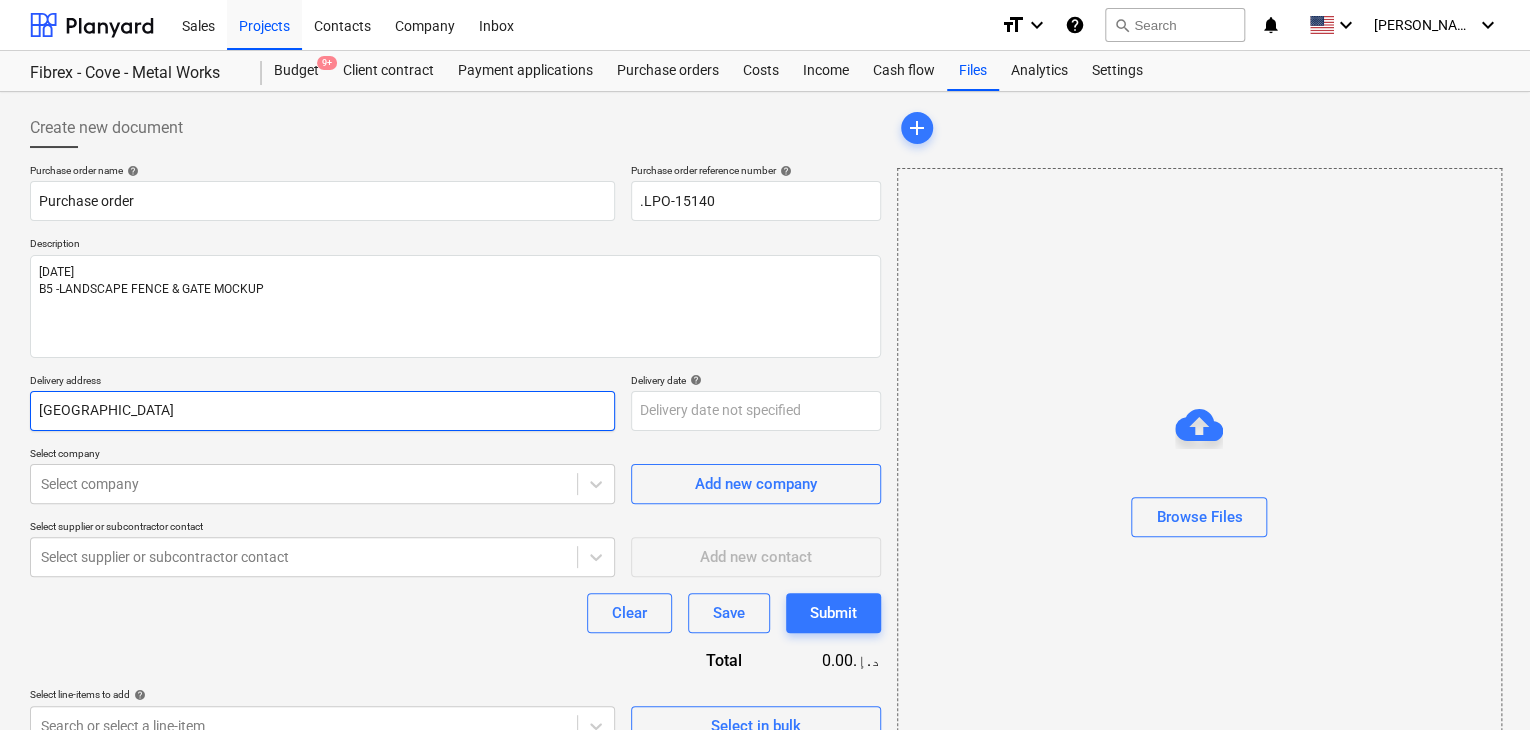 click on "[GEOGRAPHIC_DATA]" at bounding box center (322, 411) 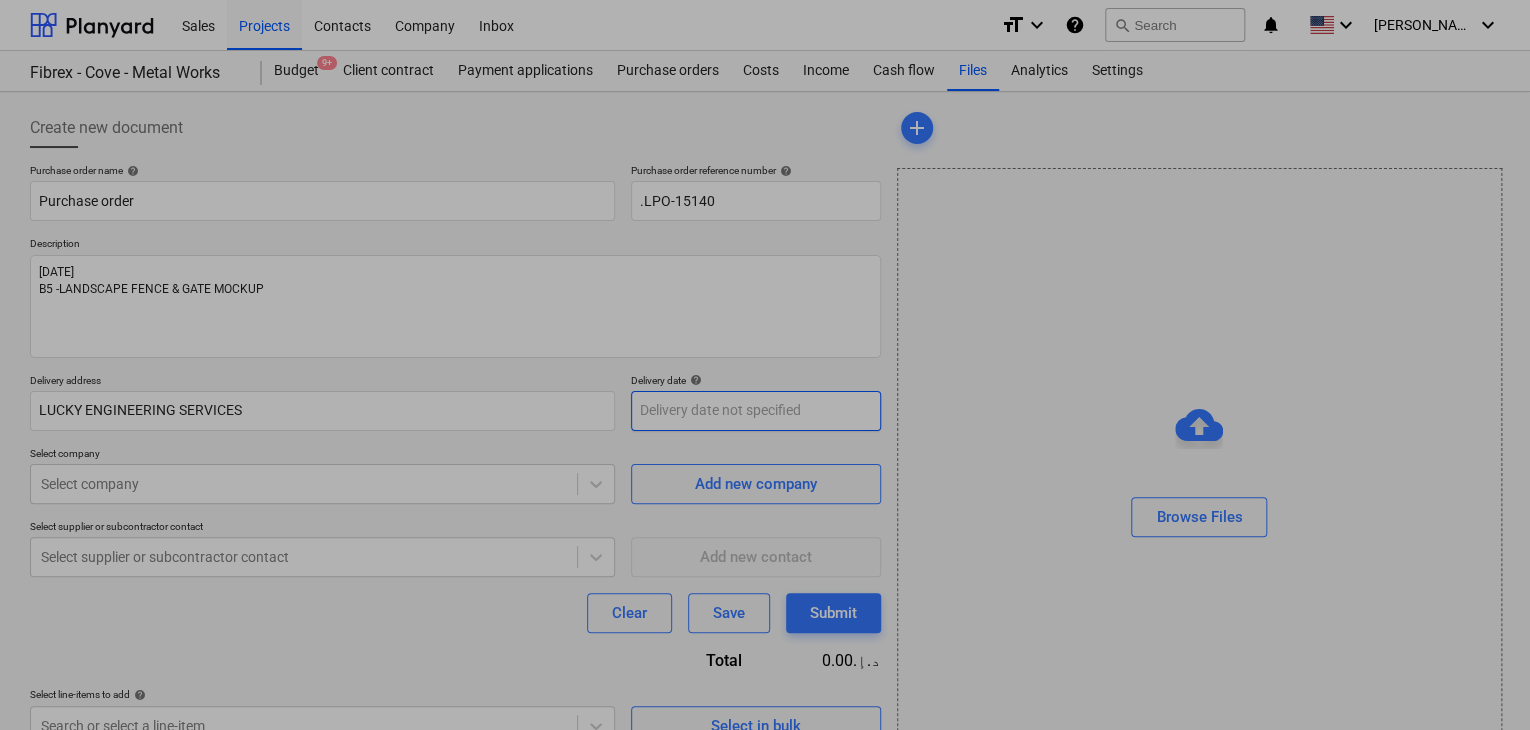 click on "Sales Projects Contacts Company Inbox format_size keyboard_arrow_down help search Search notifications 0 keyboard_arrow_down [PERSON_NAME] keyboard_arrow_down Fibrex - Cove - Metal Works Budget 9+ Client contract Payment applications Purchase orders Costs Income Cash flow Files Analytics Settings Create new document Purchase order name help Purchase order Purchase order reference number help .LPO-15140 Description [DATE]
B5 -LANDSCAPE FENCE & GATE MOCKUP Delivery address LUCKY ENGINEERING SERVICES Delivery date help Press the down arrow key to interact with the calendar and
select a date. Press the question mark key to get the keyboard shortcuts for changing dates. Select company Select company Add new company Select supplier or subcontractor contact Select supplier or subcontractor contact Add new contact Clear Save Submit Total 0.00د.إ.‏ Select line-items to add help Search or select a line-item Select in bulk add Browse Files Project fetching failed Project fetching failed
x Su Mo 1" at bounding box center (765, 365) 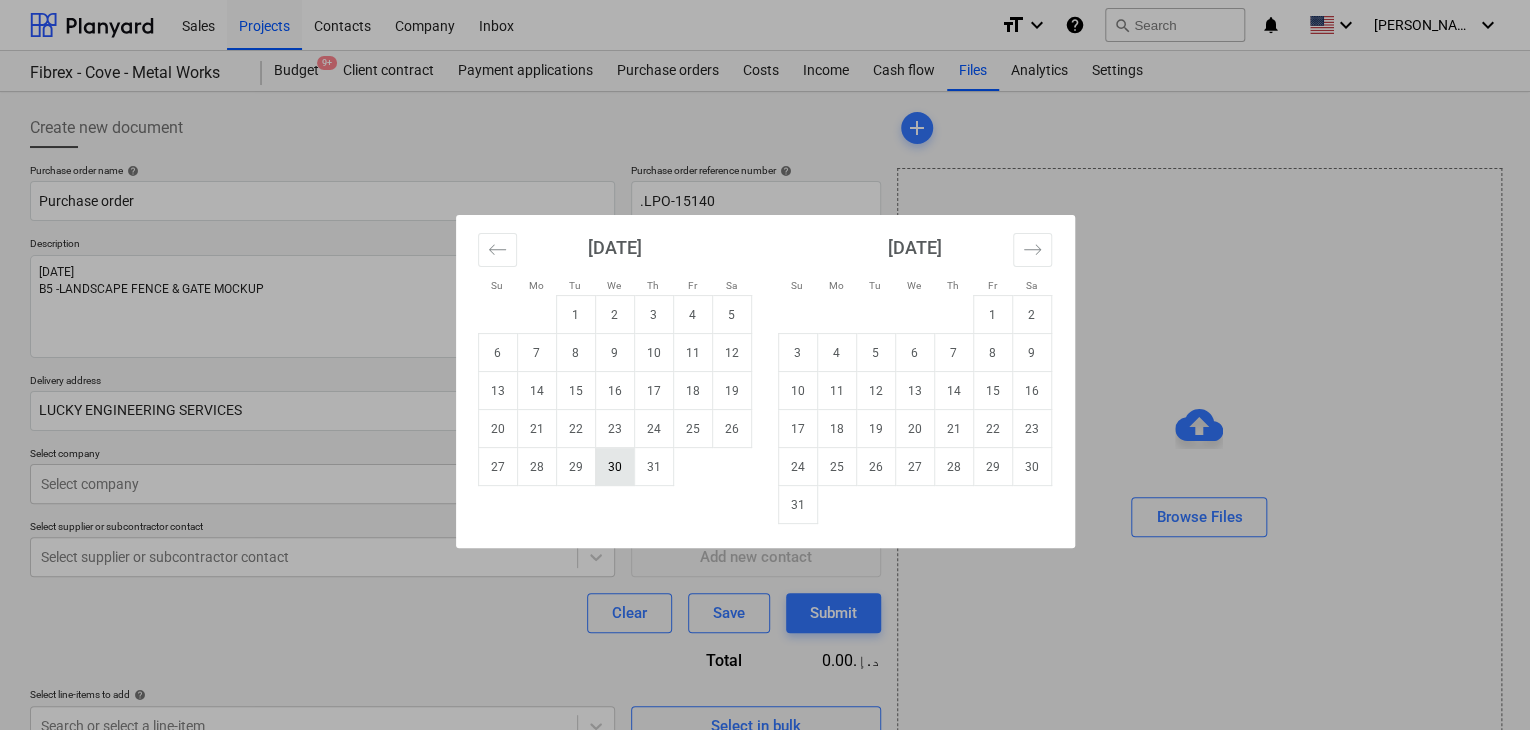click on "30" at bounding box center [614, 467] 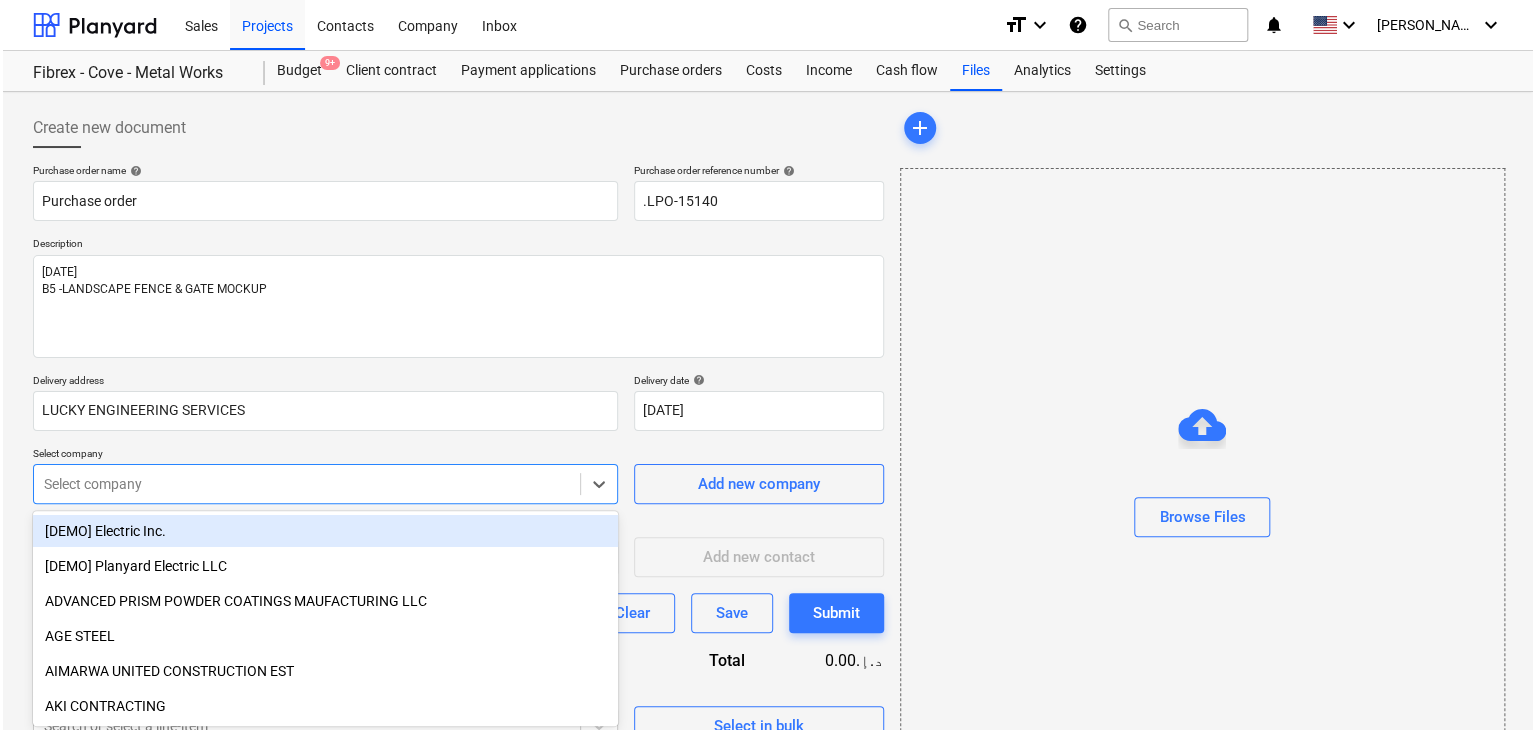 scroll, scrollTop: 71, scrollLeft: 0, axis: vertical 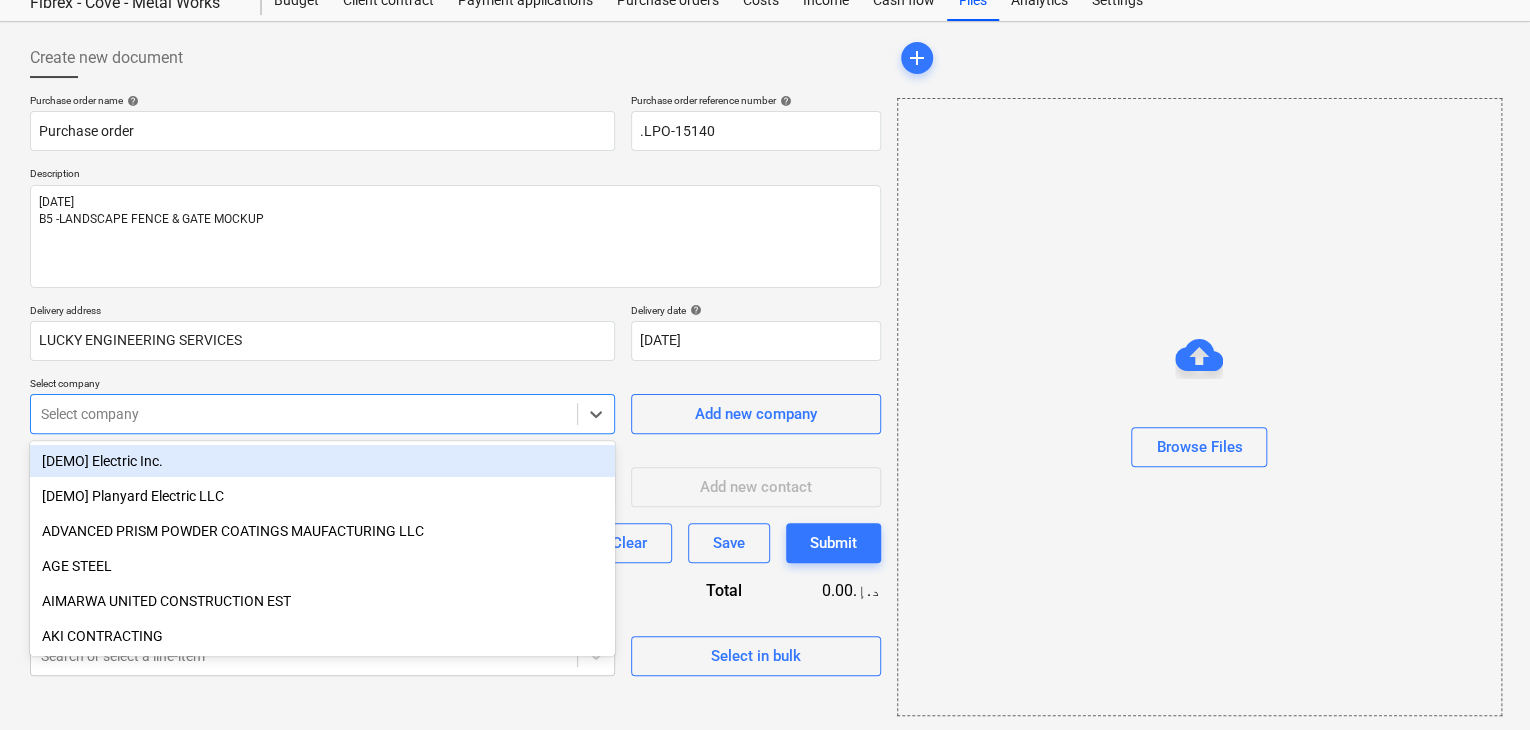click on "Sales Projects Contacts Company Inbox format_size keyboard_arrow_down help search Search notifications 0 keyboard_arrow_down [PERSON_NAME] keyboard_arrow_down Fibrex - Cove - Metal Works Budget 9+ Client contract Payment applications Purchase orders Costs Income Cash flow Files Analytics Settings Create new document Purchase order name help Purchase order Purchase order reference number help .LPO-15140 Description [DATE]
B5 -LANDSCAPE FENCE & GATE MOCKUP Delivery address LUCKY ENGINEERING SERVICES Delivery date help [DATE] [DATE] Press the down arrow key to interact with the calendar and
select a date. Press the question mark key to get the keyboard shortcuts for changing dates. Select company option [DEMO] Electric Inc.   focused, 1 of 203. 203 results available. Use Up and Down to choose options, press Enter to select the currently focused option, press Escape to exit the menu, press Tab to select the option and exit the menu. Select company Add new company Add new contact Clear Save Submit" at bounding box center (765, 295) 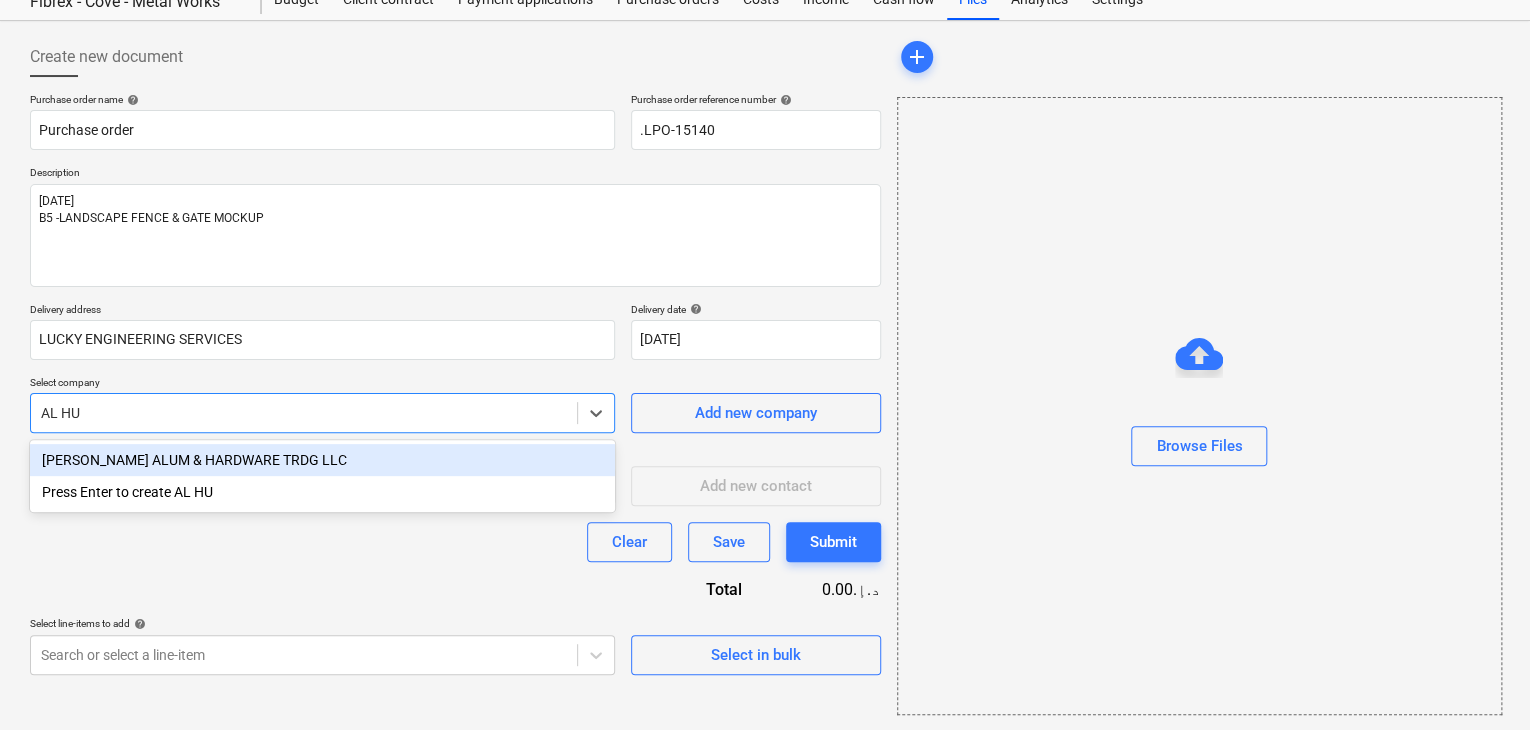 click on "[PERSON_NAME] ALUM & HARDWARE TRDG LLC" at bounding box center (322, 460) 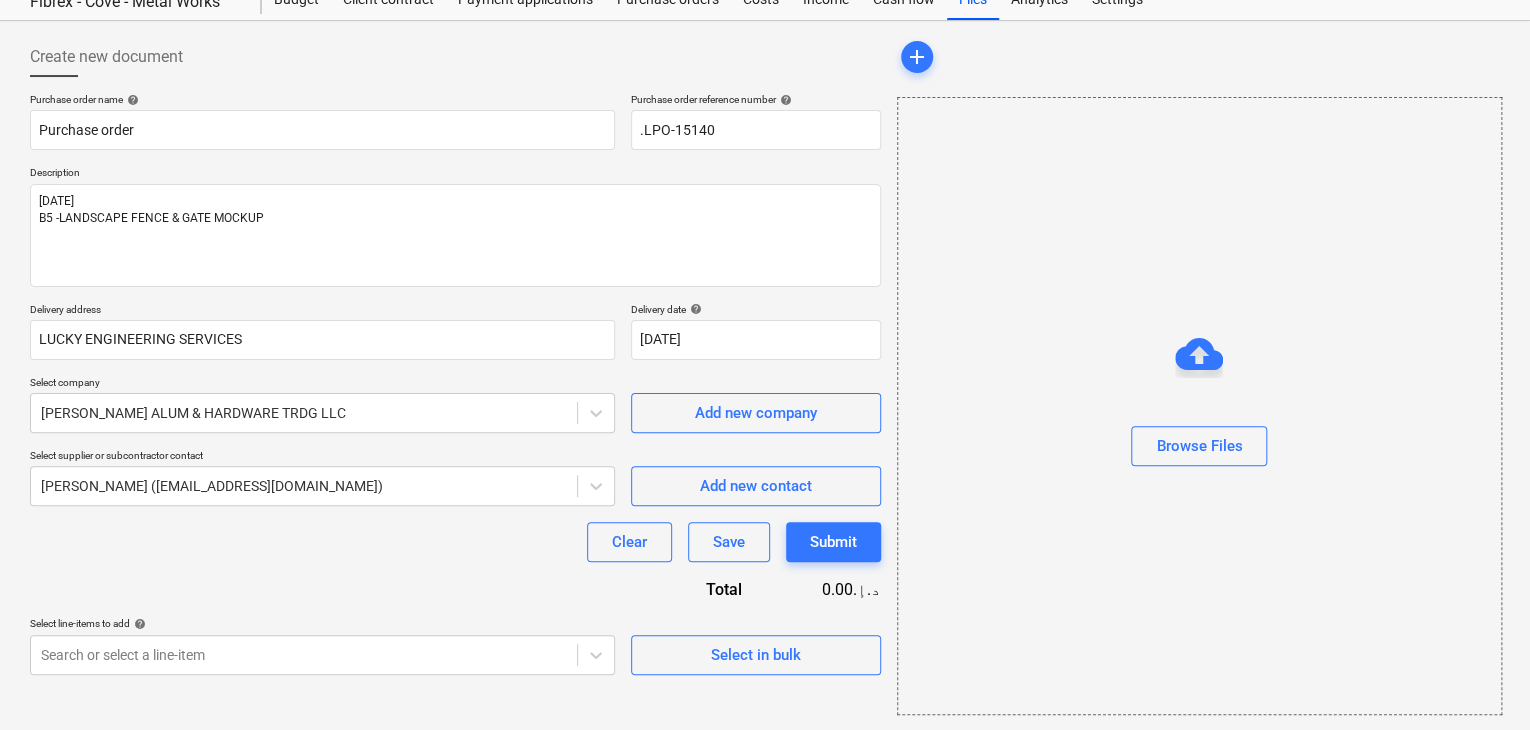 click on "Select in bulk" at bounding box center [756, 645] 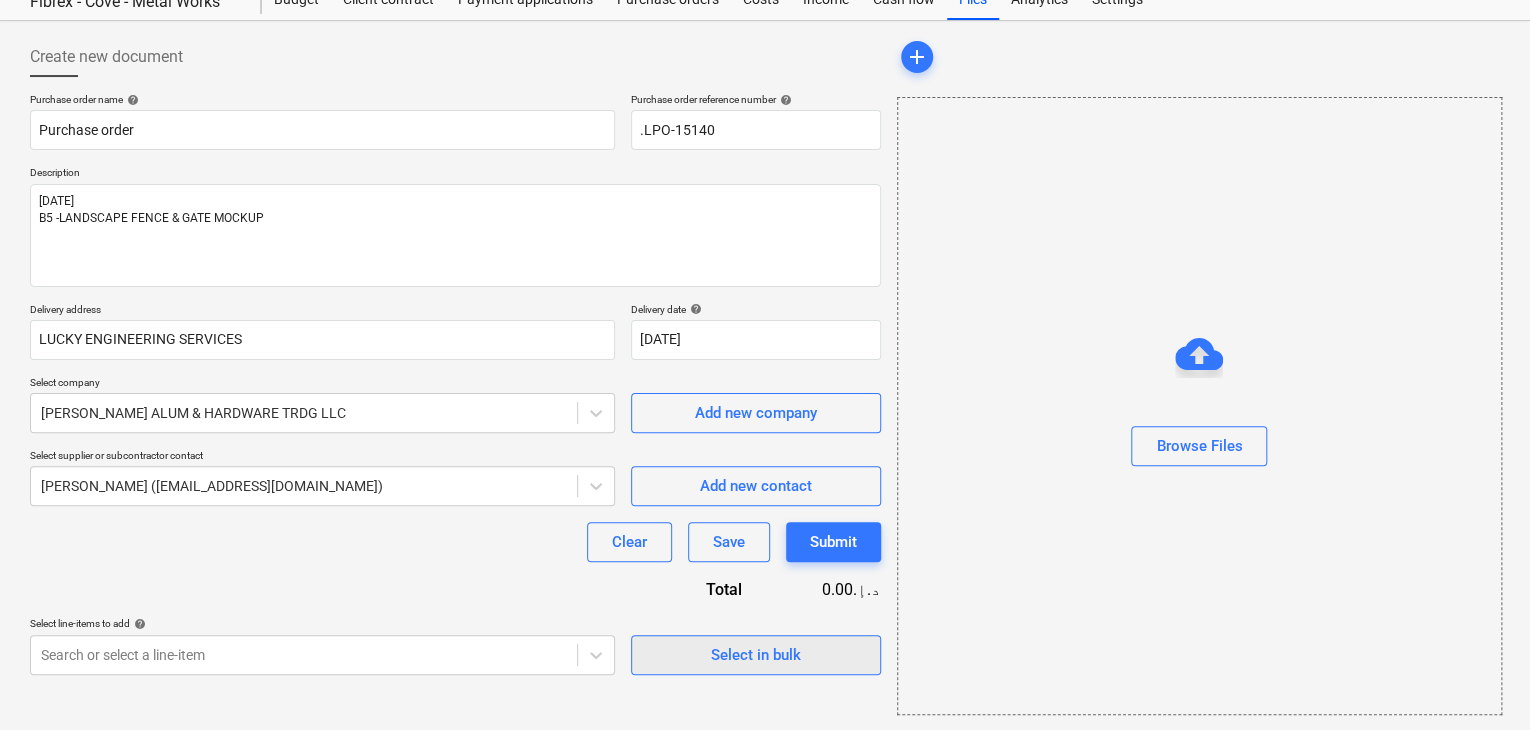 click on "Select in bulk" at bounding box center [756, 655] 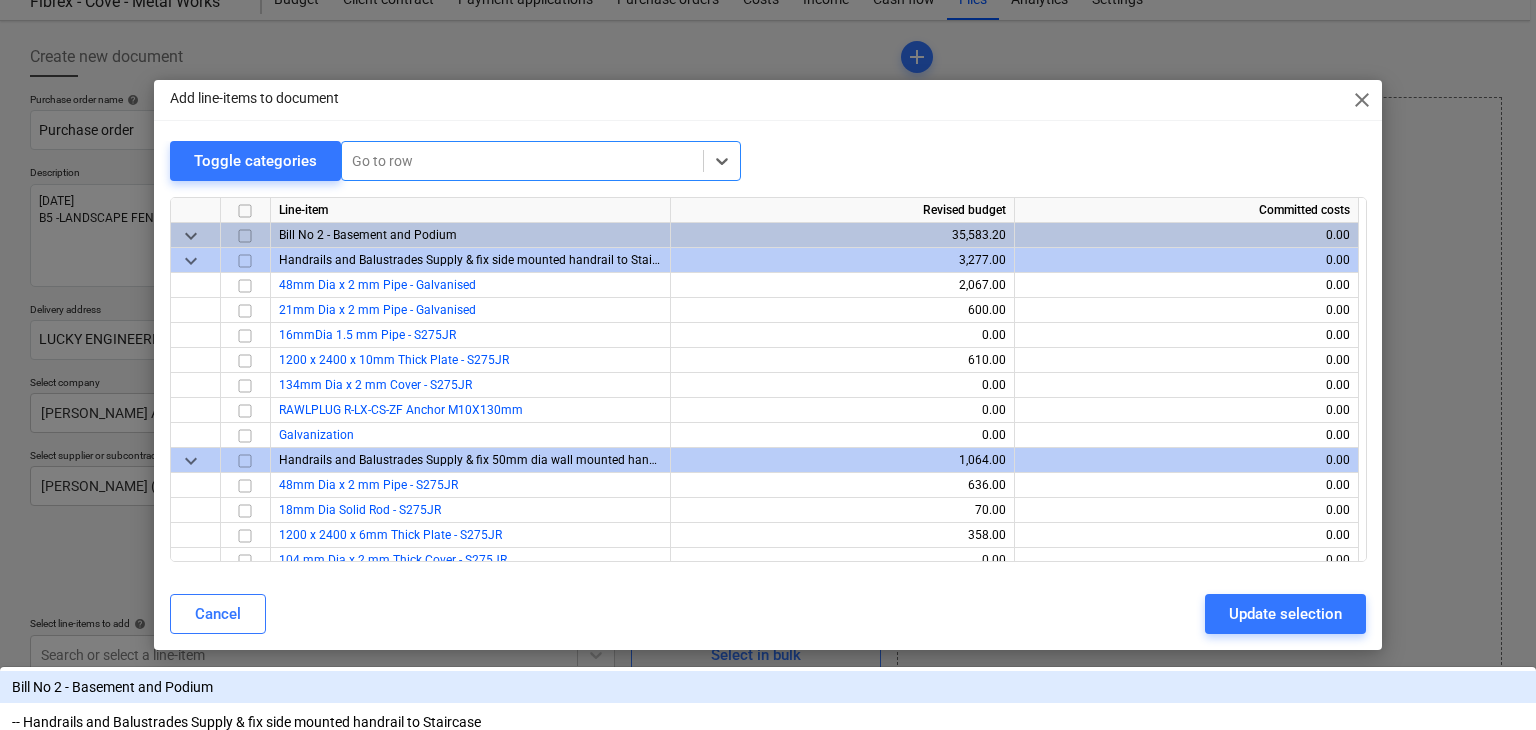 click at bounding box center (522, 161) 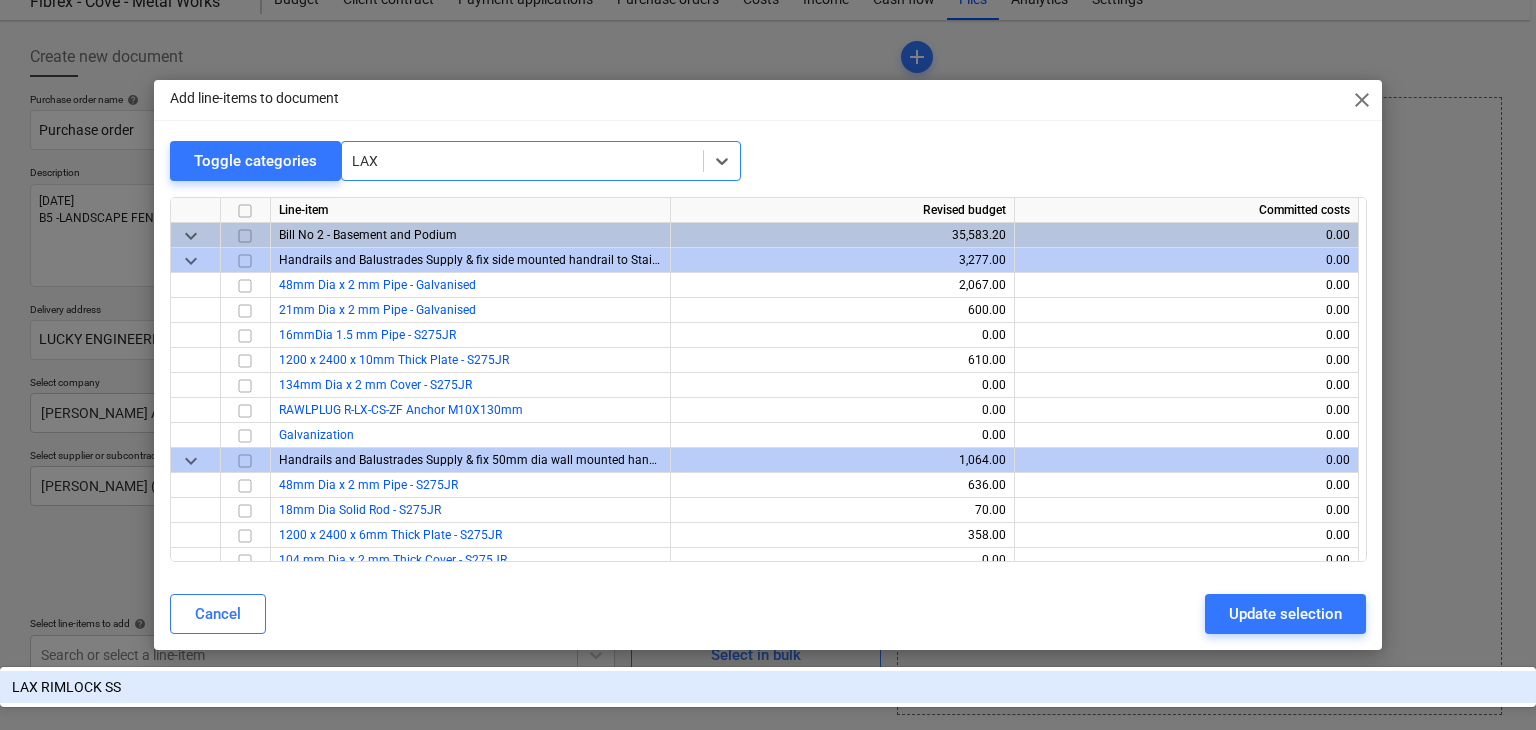click on "LAX RIMLOCK SS" at bounding box center (768, 687) 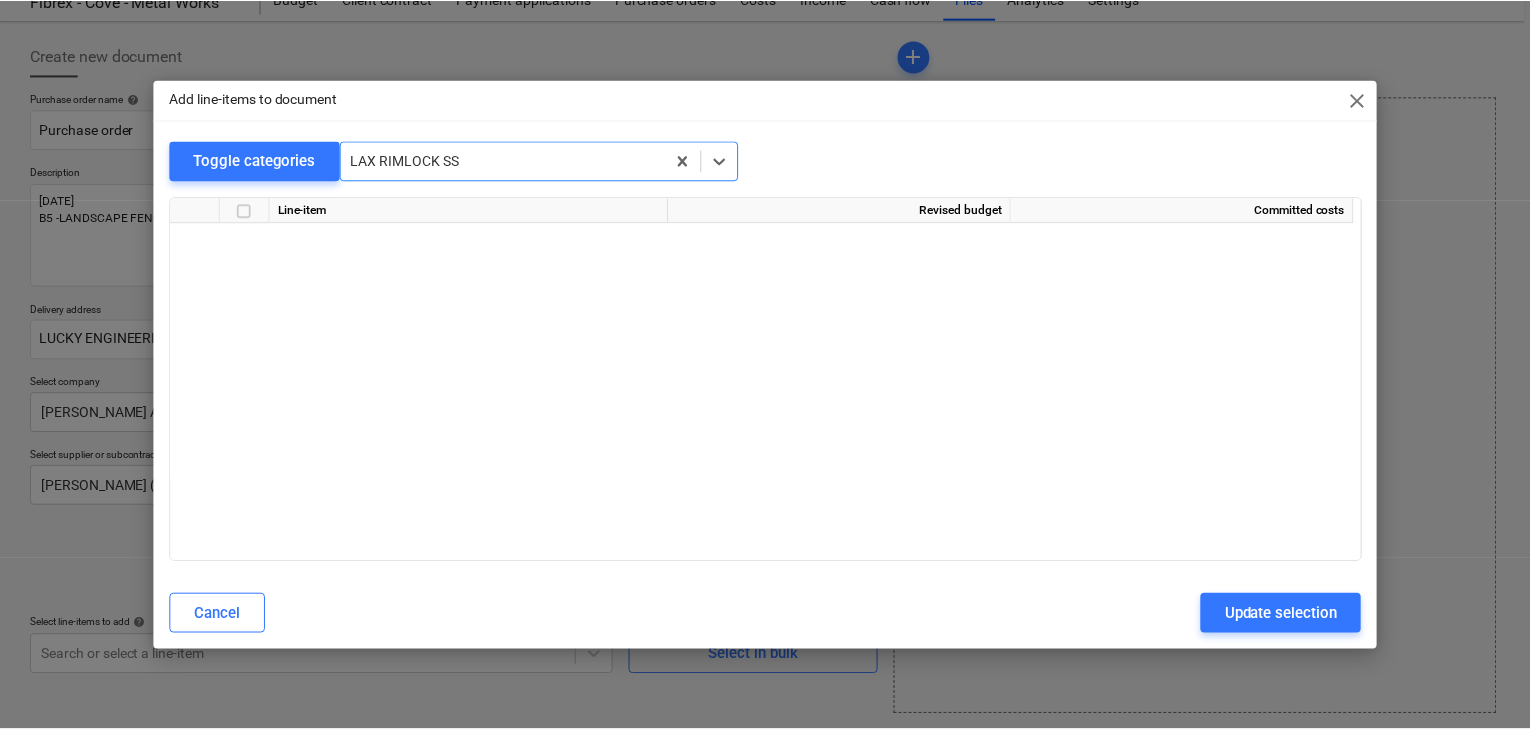 scroll, scrollTop: 16900, scrollLeft: 0, axis: vertical 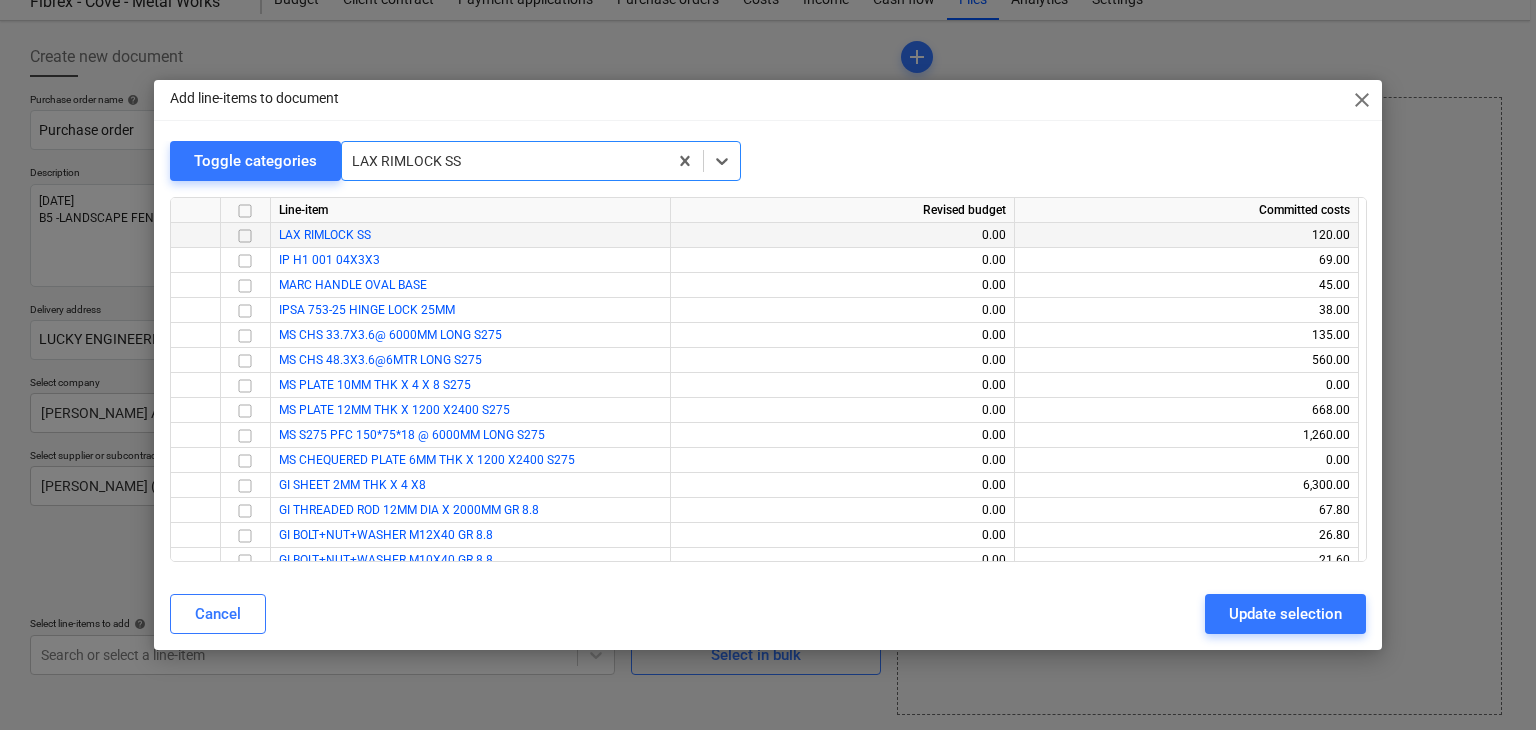 click at bounding box center [245, 236] 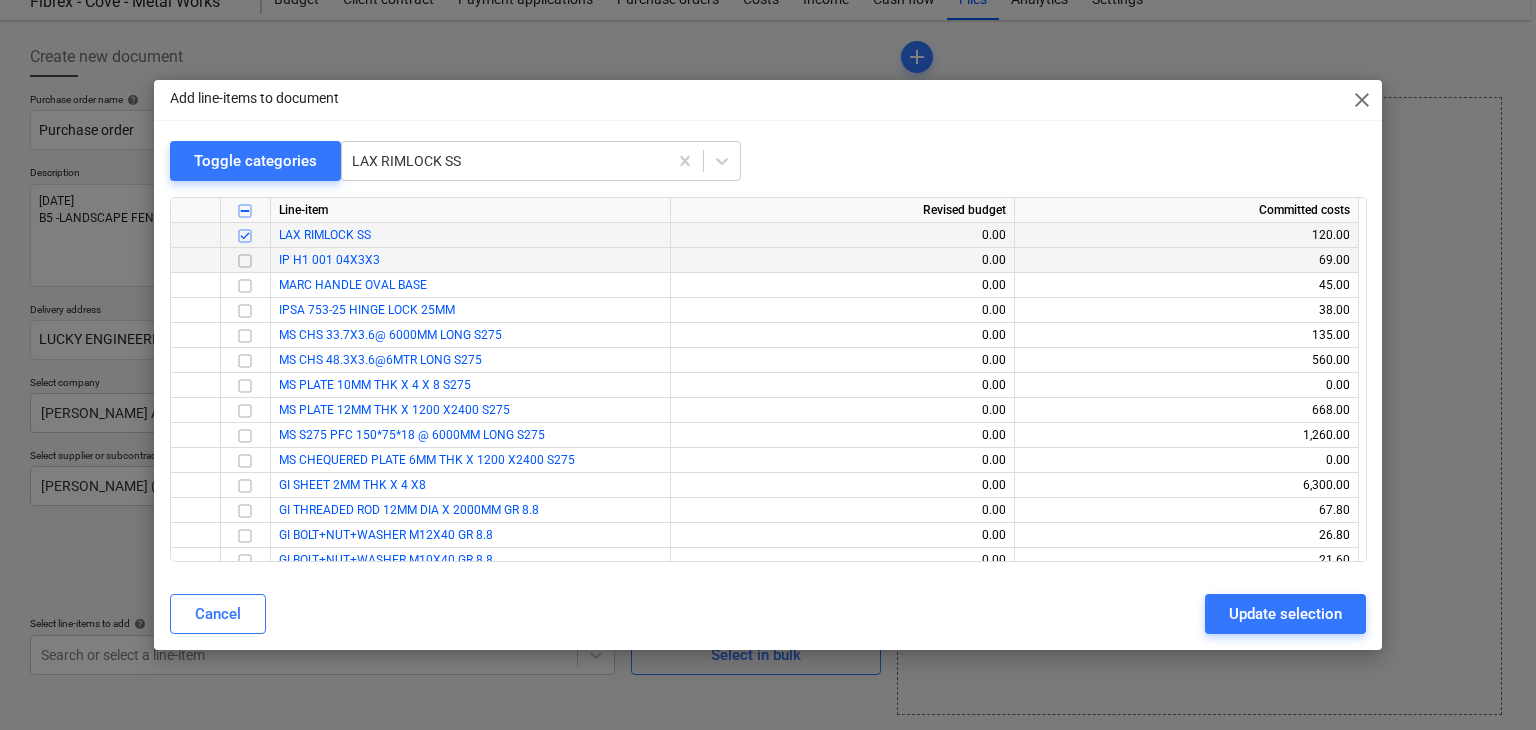 click at bounding box center (245, 261) 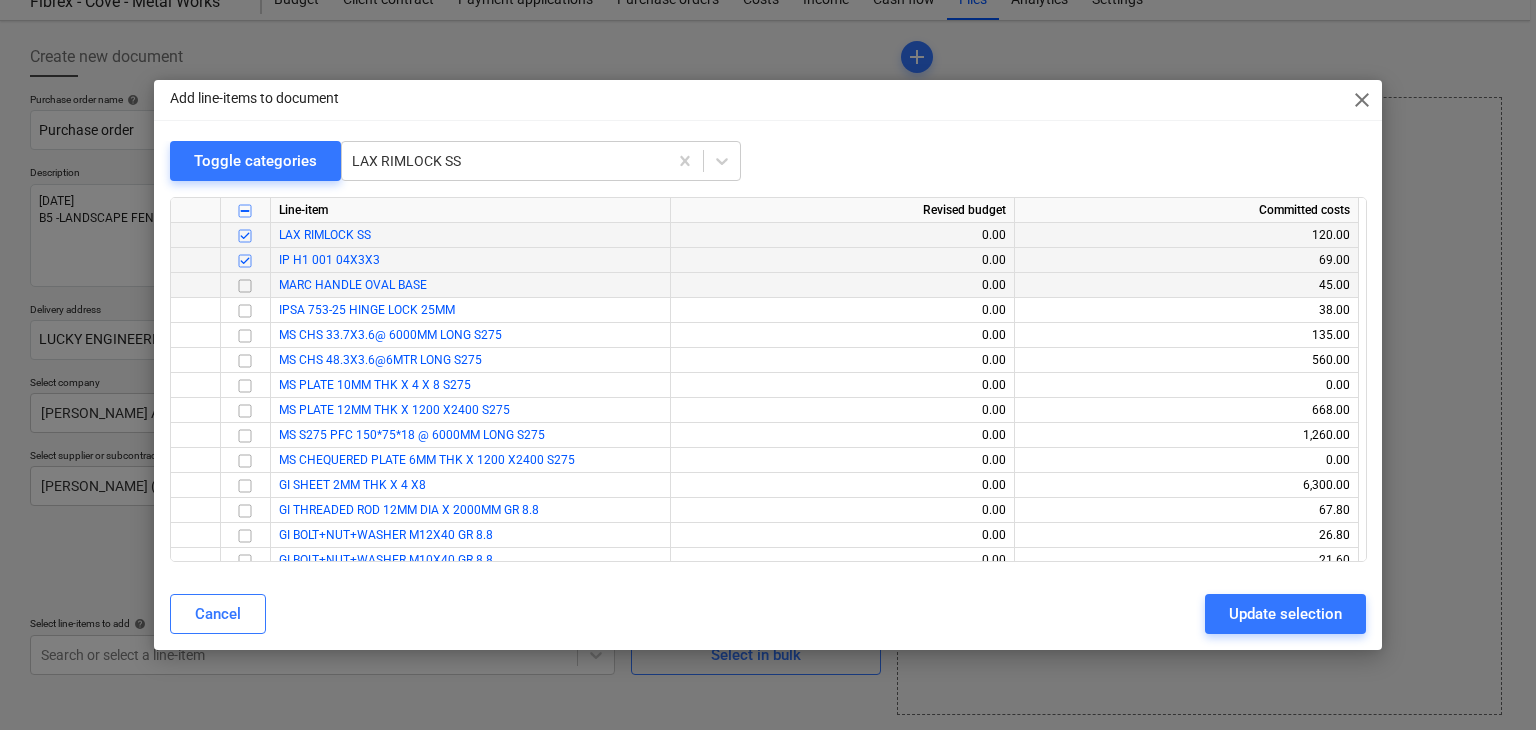 click at bounding box center (245, 286) 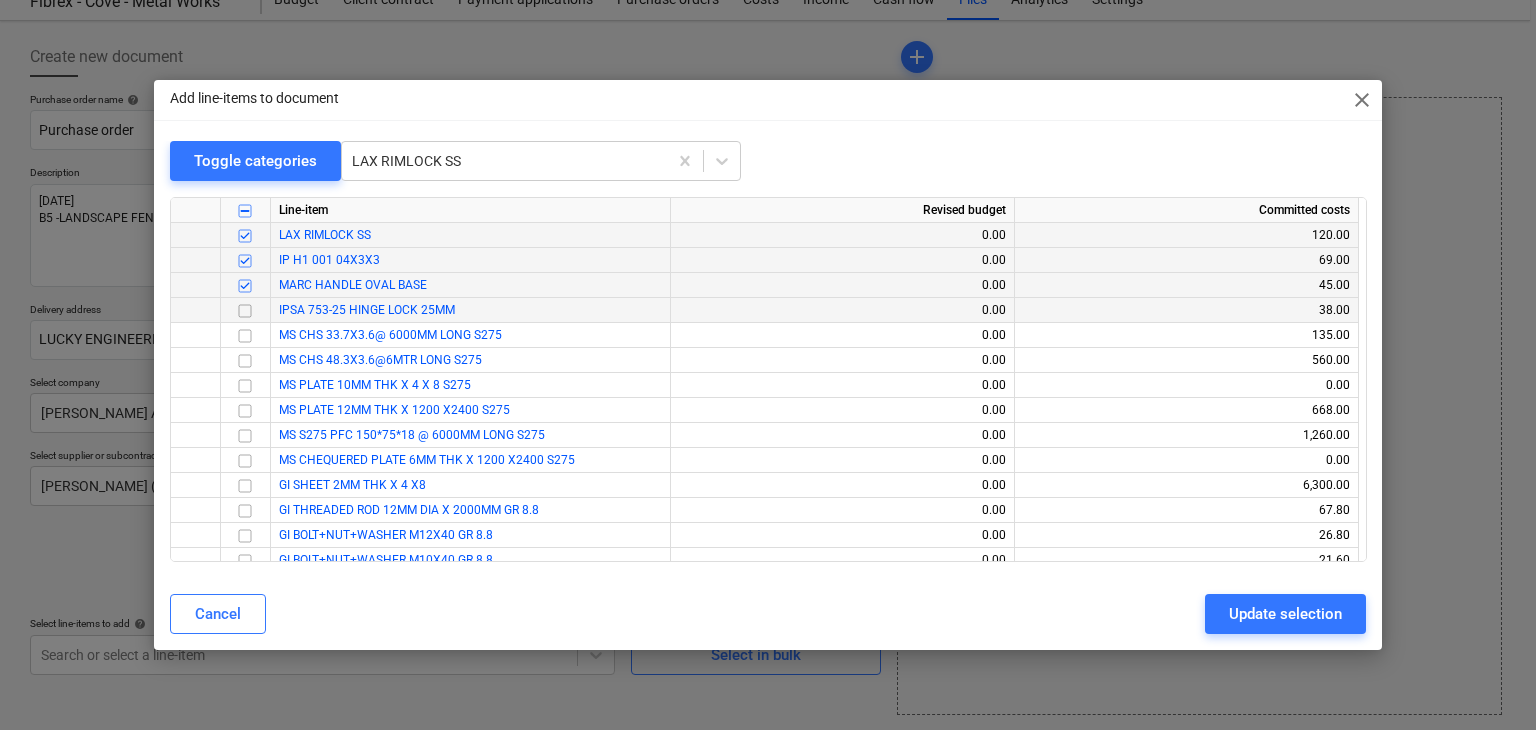 click at bounding box center (245, 311) 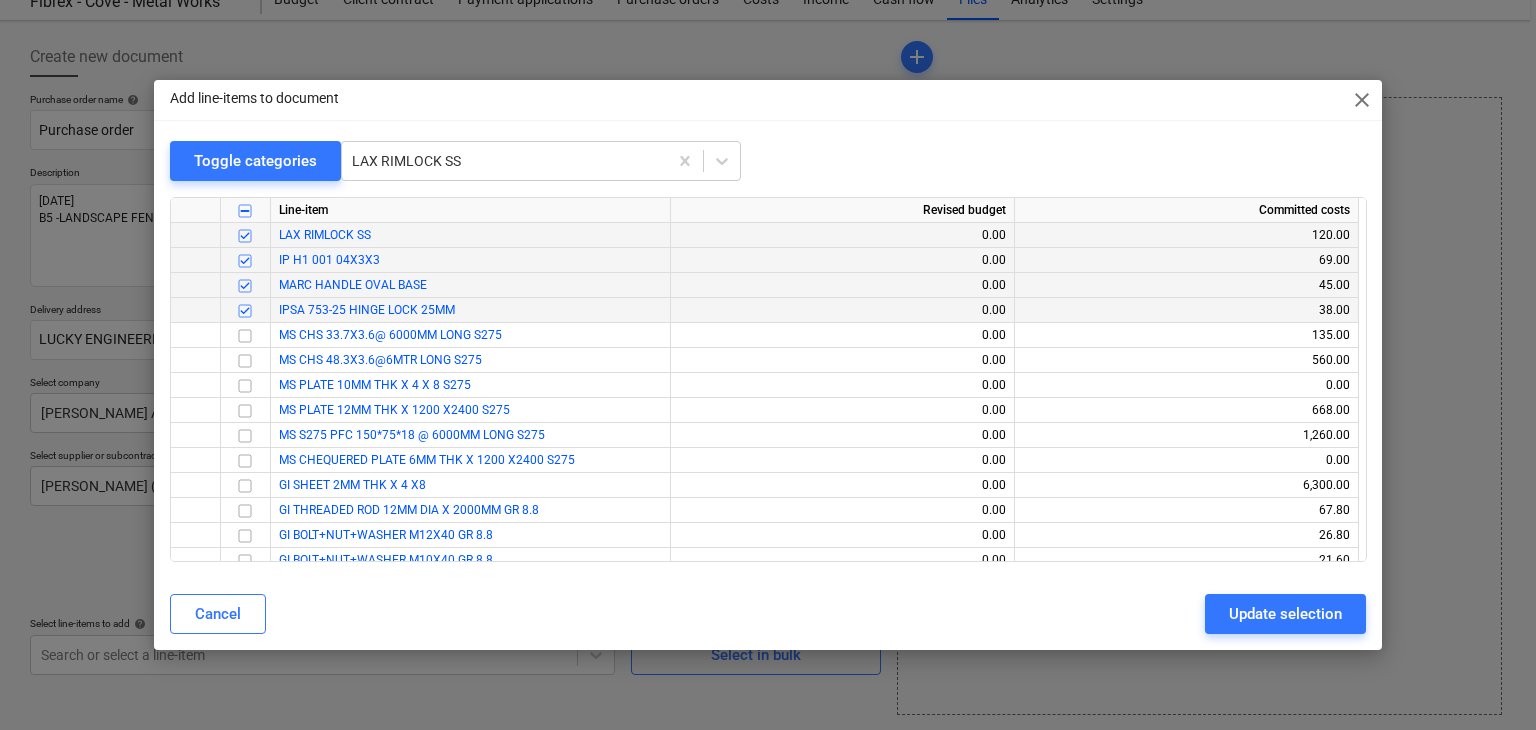 click on "Update selection" at bounding box center [1285, 614] 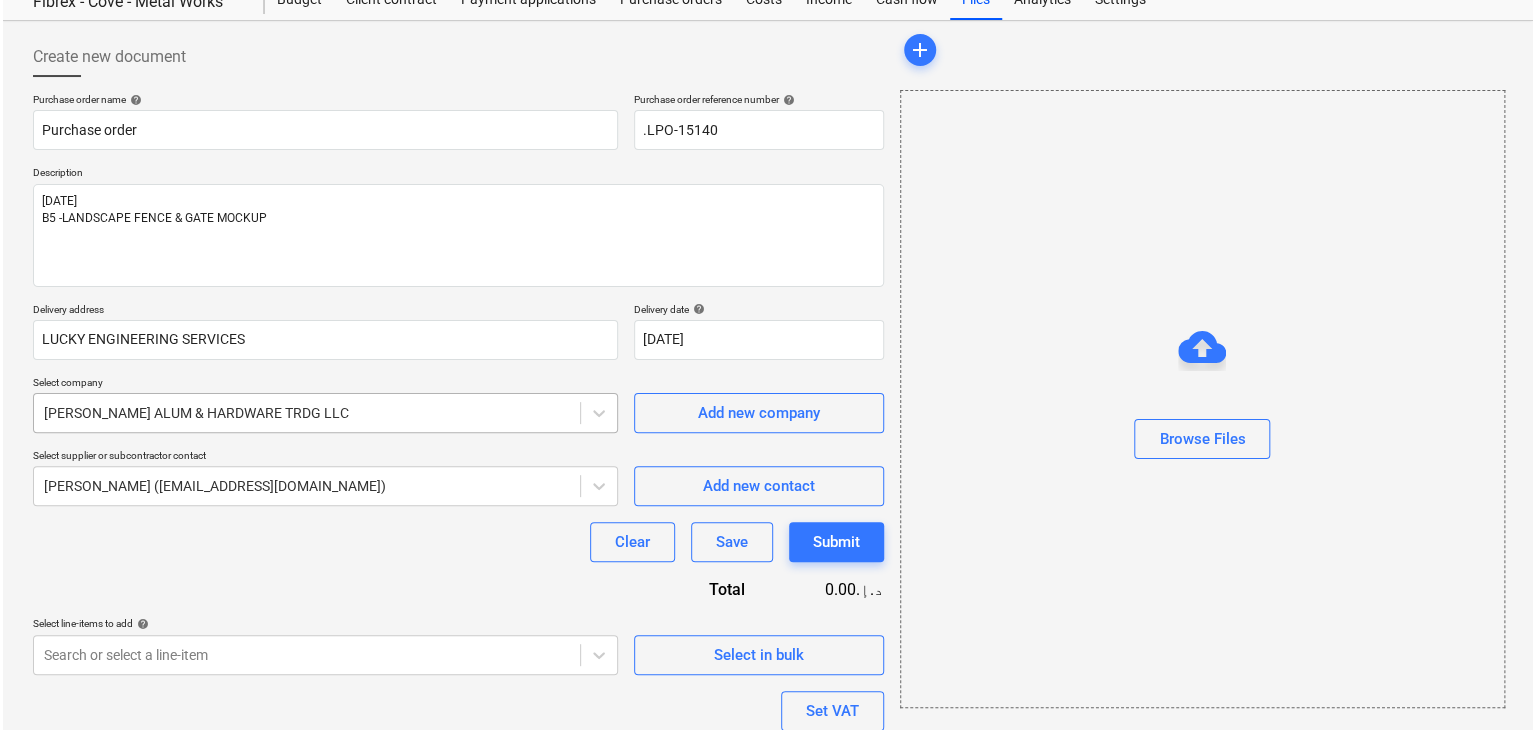 scroll, scrollTop: 294, scrollLeft: 0, axis: vertical 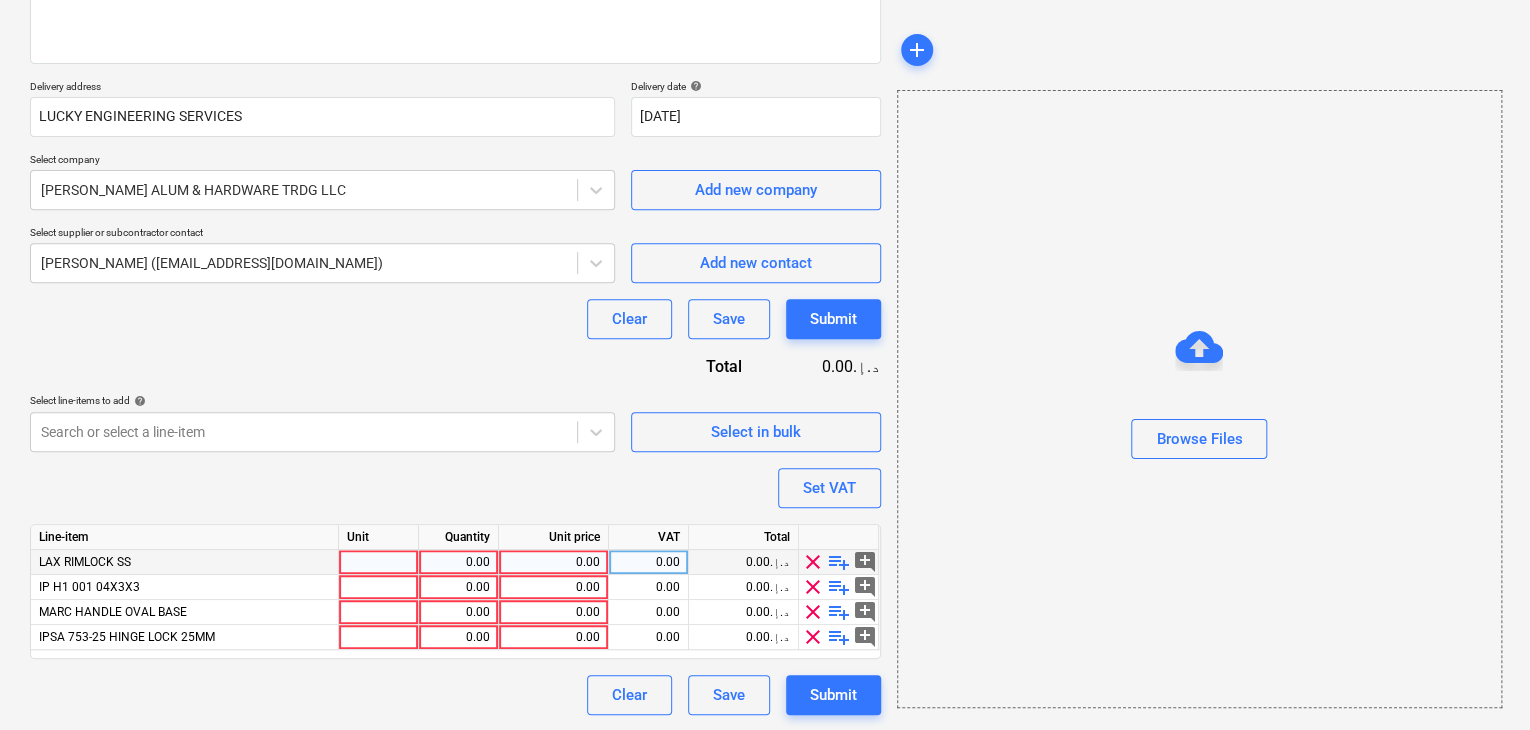 click at bounding box center (379, 562) 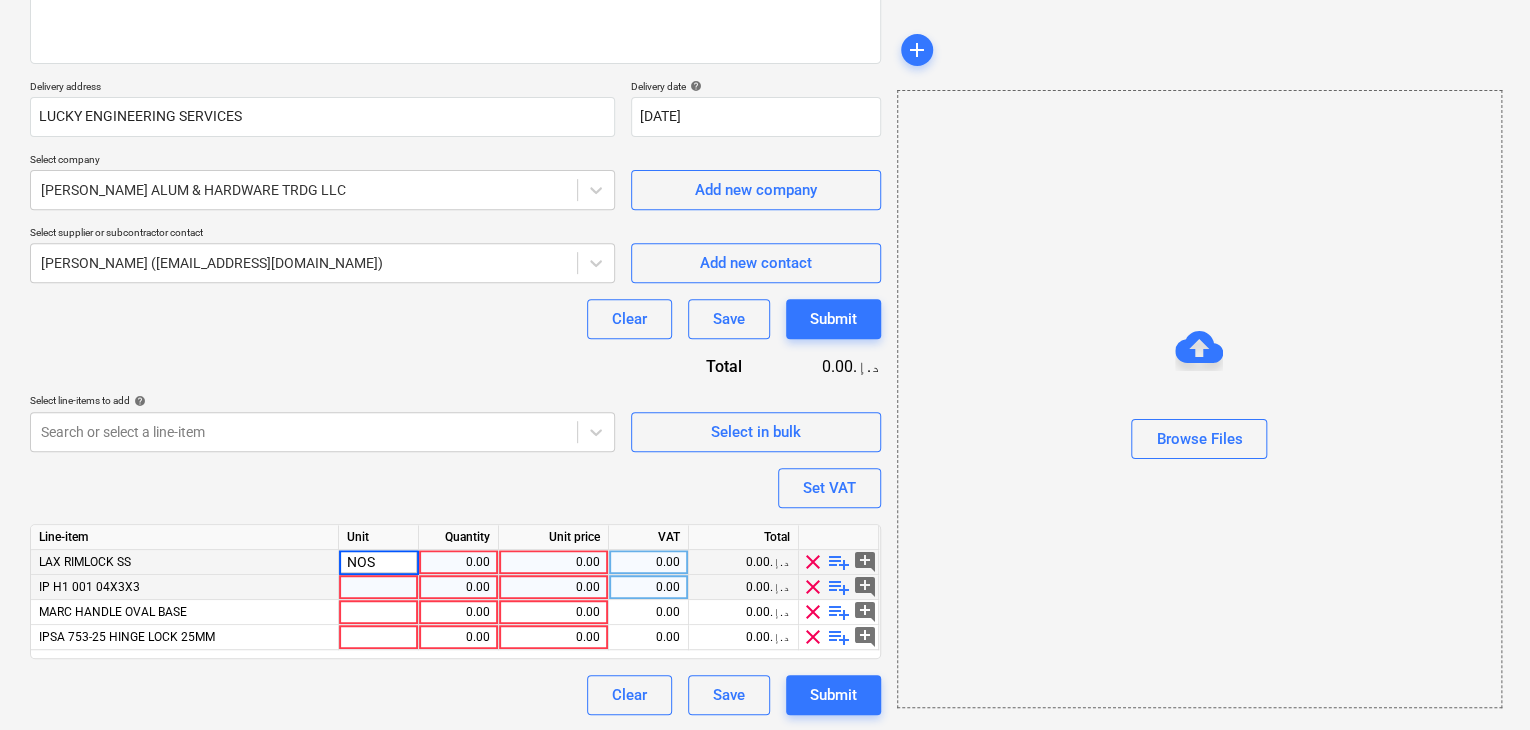 click at bounding box center [379, 587] 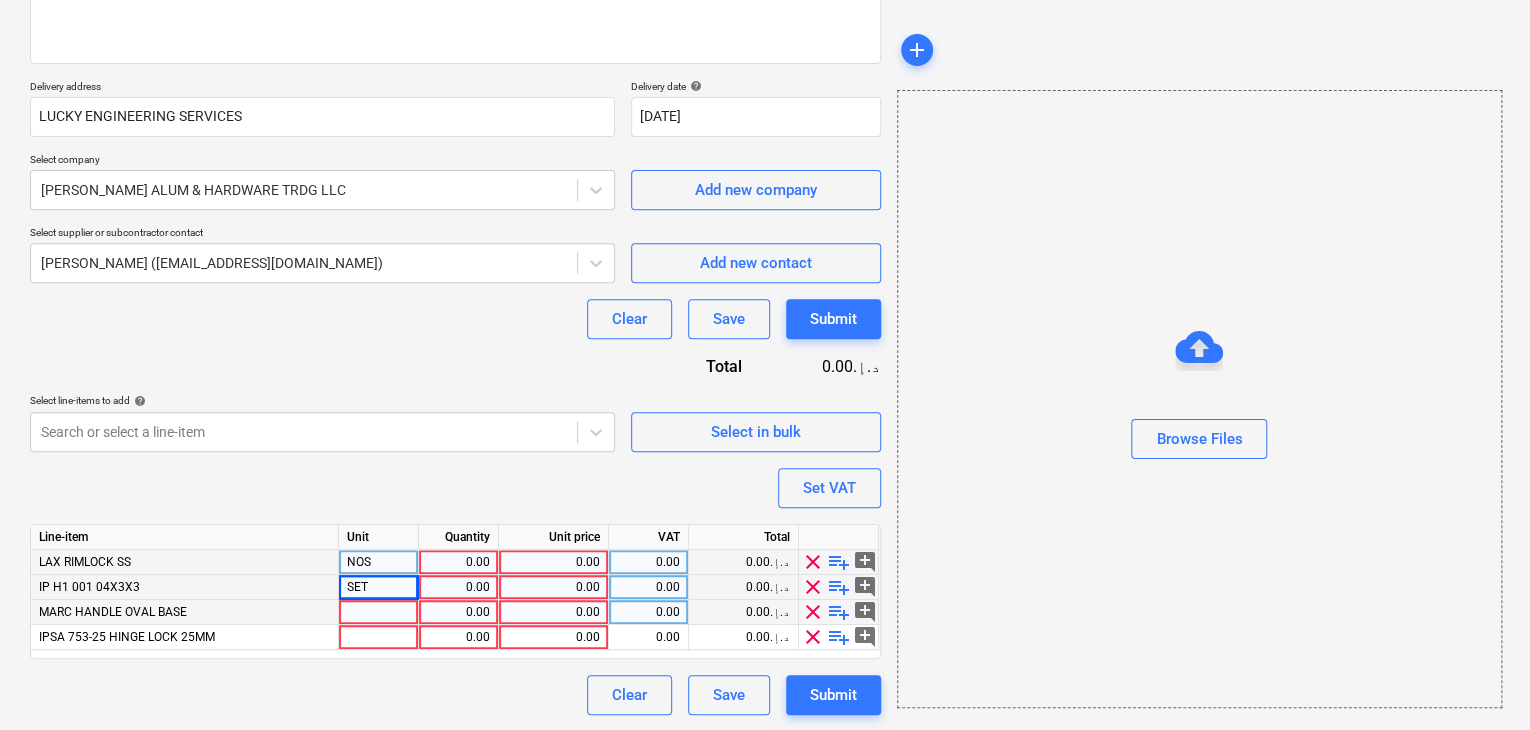 click at bounding box center (379, 612) 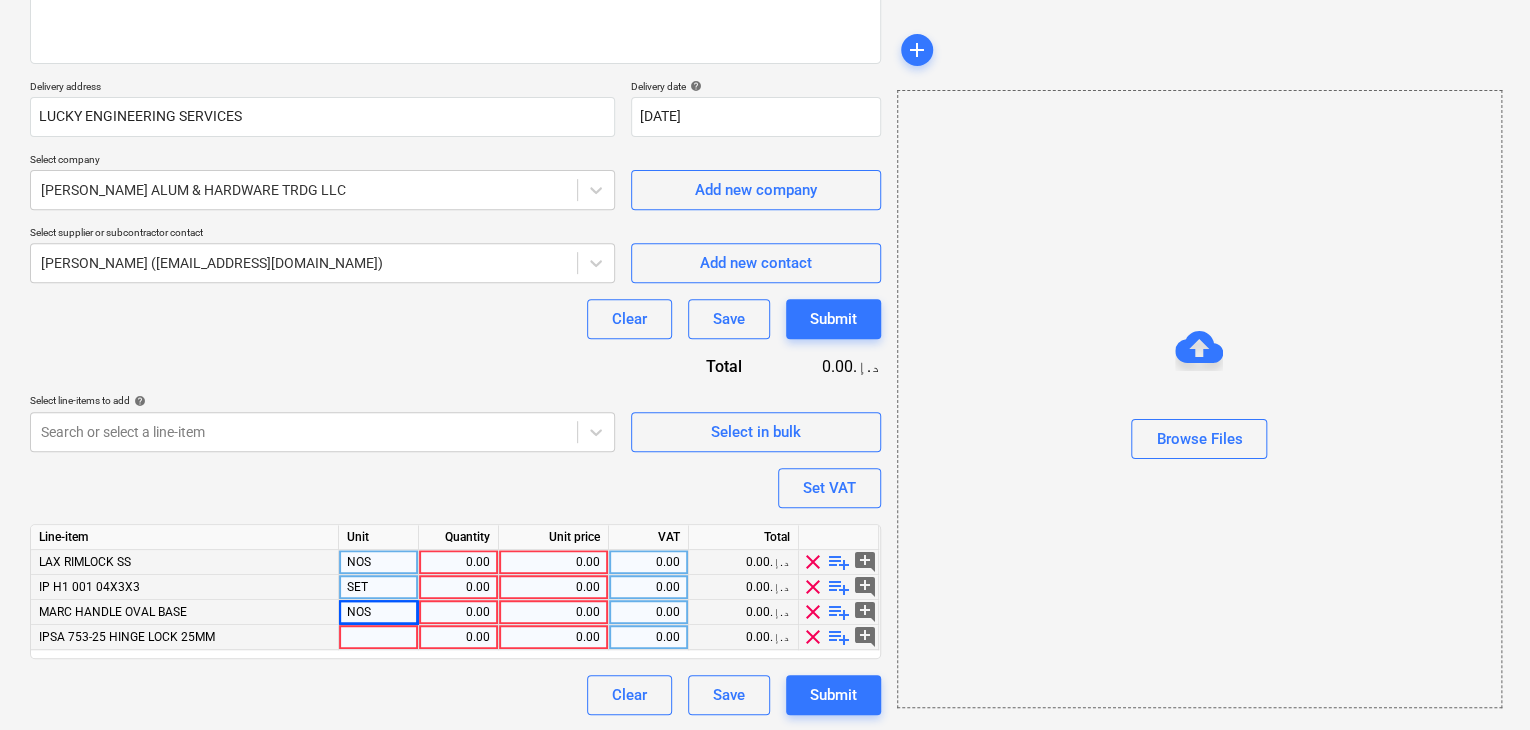 click at bounding box center [379, 637] 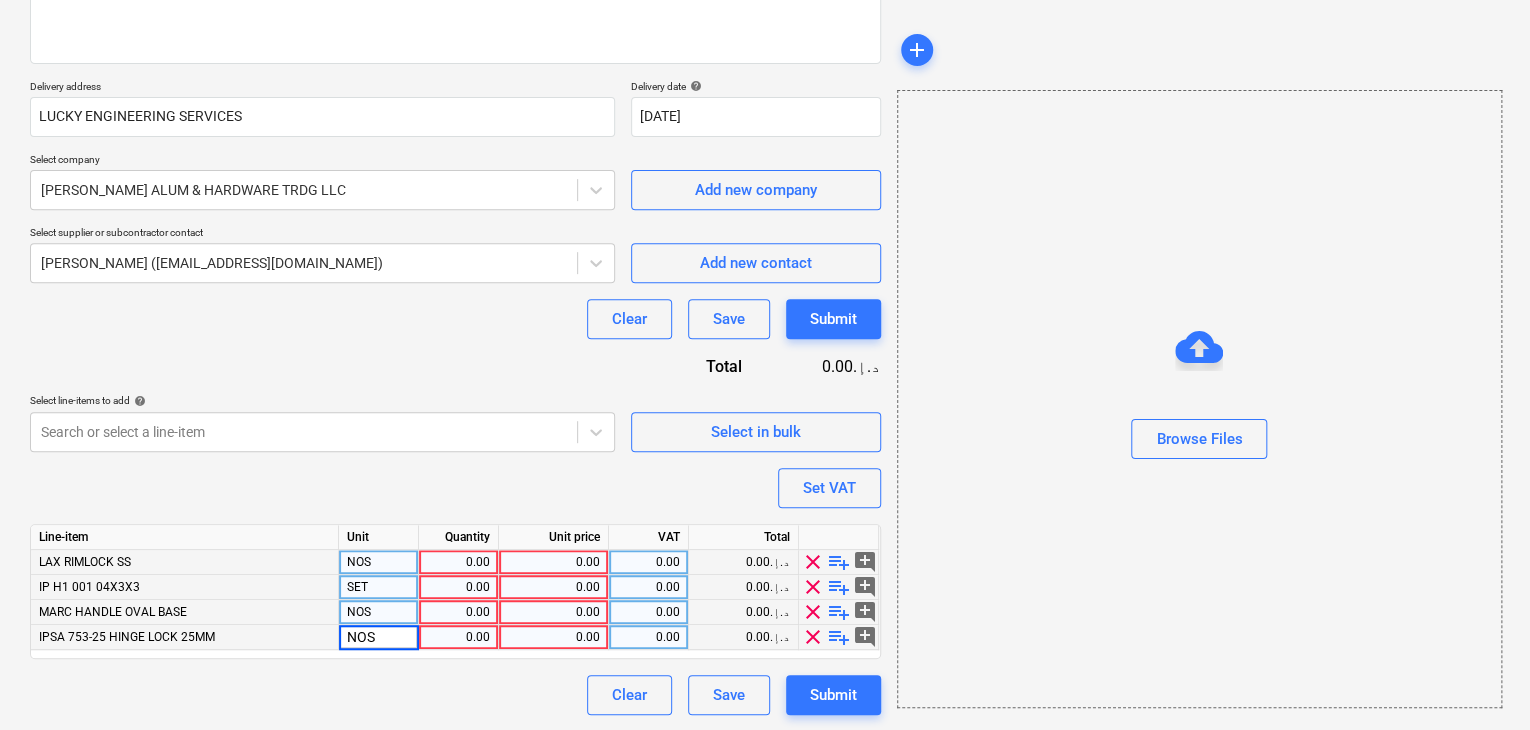 click on "0.00" at bounding box center [458, 562] 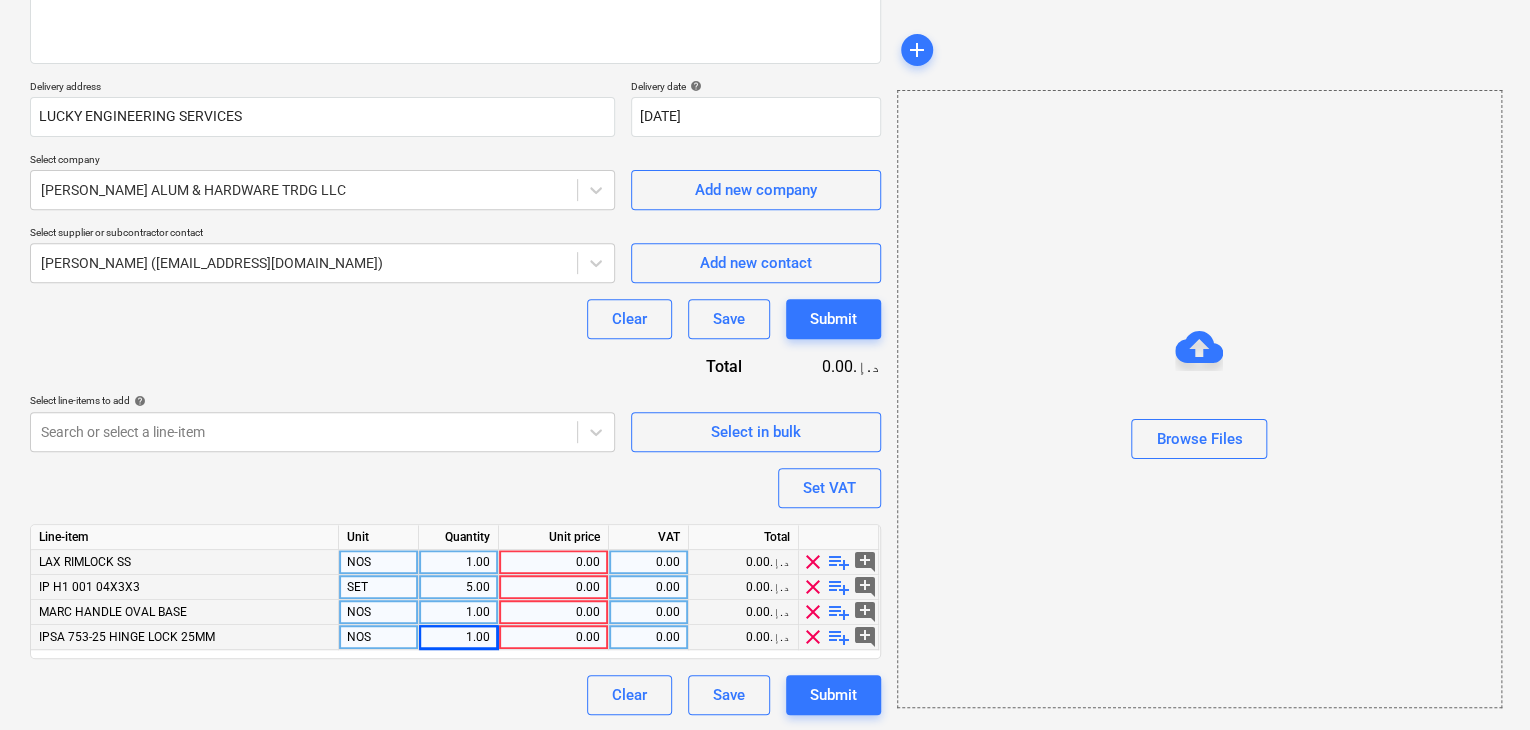 click on "0.00" at bounding box center [553, 562] 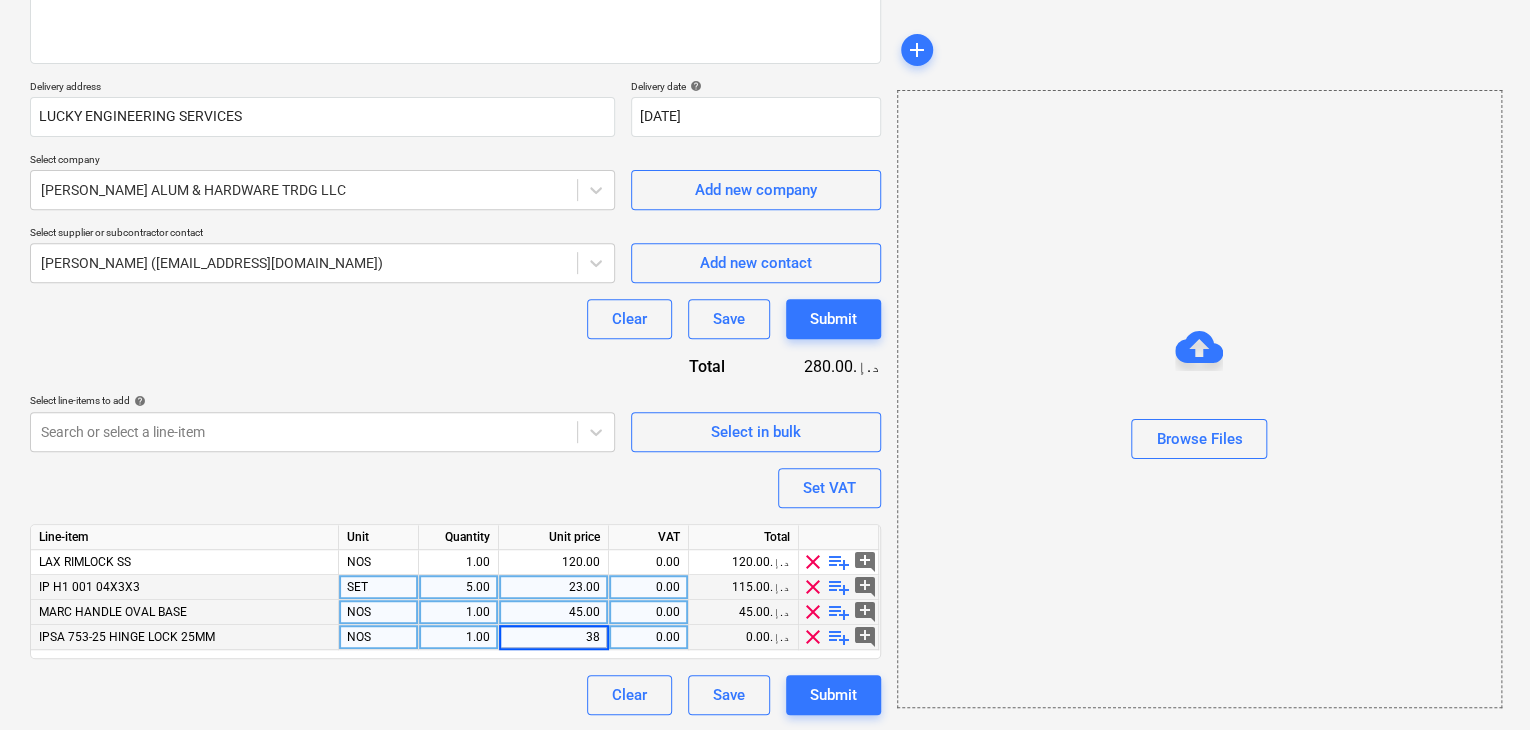 click on "Browse Files" at bounding box center [1199, 399] 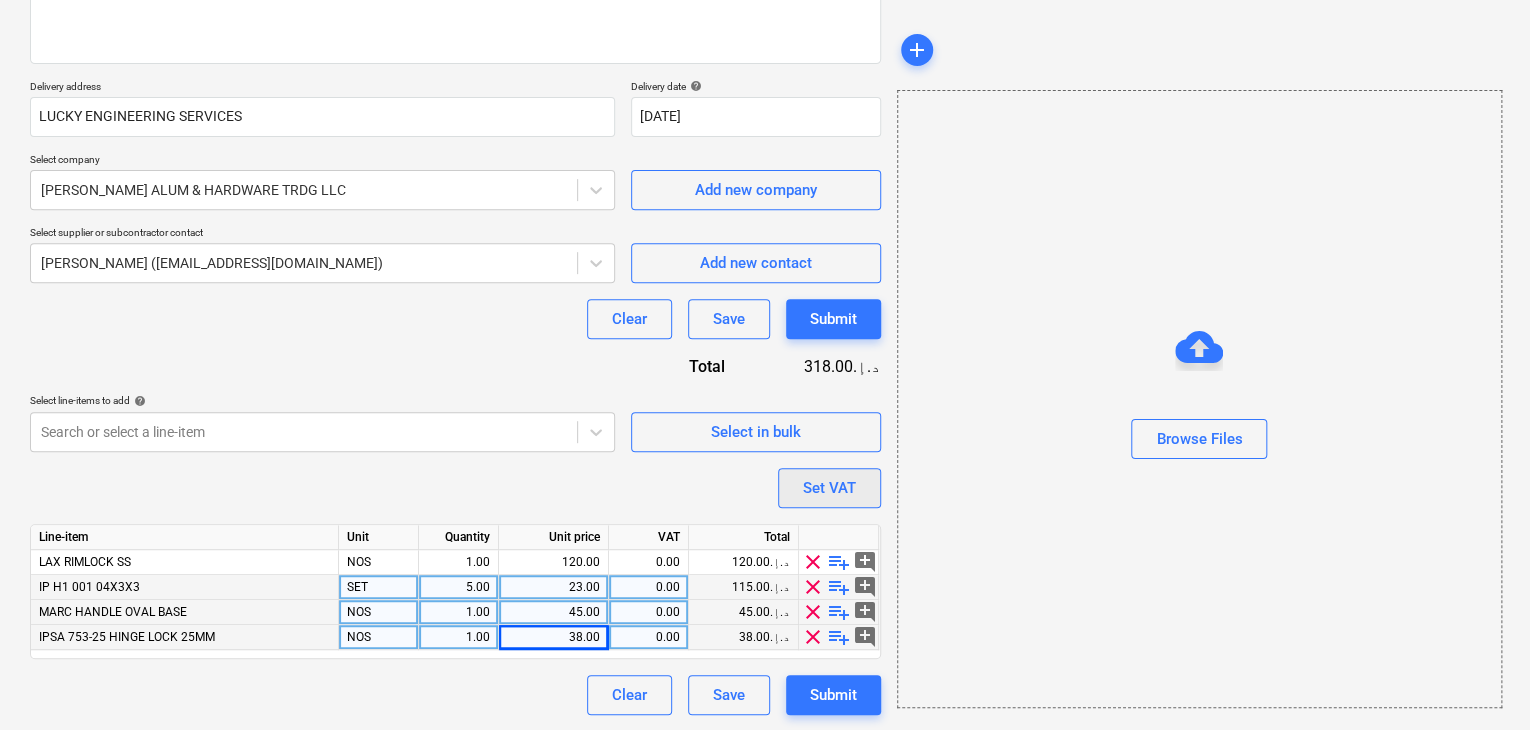 click on "Set VAT" at bounding box center [829, 488] 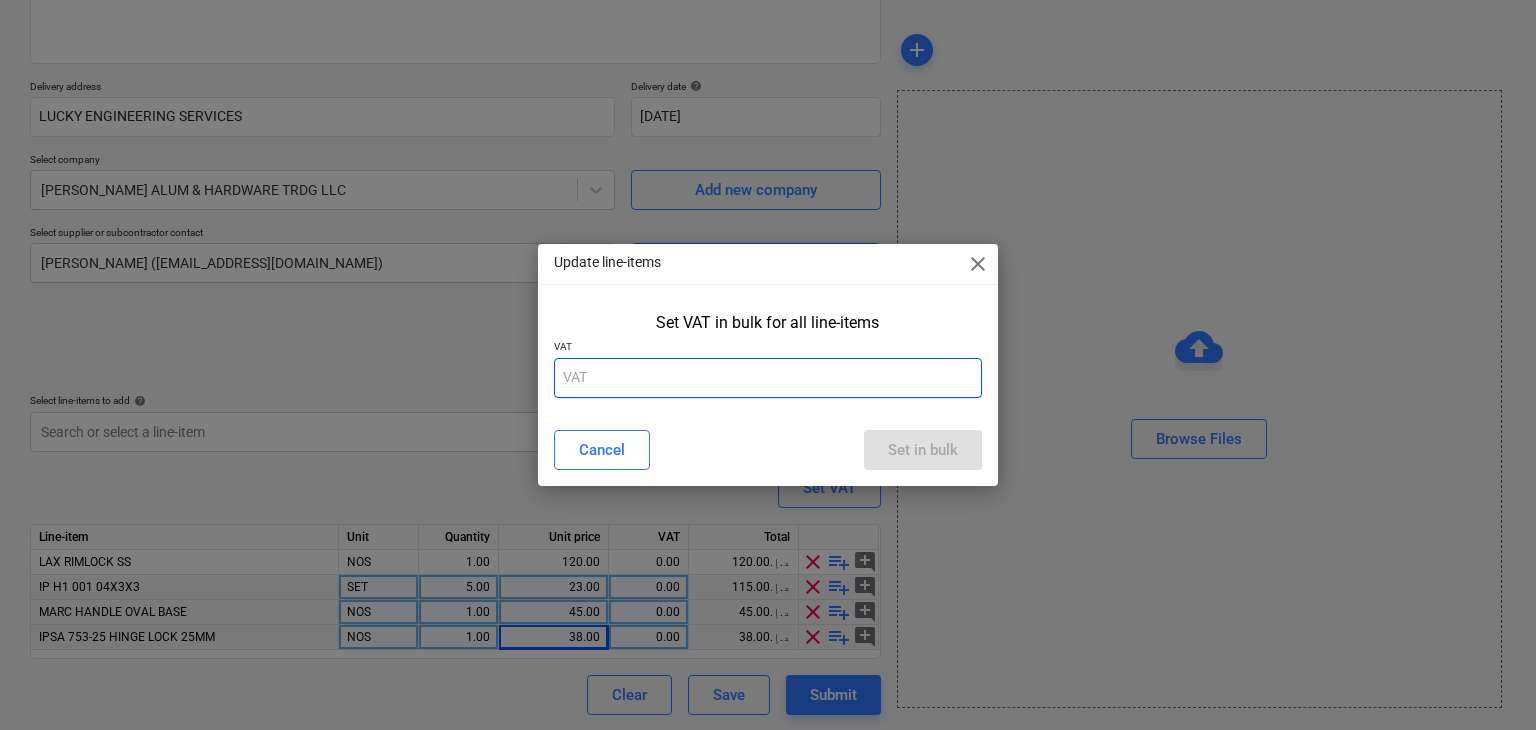 click at bounding box center (768, 378) 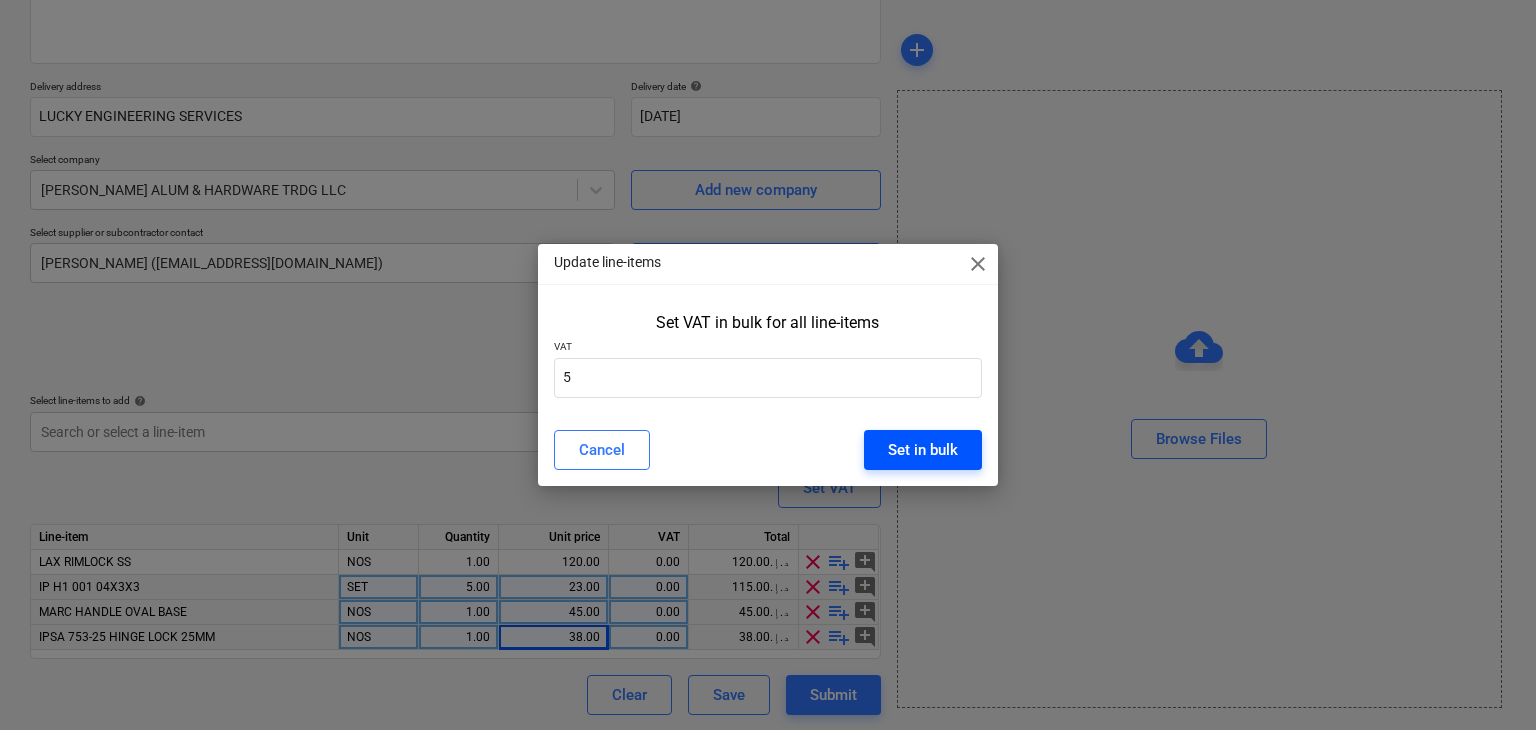 click on "Set in bulk" at bounding box center [923, 450] 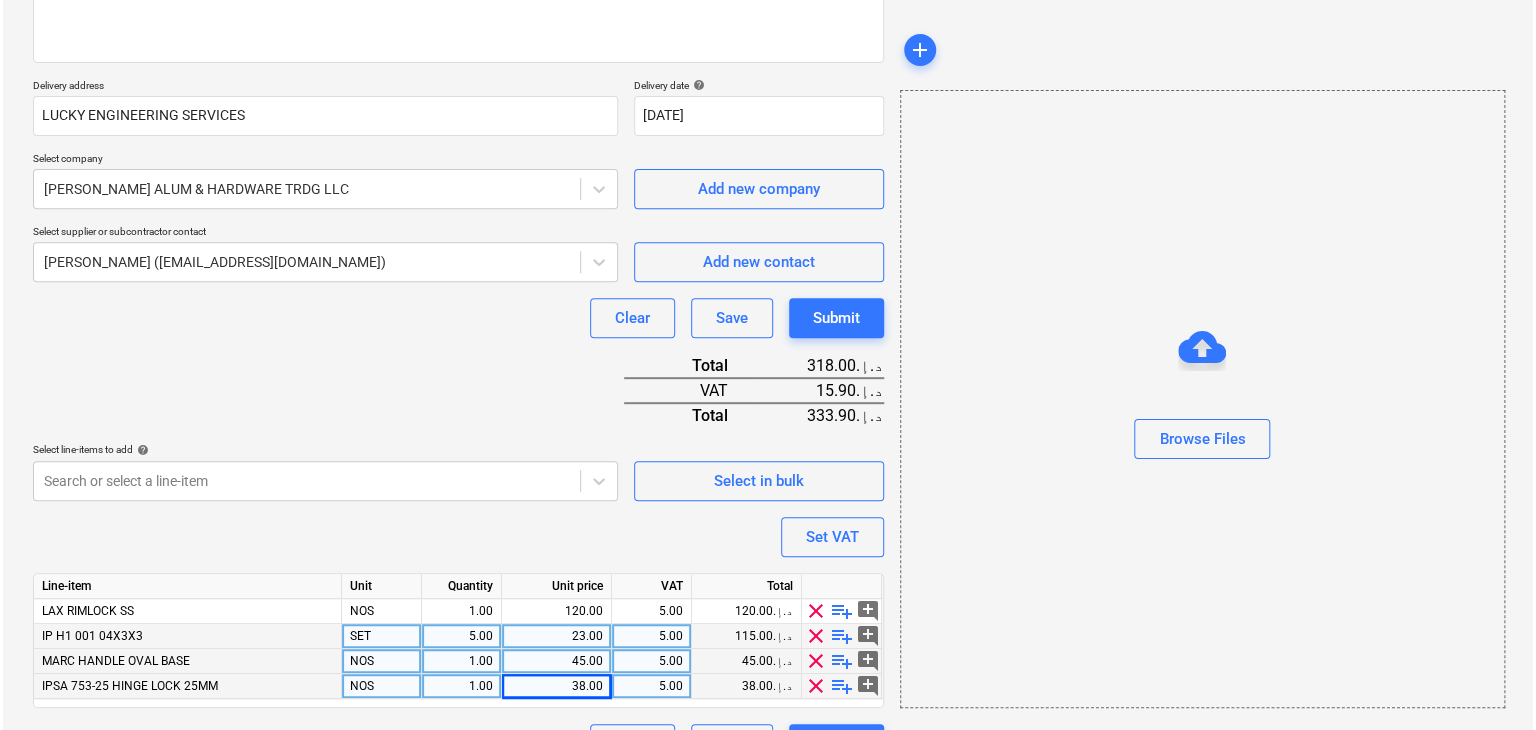 scroll, scrollTop: 344, scrollLeft: 0, axis: vertical 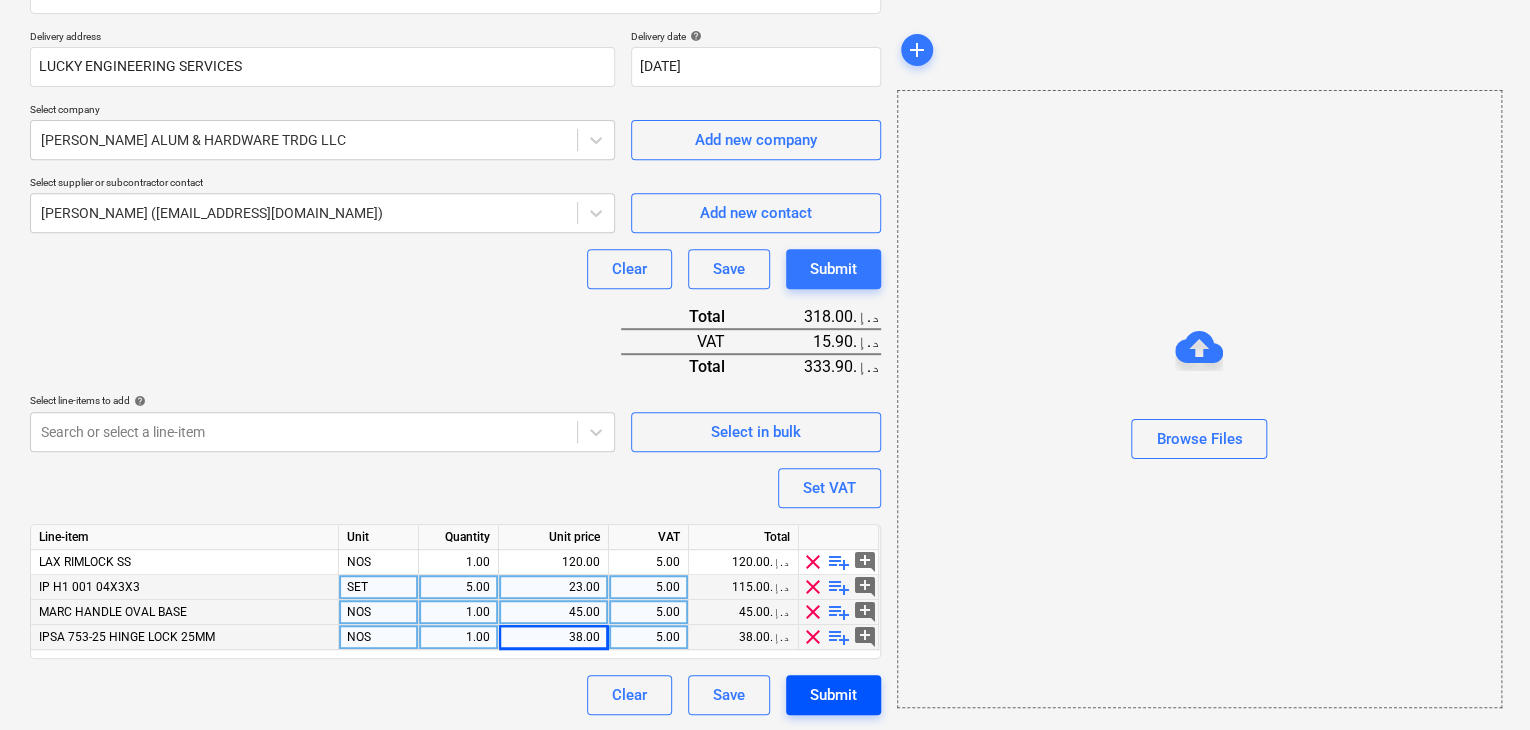 click on "Submit" at bounding box center (833, 695) 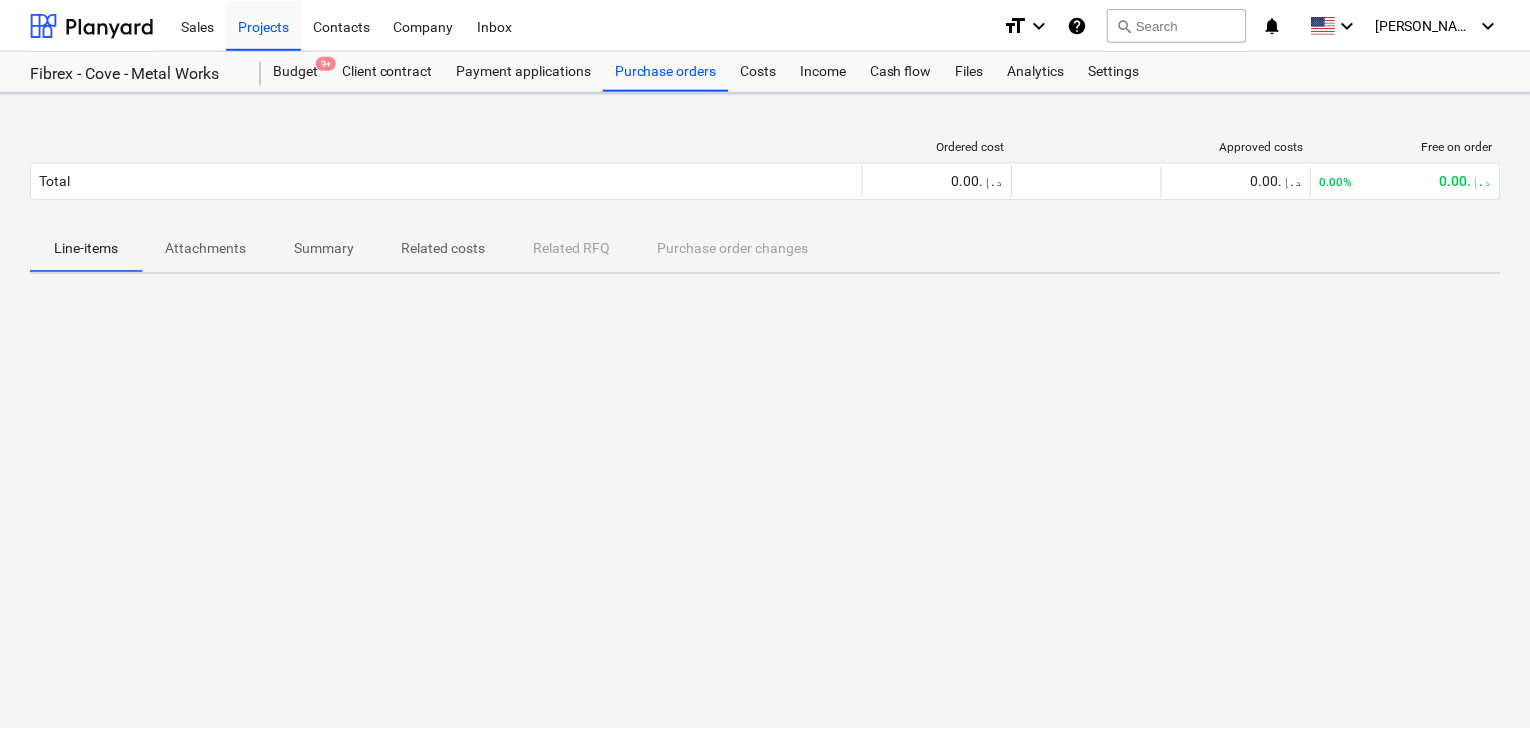 scroll, scrollTop: 0, scrollLeft: 0, axis: both 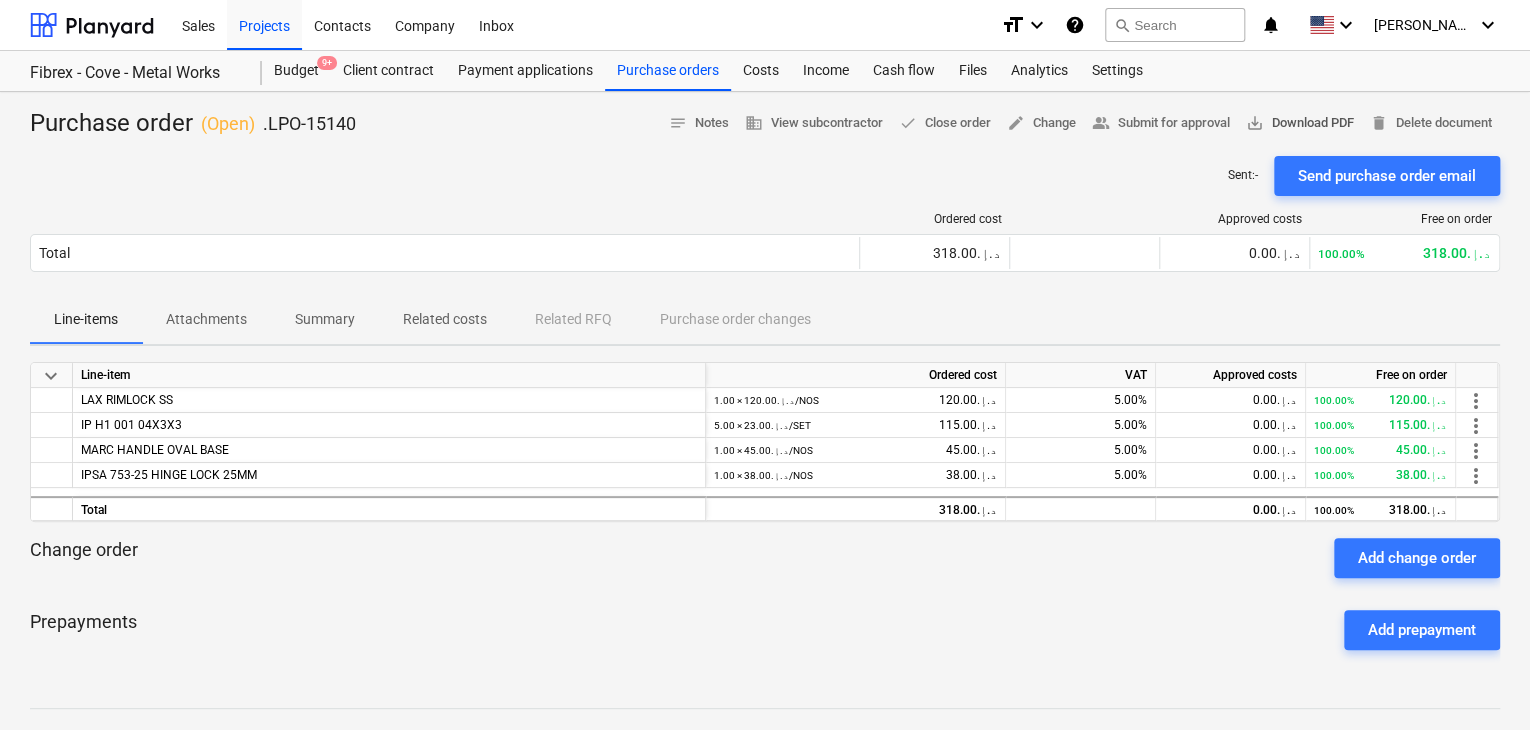 click on "save_alt Download PDF" at bounding box center (1300, 123) 